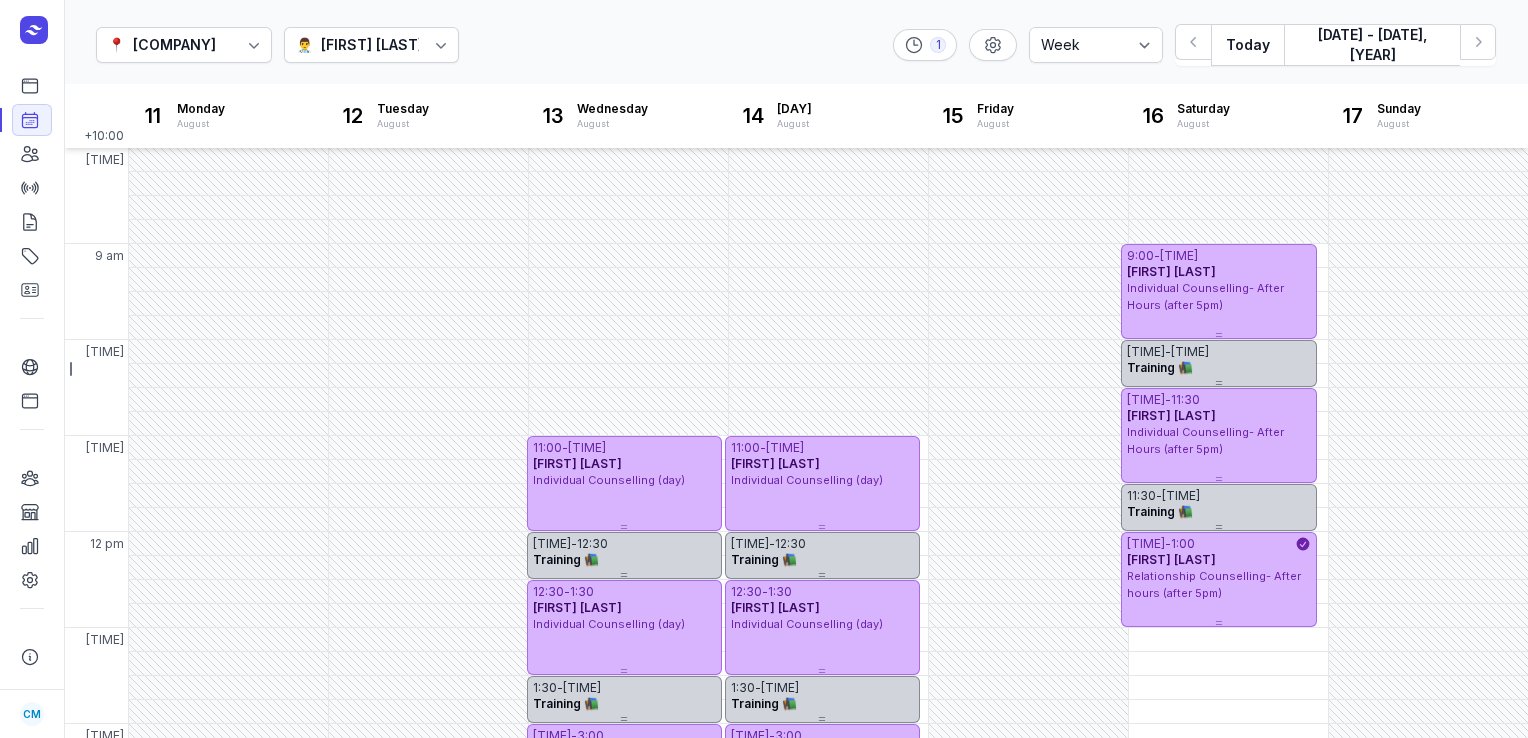 select on "week" 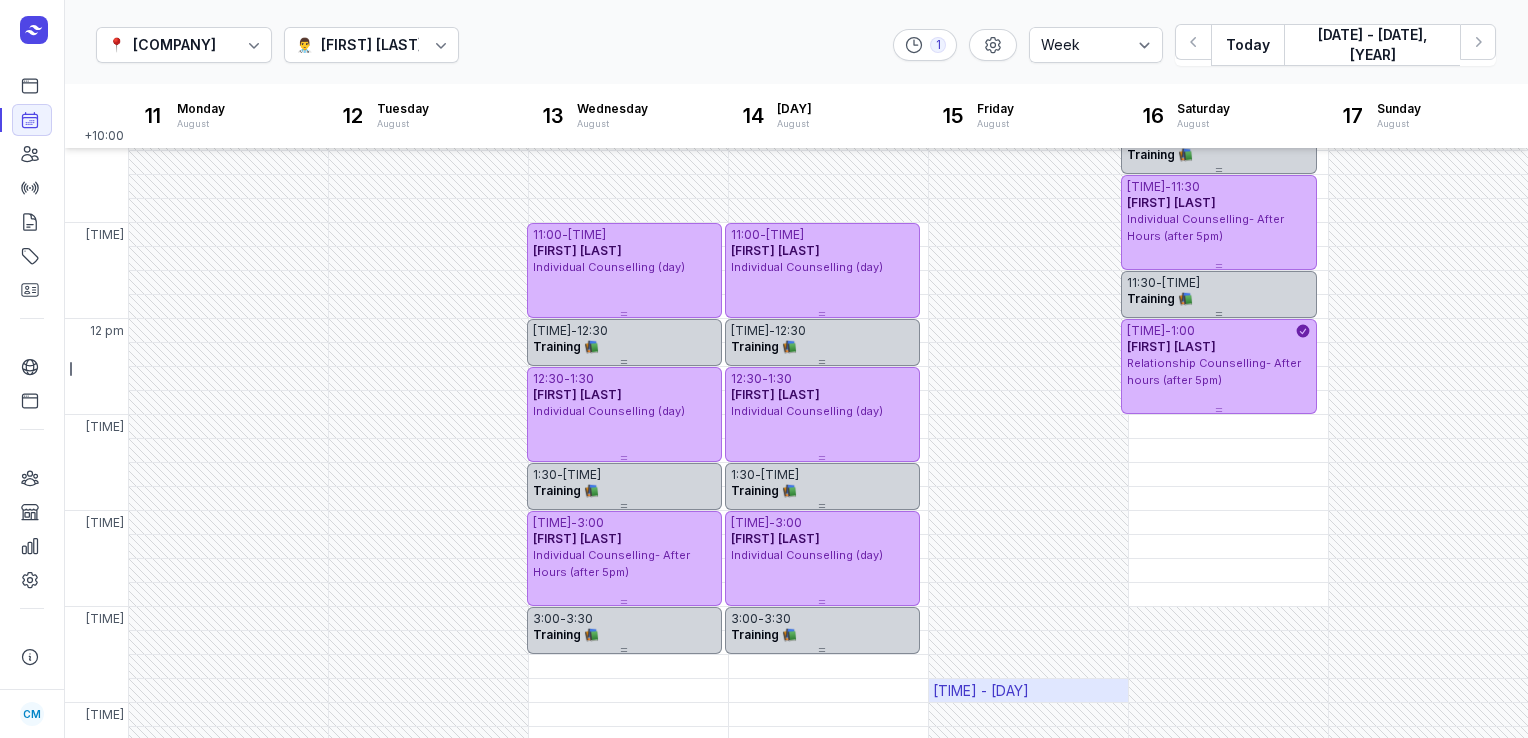 scroll, scrollTop: 212, scrollLeft: 0, axis: vertical 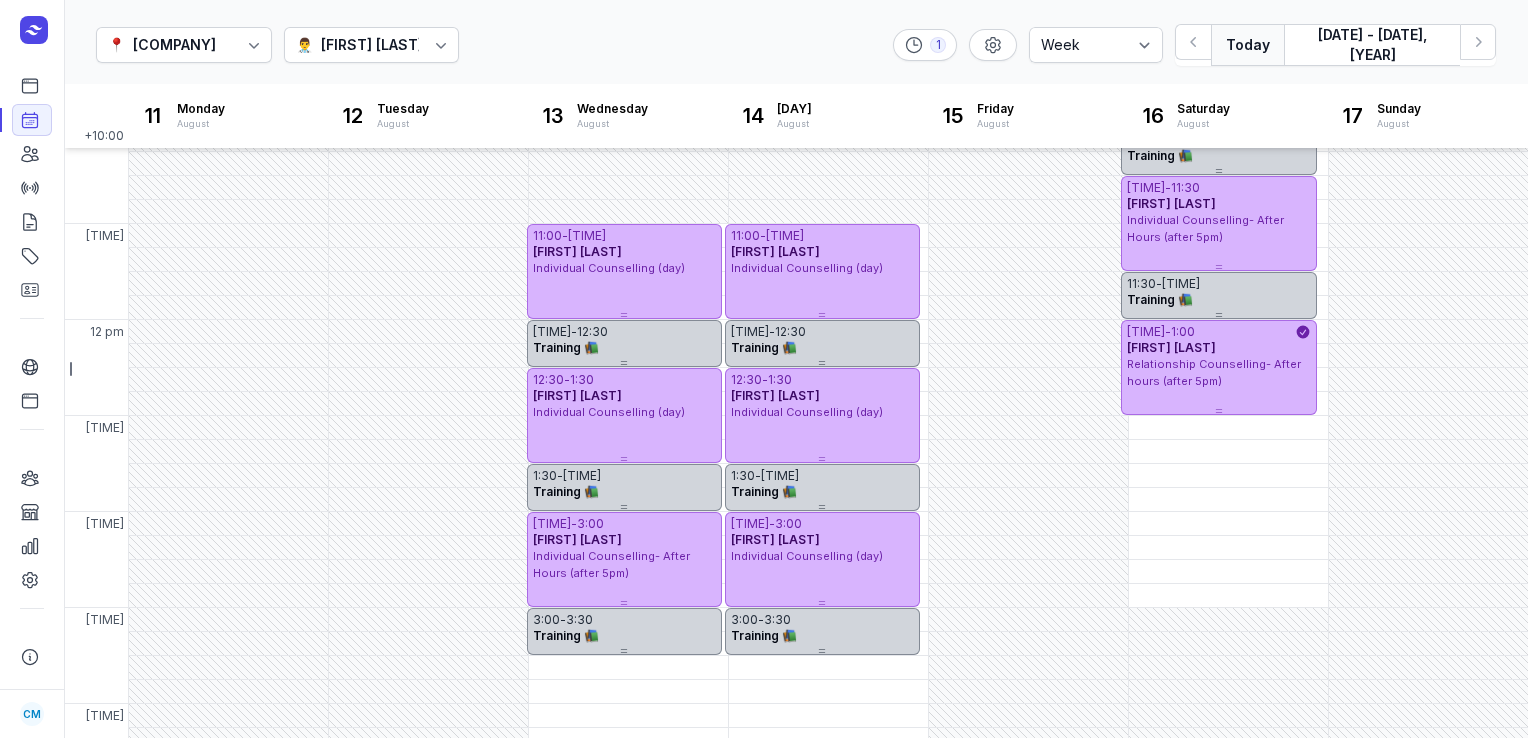 click on "Today" at bounding box center [1247, 45] 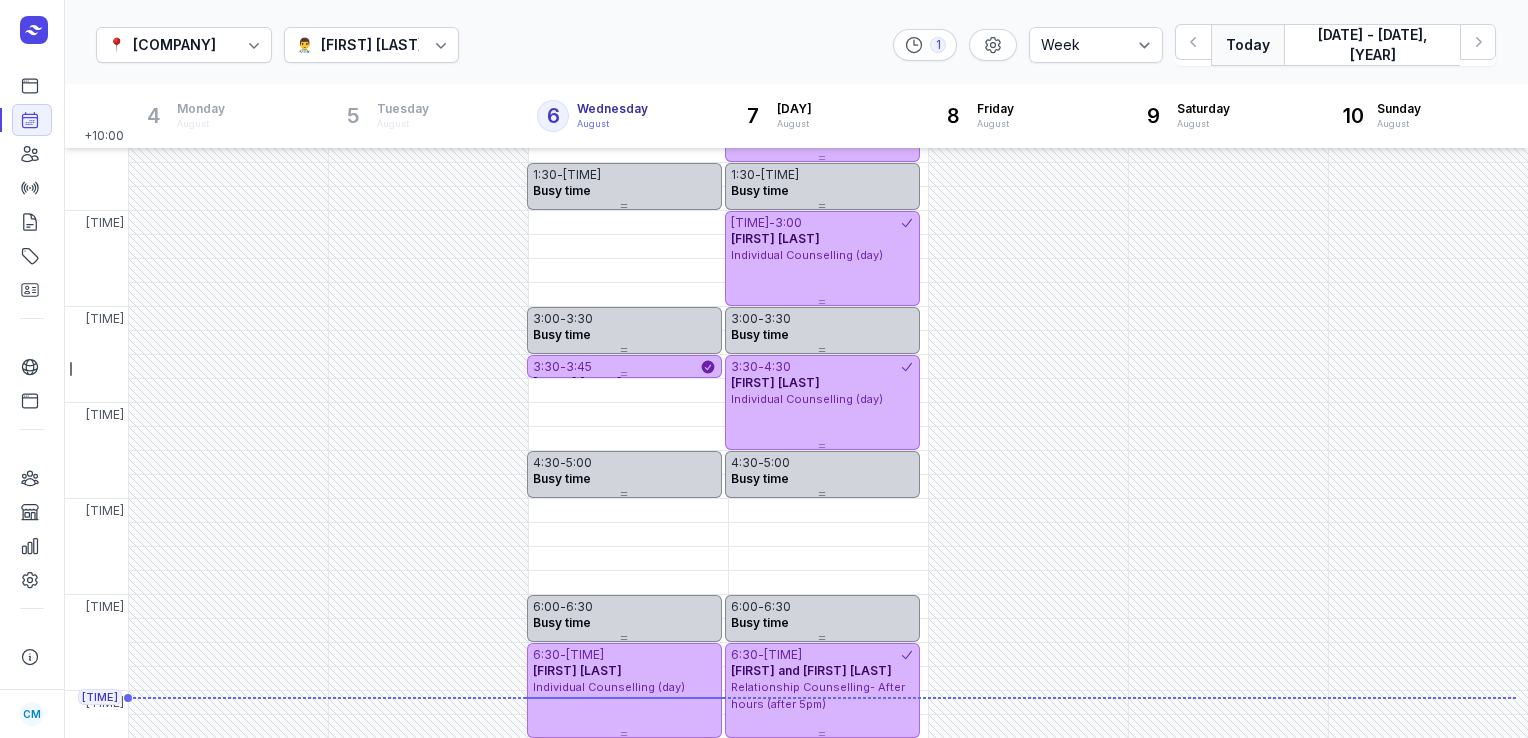 scroll, scrollTop: 542, scrollLeft: 0, axis: vertical 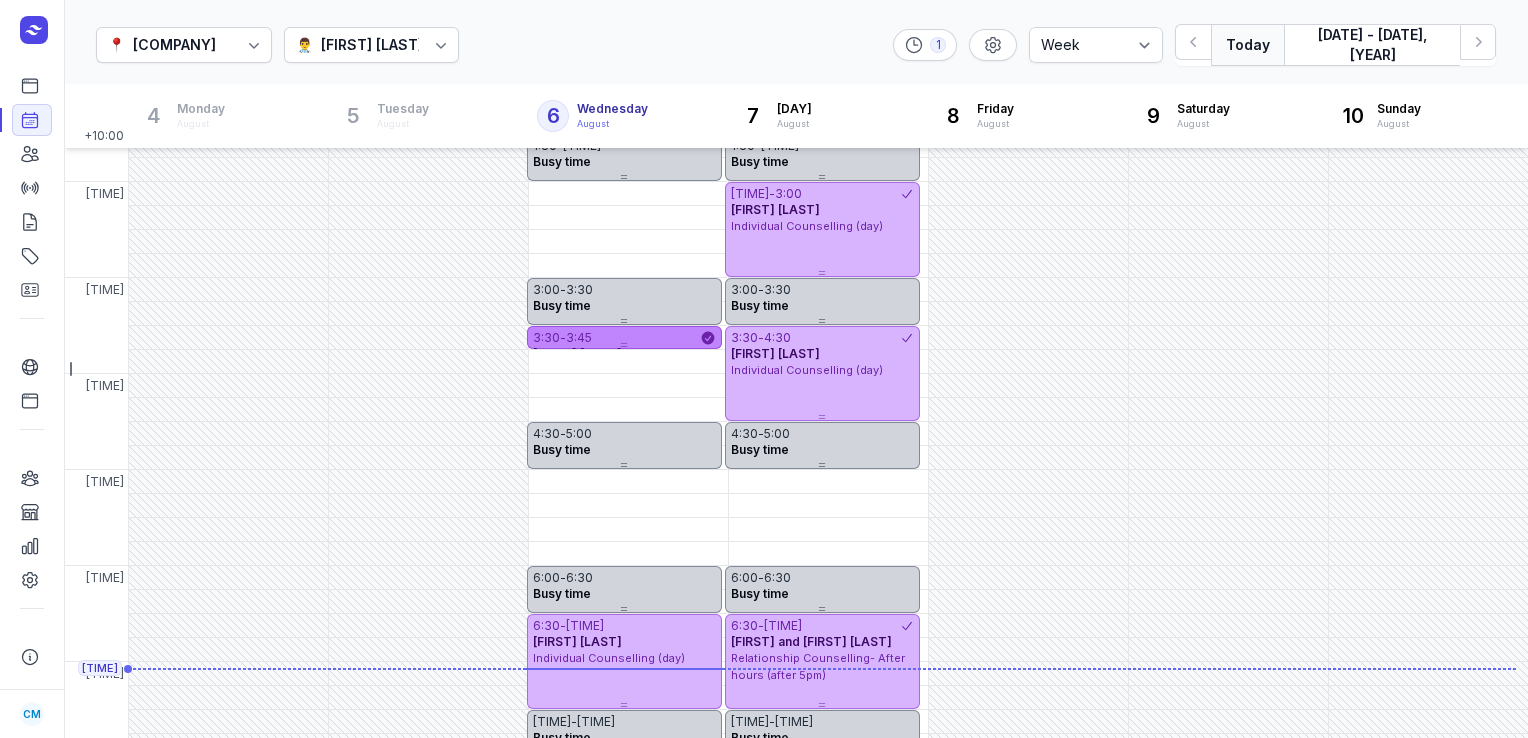 click on "[TIME] - [TIME]" at bounding box center [616, 338] 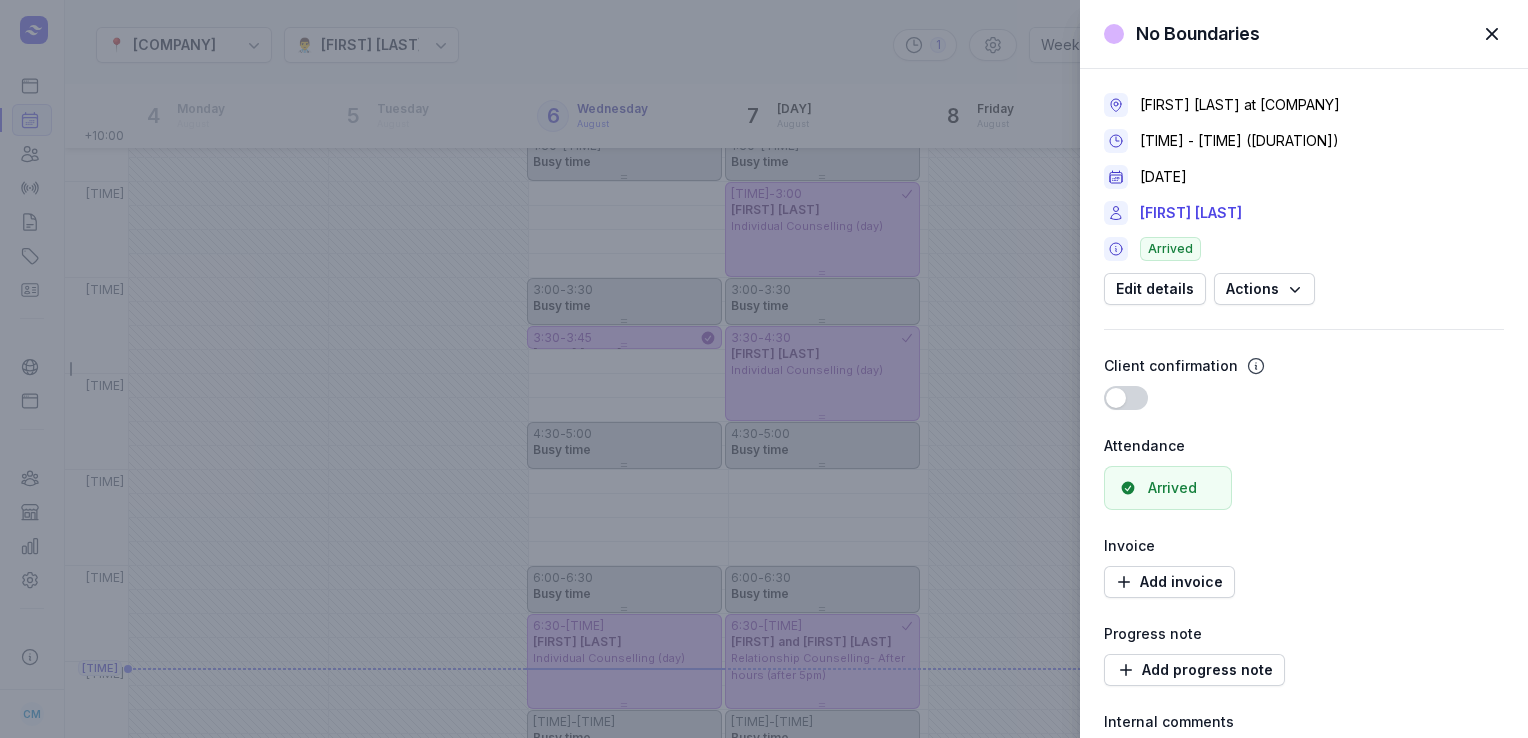 click on "No Boundaries Close panel [FIRST] [LAST] at [COMPANY] [TIME] - [TIME] ([DURATION]) [DATE] [FIRST] [LAST] Arrived Edit details Actions Client confirmation Use setting Attendance Arrived Invoice Add invoice Progress note Add progress note Internal comments" at bounding box center (764, 369) 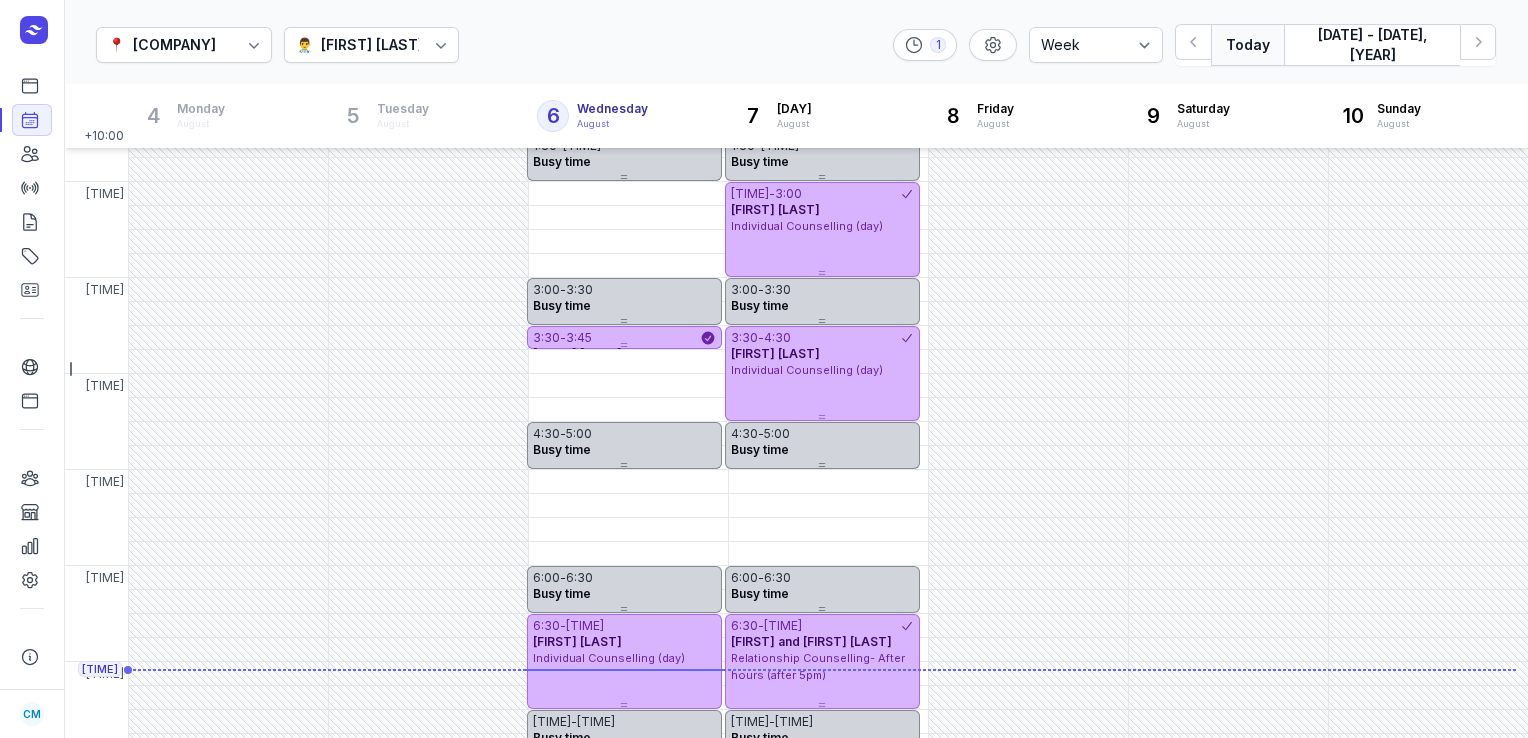 click at bounding box center (441, 45) 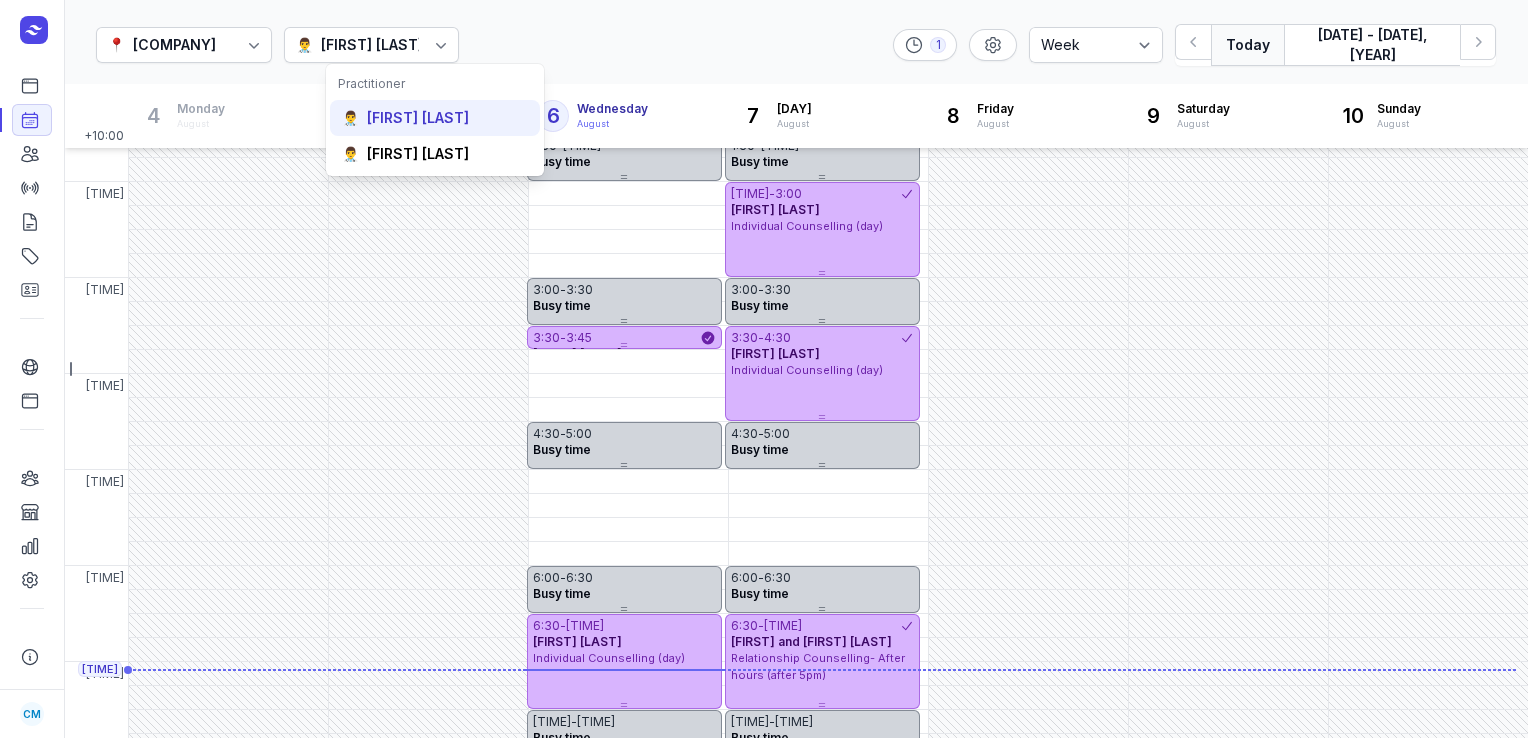 click on "[FIRST] [LAST]" at bounding box center [418, 118] 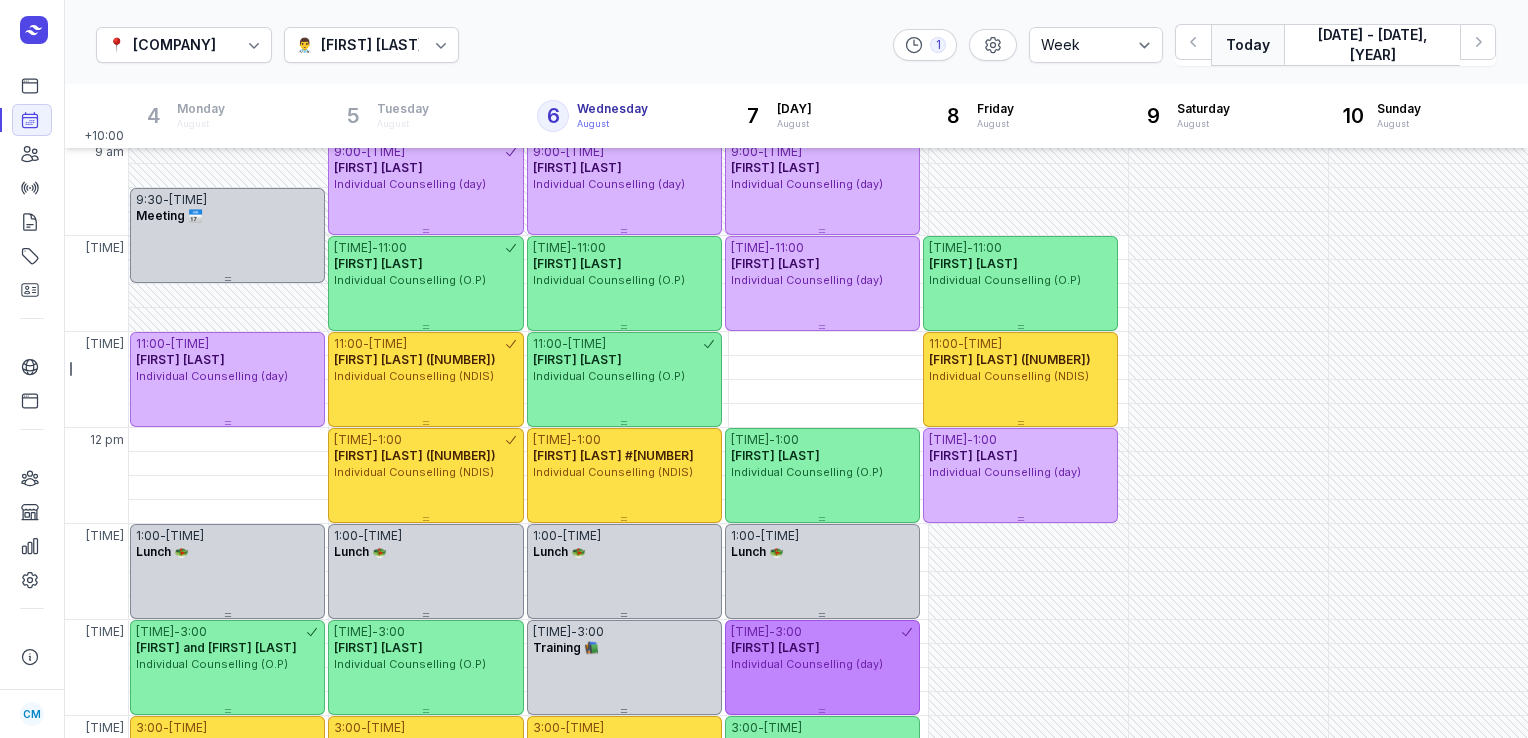 scroll, scrollTop: 0, scrollLeft: 0, axis: both 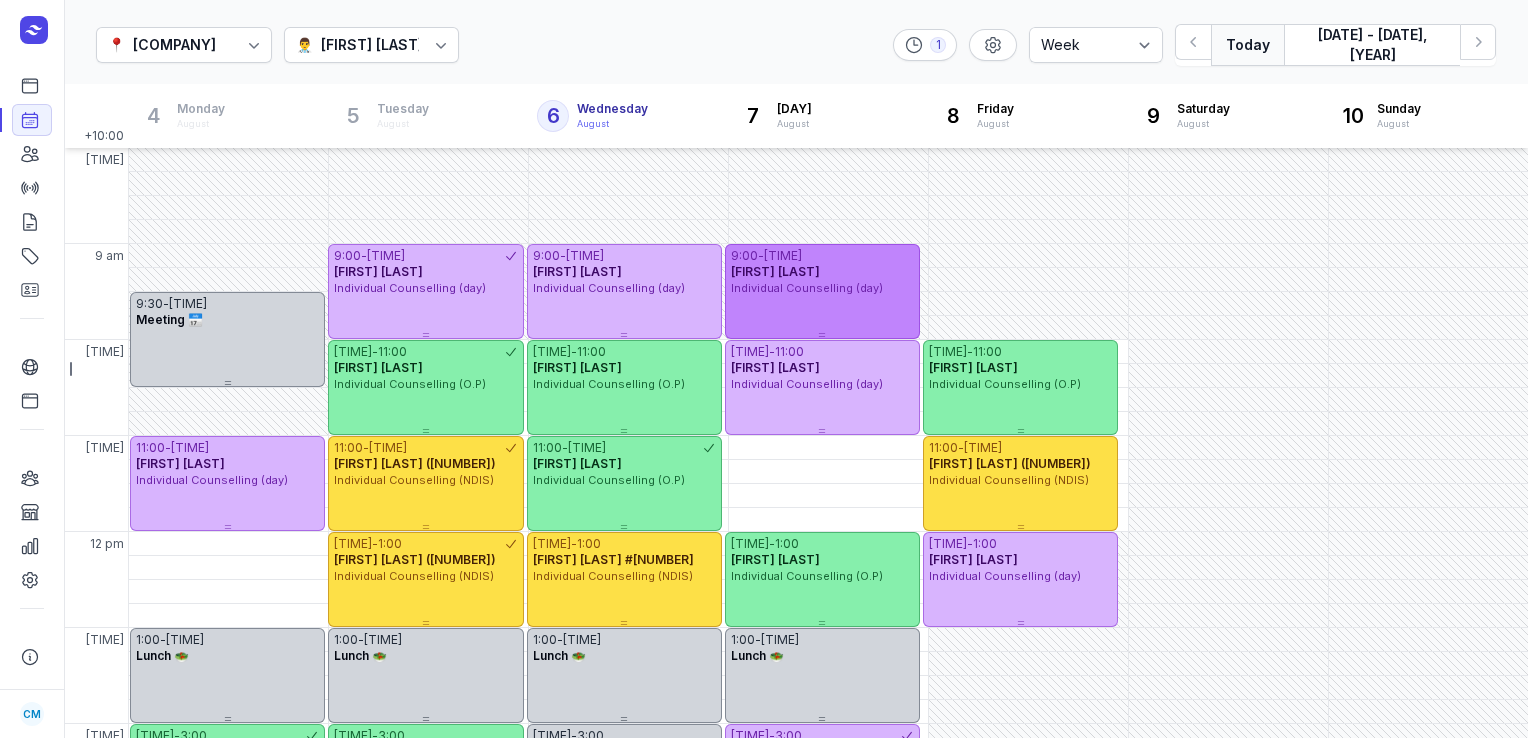 click on "[TIME] - [TIME] [FIRST] [LAST] Individual Counselling (day)" at bounding box center [822, 291] 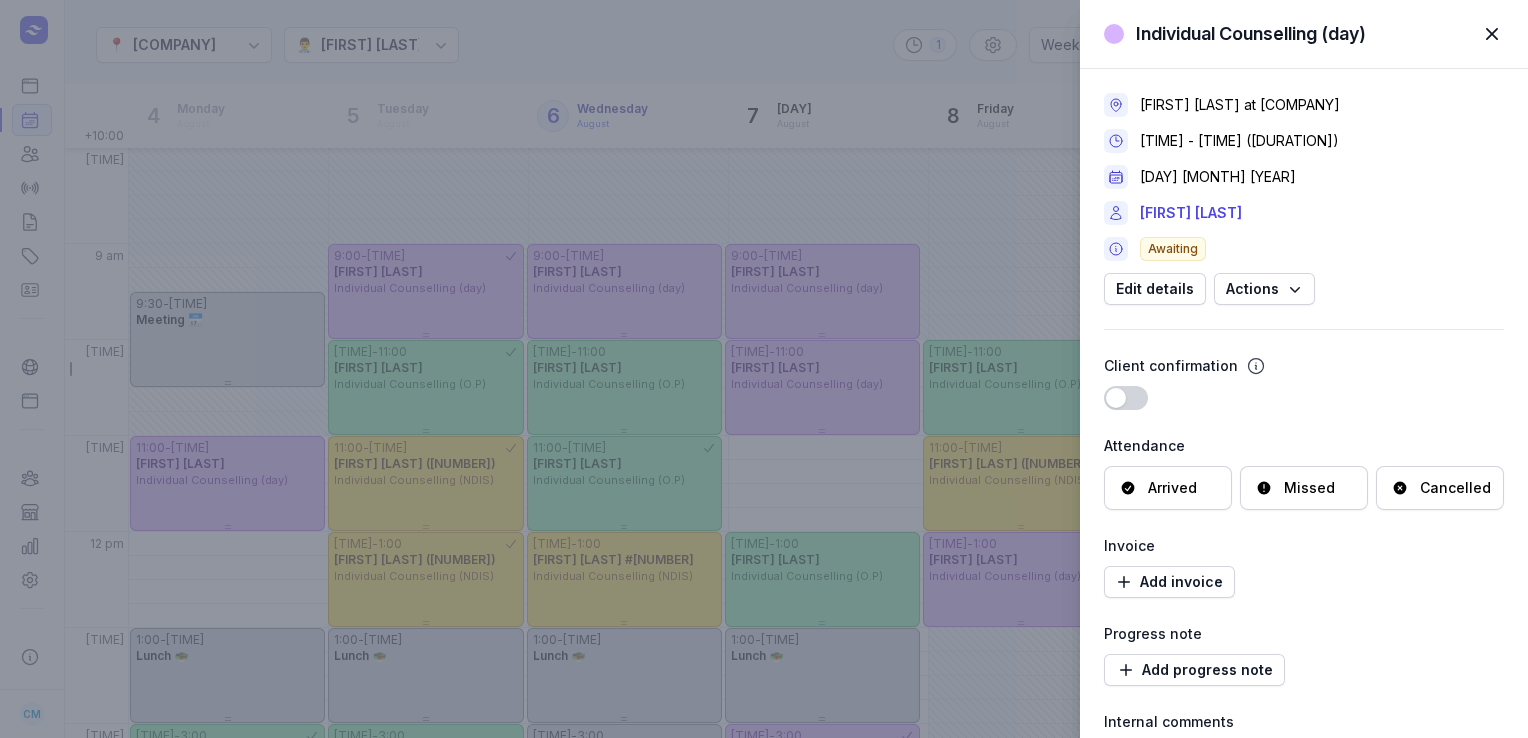 click at bounding box center [1492, 34] 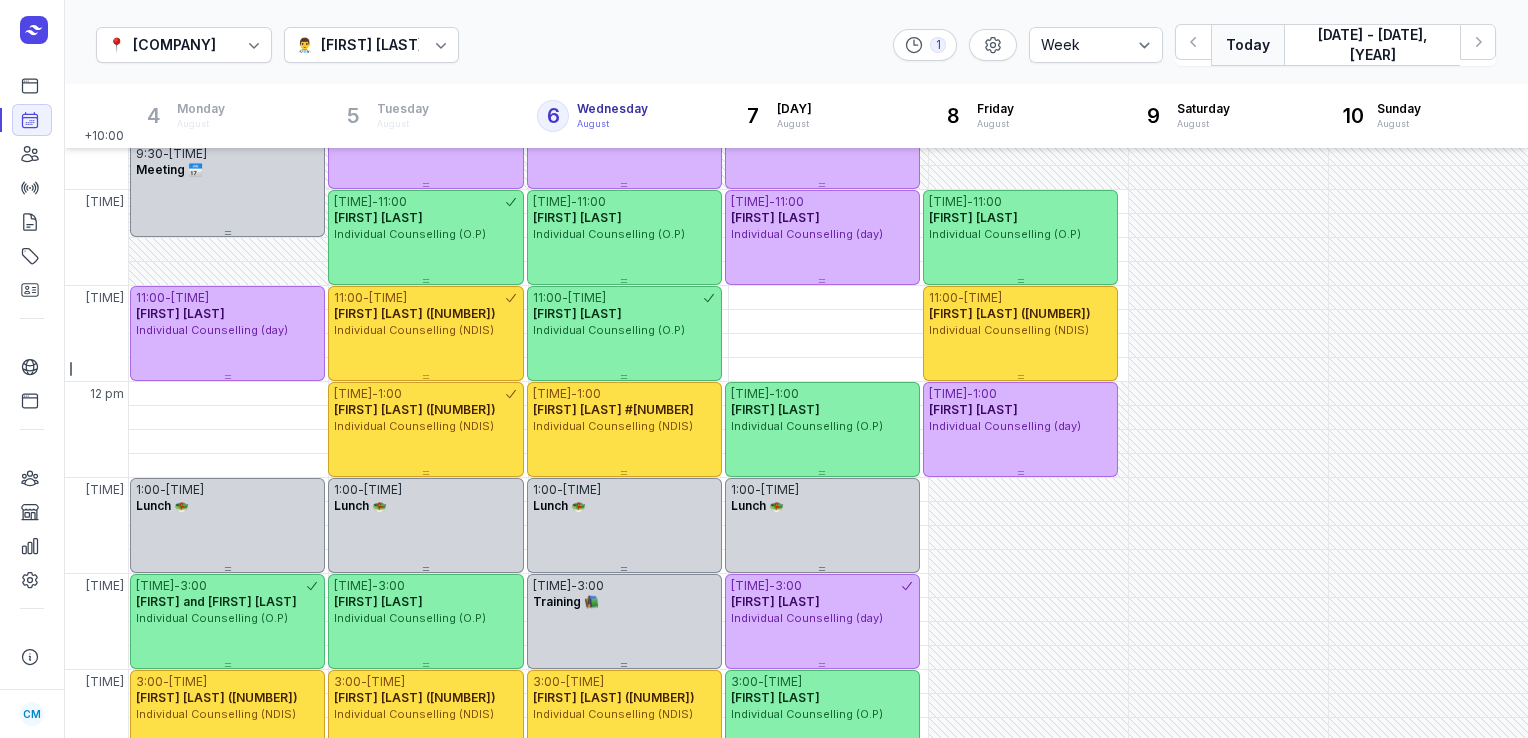 scroll, scrollTop: 143, scrollLeft: 0, axis: vertical 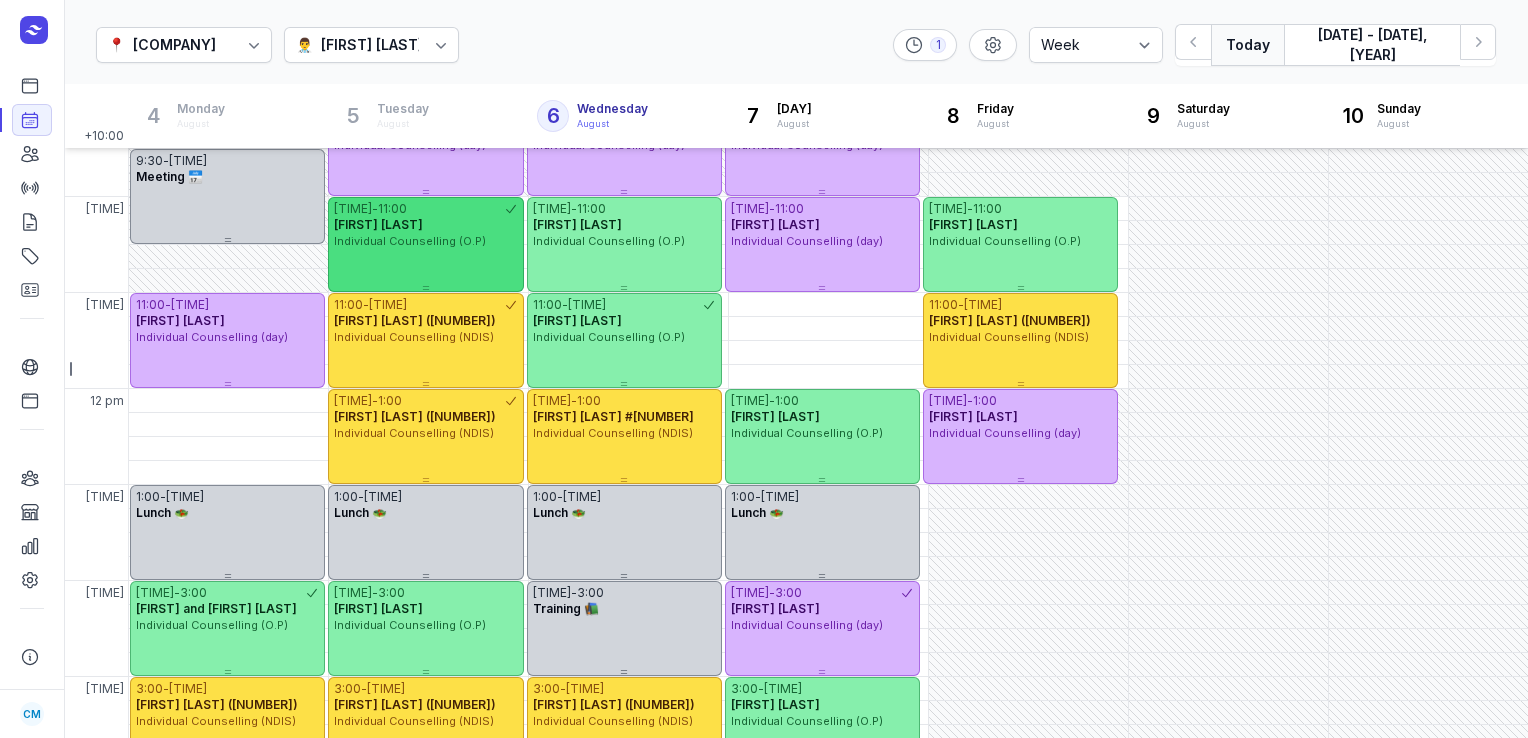 click on "[FIRST] [LAST]" at bounding box center [378, 224] 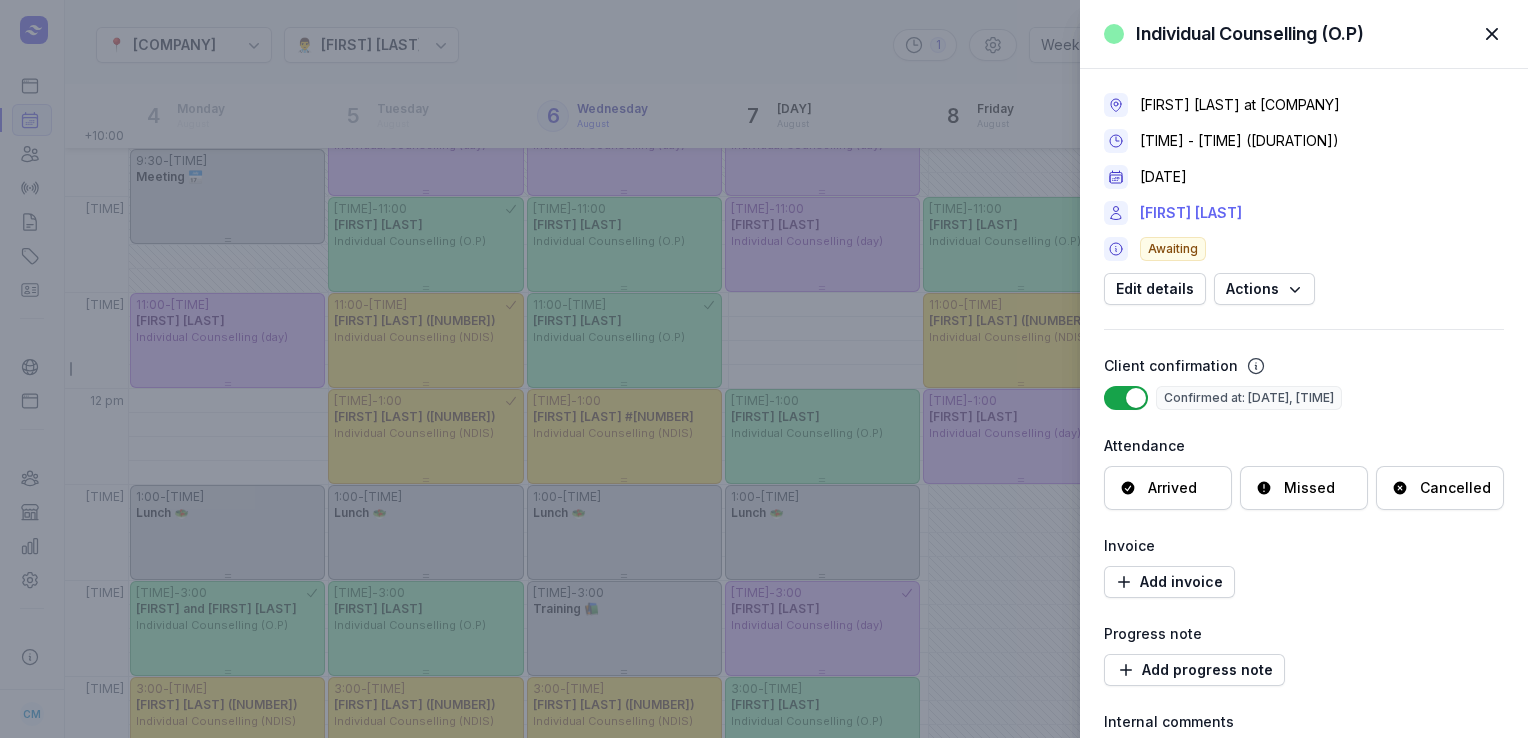click on "[FIRST] [LAST]" at bounding box center [1191, 213] 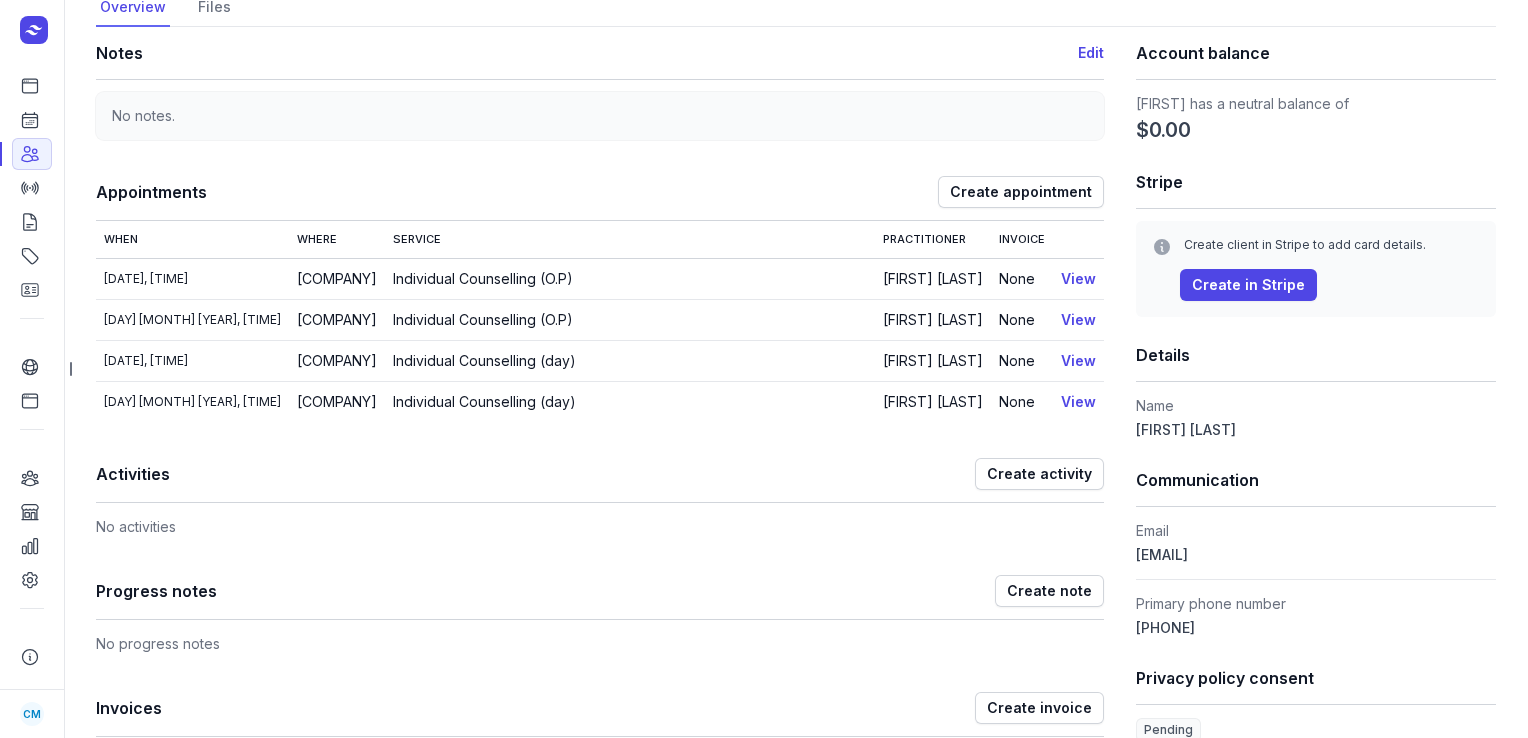 scroll, scrollTop: 184, scrollLeft: 0, axis: vertical 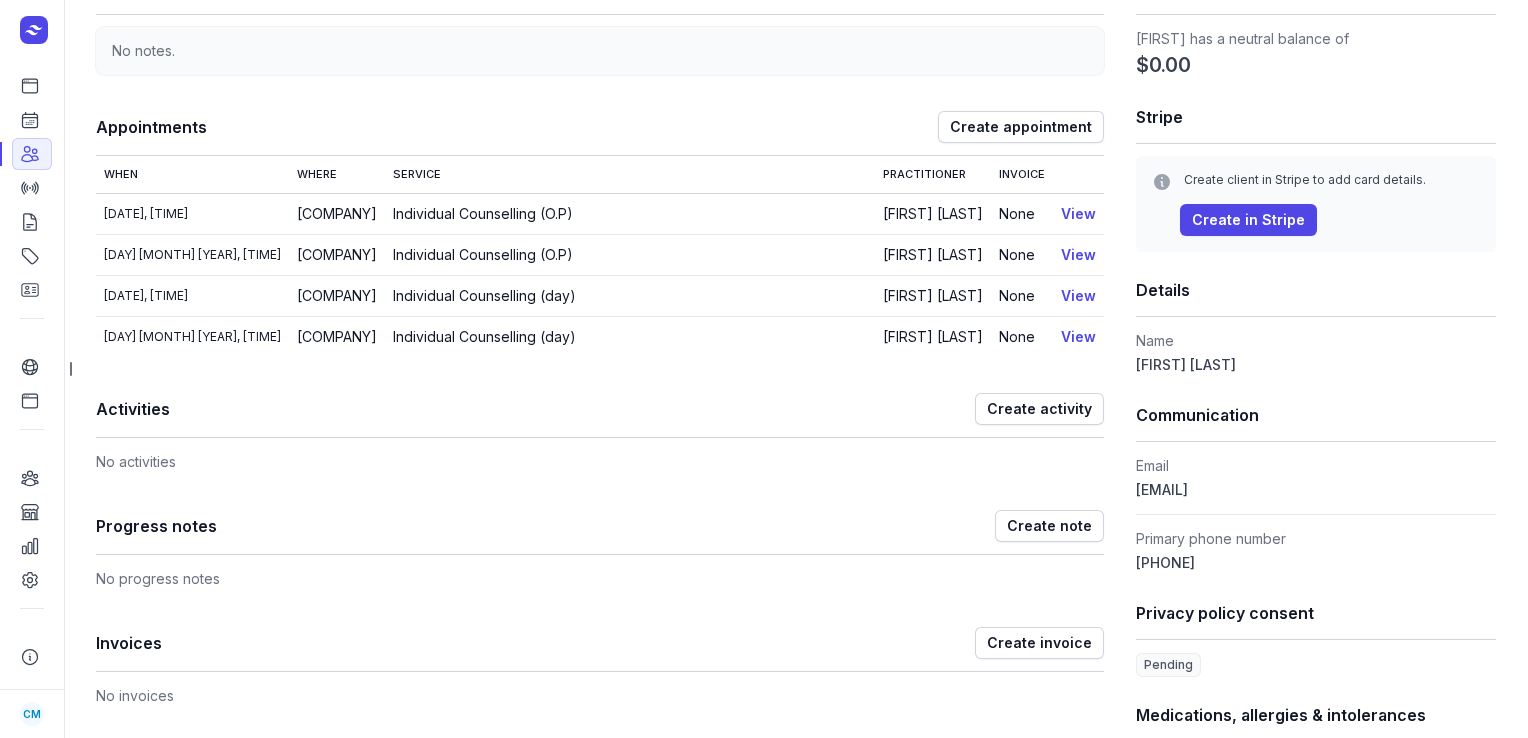 drag, startPoint x: 1292, startPoint y: 491, endPoint x: 1124, endPoint y: 498, distance: 168.14577 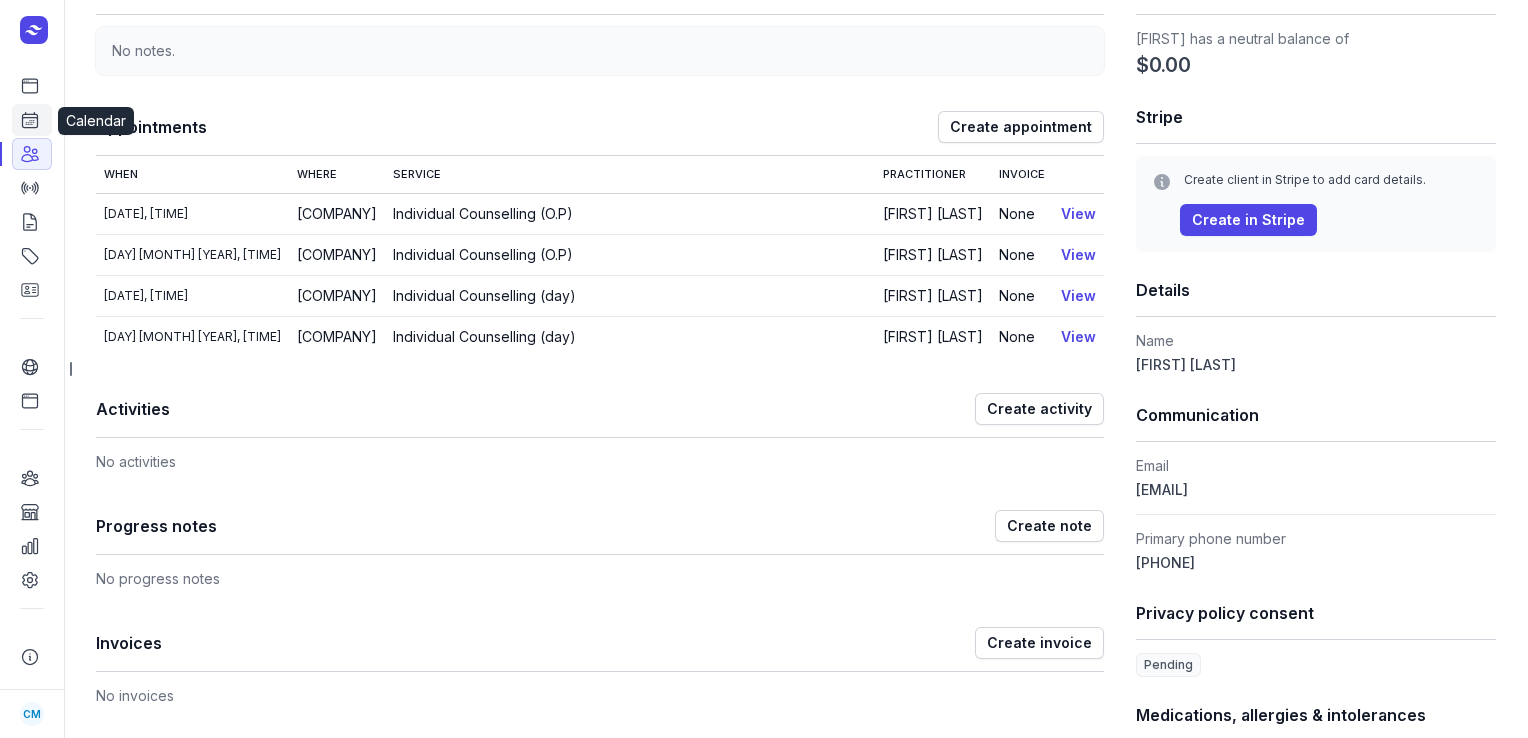 click on "Calendar" 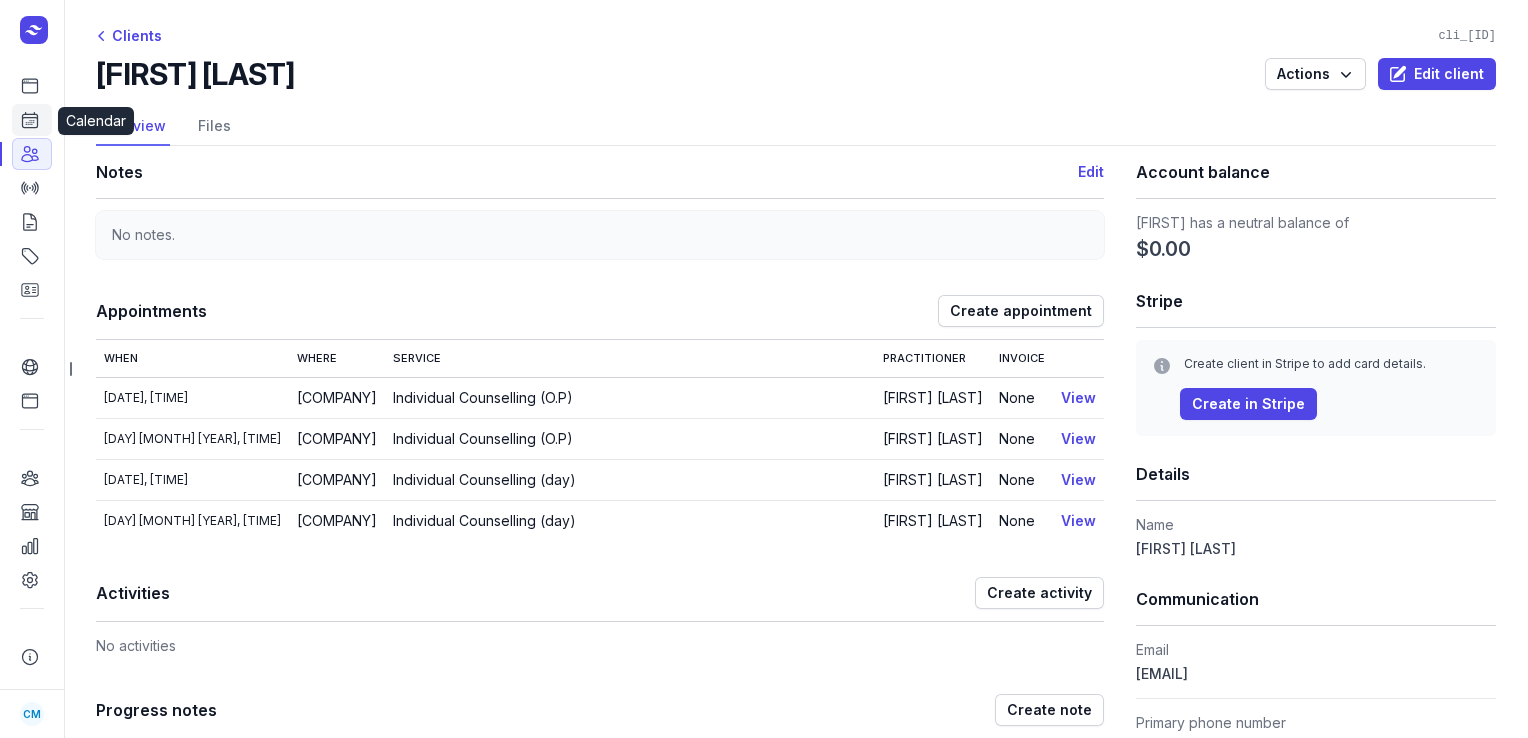 select on "week" 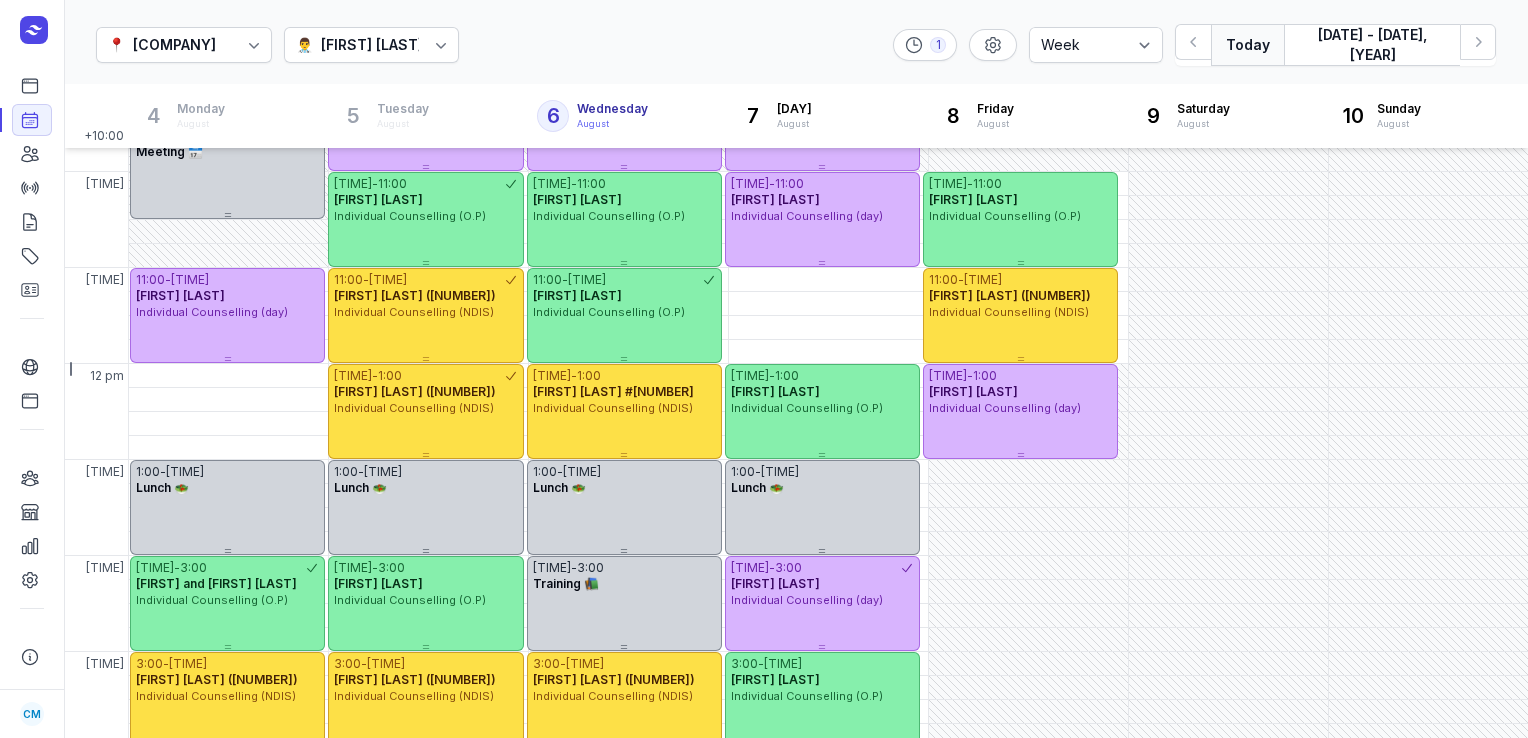 scroll, scrollTop: 164, scrollLeft: 0, axis: vertical 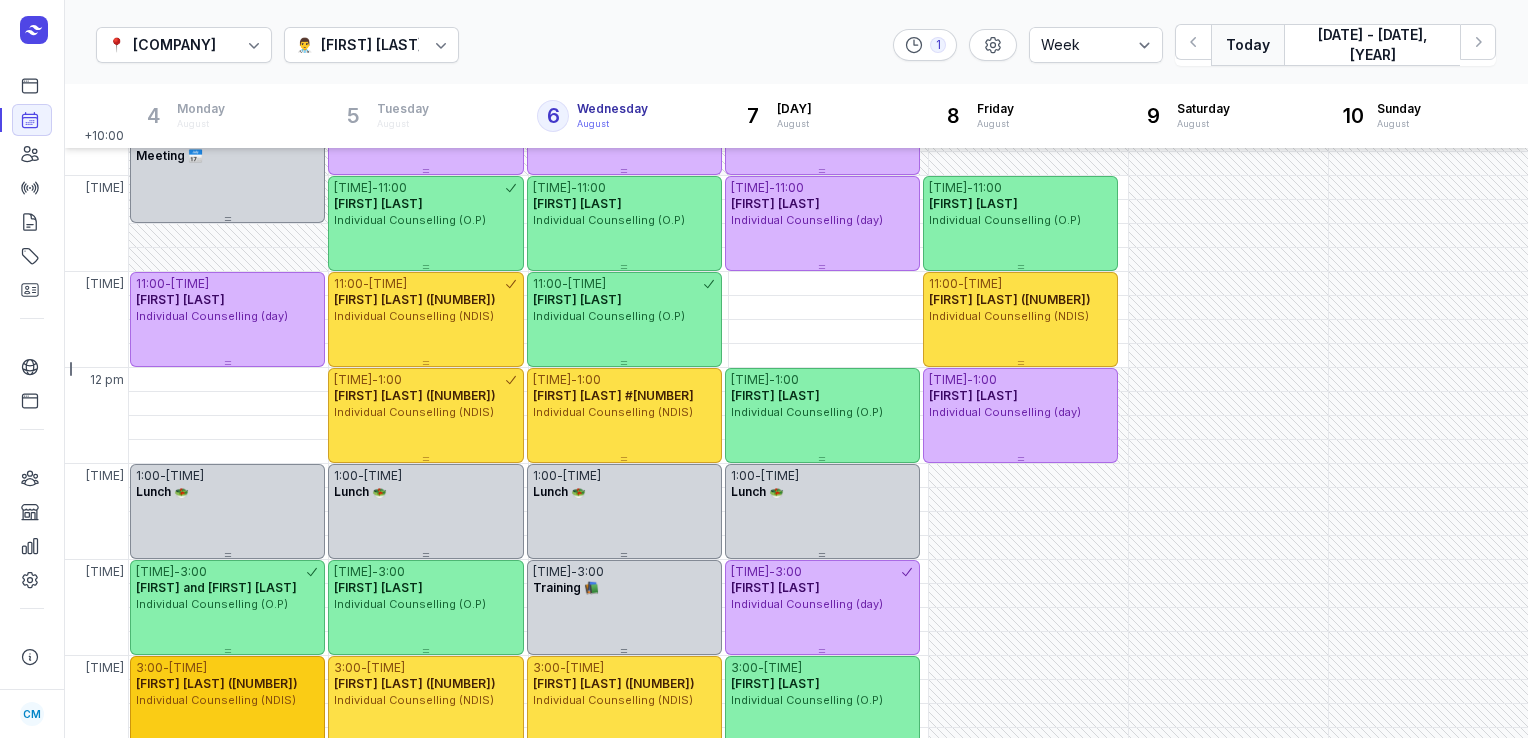 click on "Individual Counselling (NDIS)" at bounding box center (216, 700) 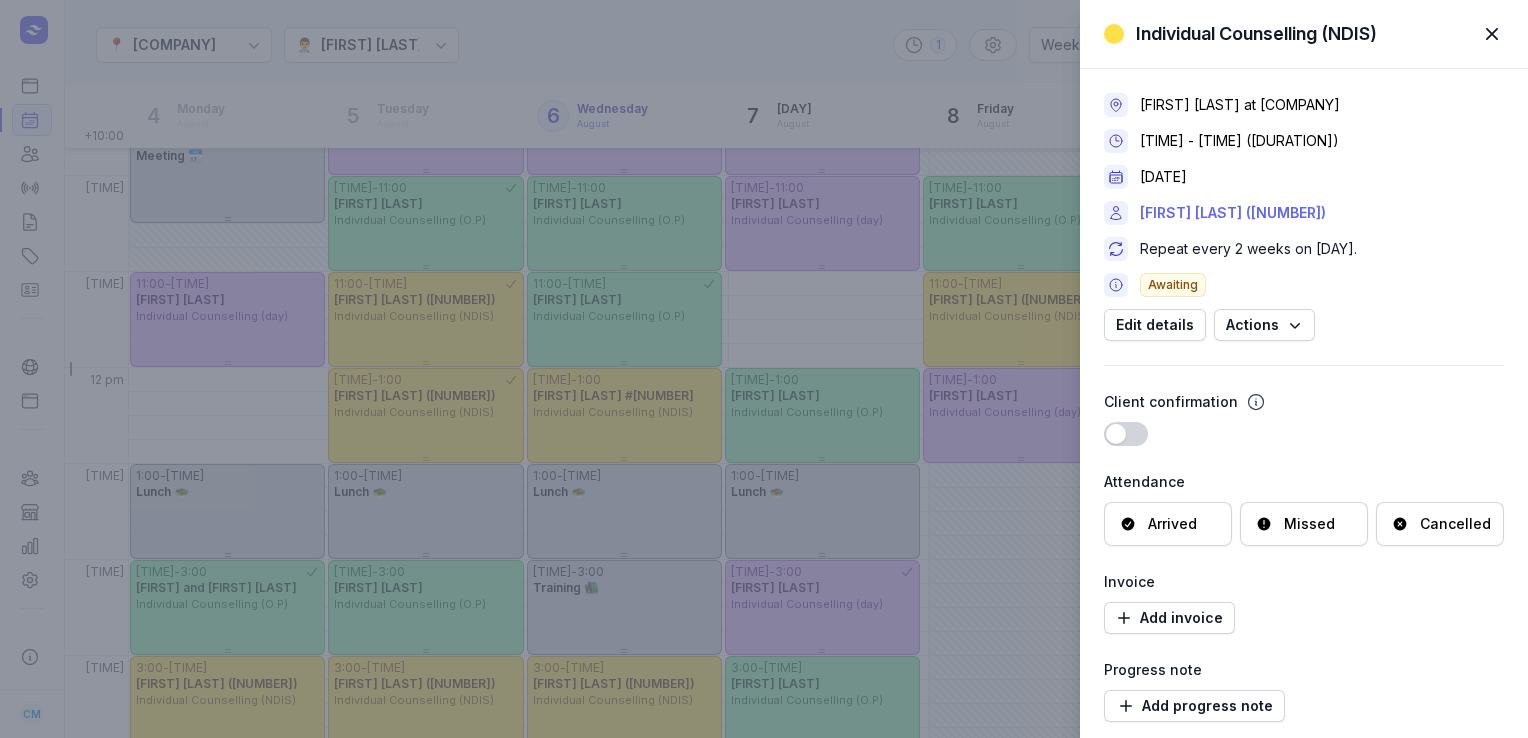 click on "[FIRST] [LAST] ([NUMBER])" at bounding box center [1233, 213] 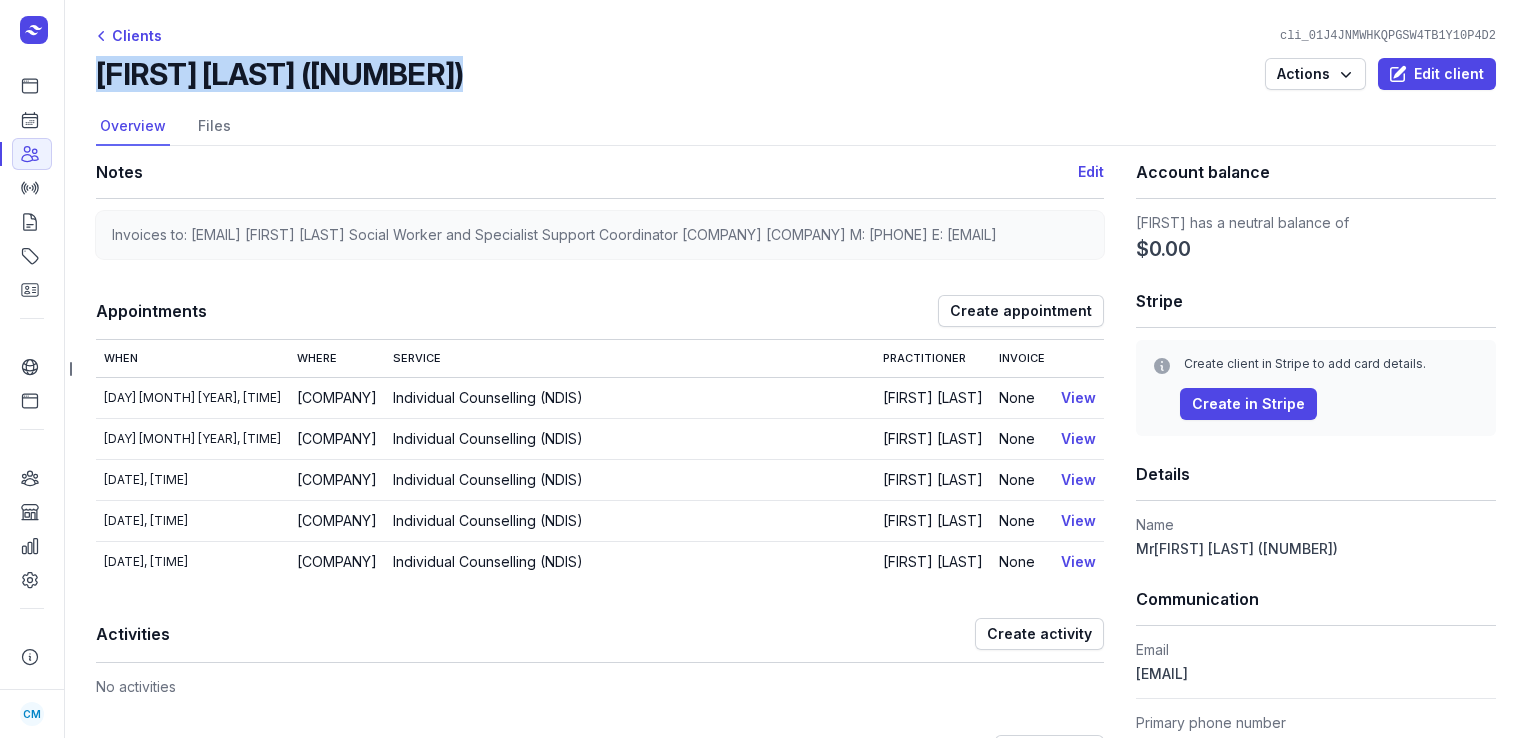 drag, startPoint x: 493, startPoint y: 76, endPoint x: 100, endPoint y: 77, distance: 393.00128 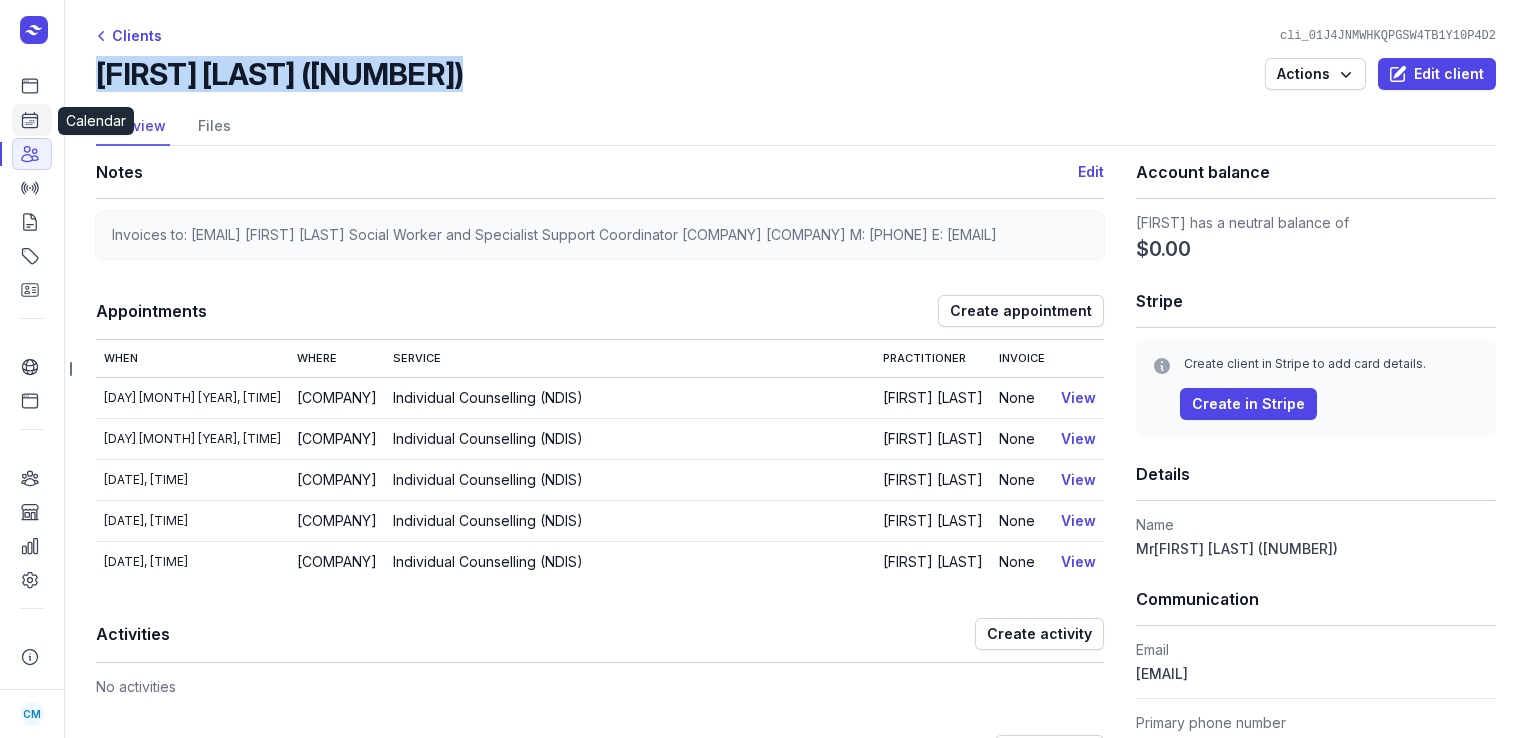 click on "Calendar" 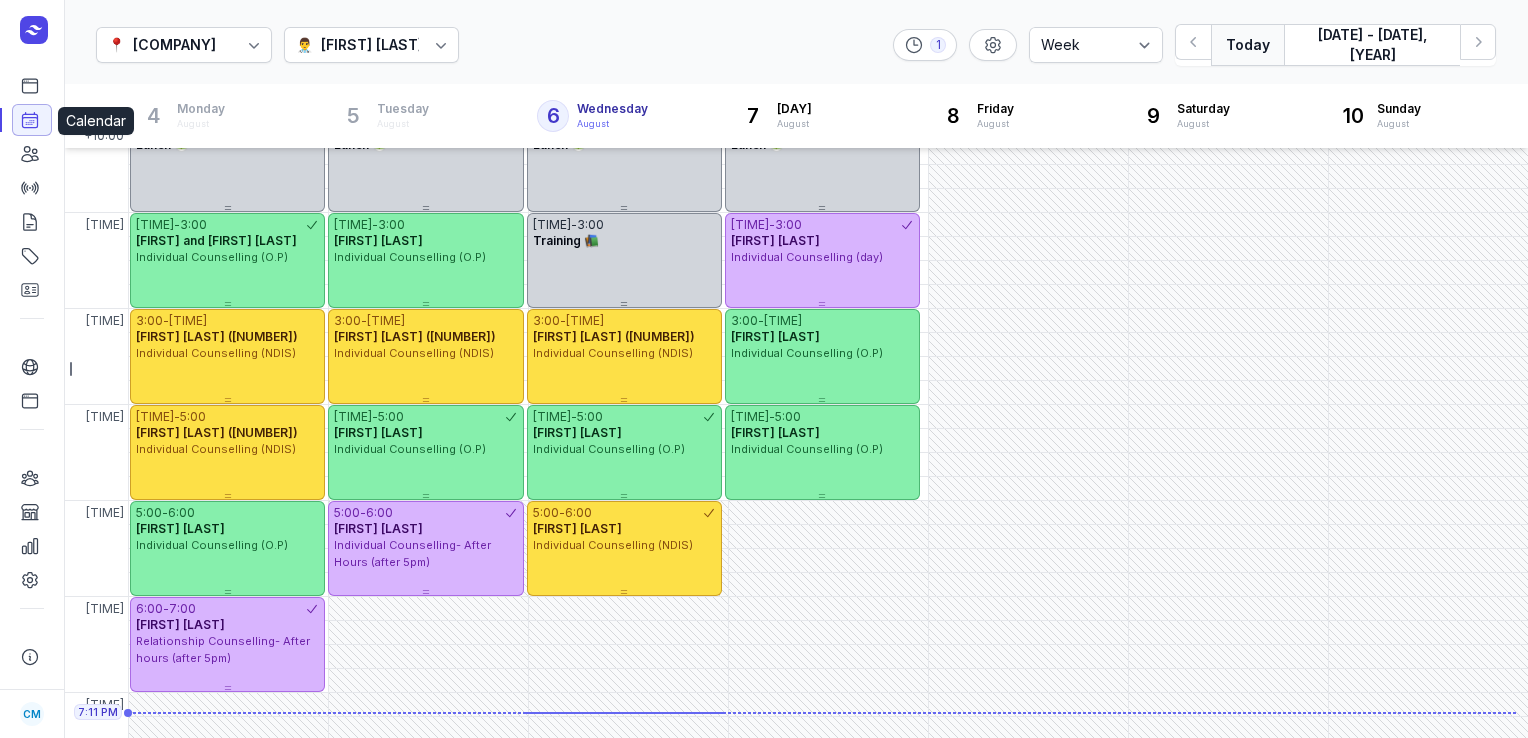 scroll, scrollTop: 561, scrollLeft: 0, axis: vertical 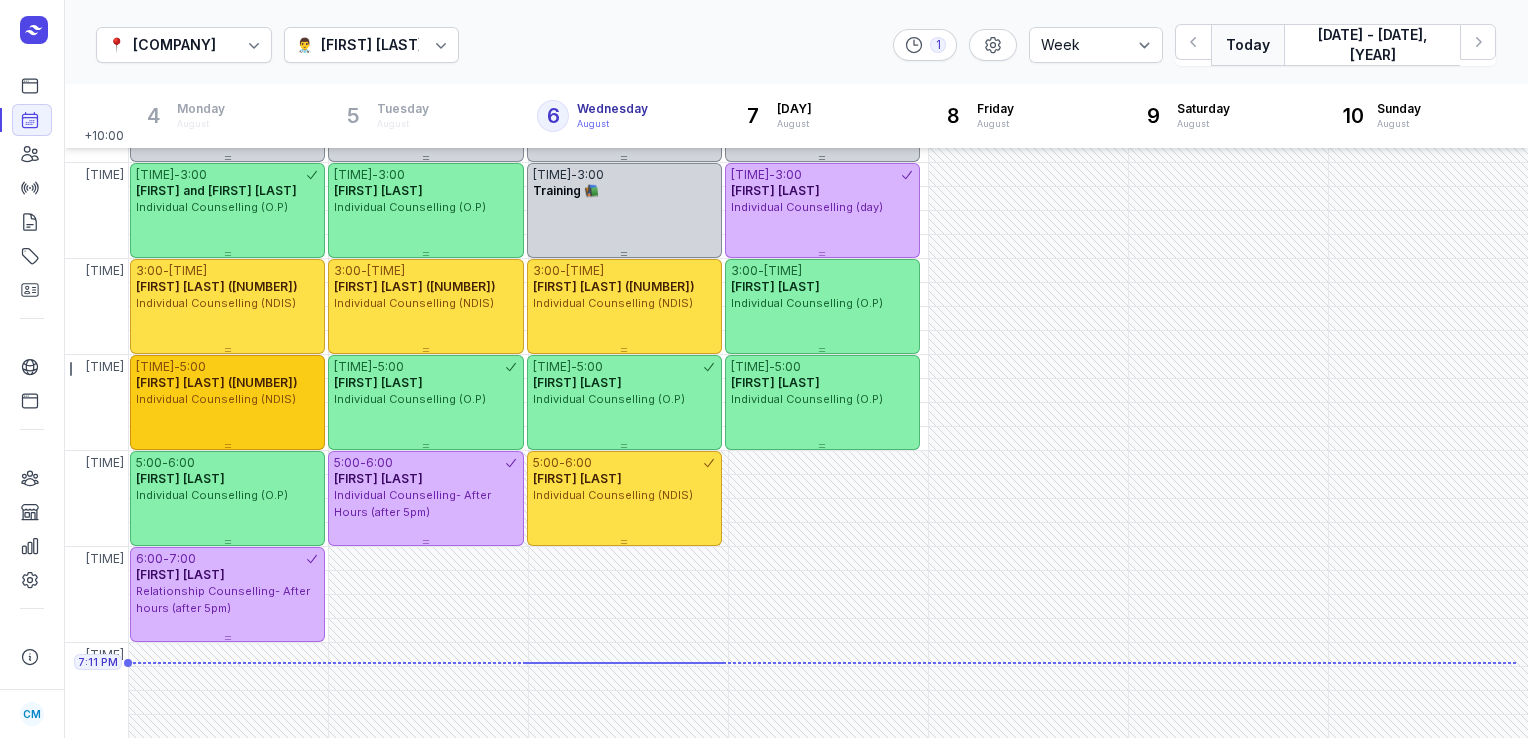 click on "[FIRST] [LAST] ([NUMBER])" at bounding box center (217, 382) 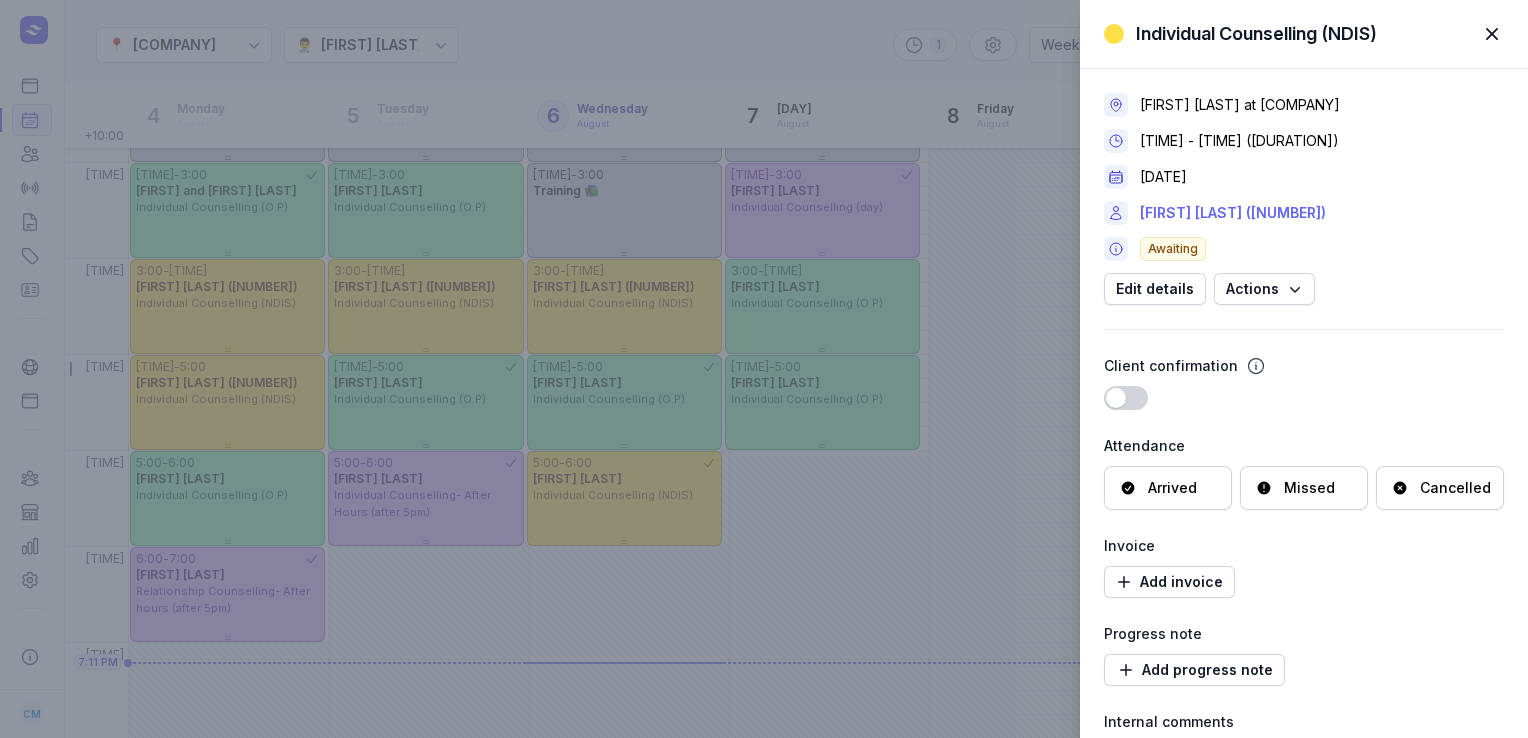drag, startPoint x: 1353, startPoint y: 212, endPoint x: 1144, endPoint y: 216, distance: 209.03827 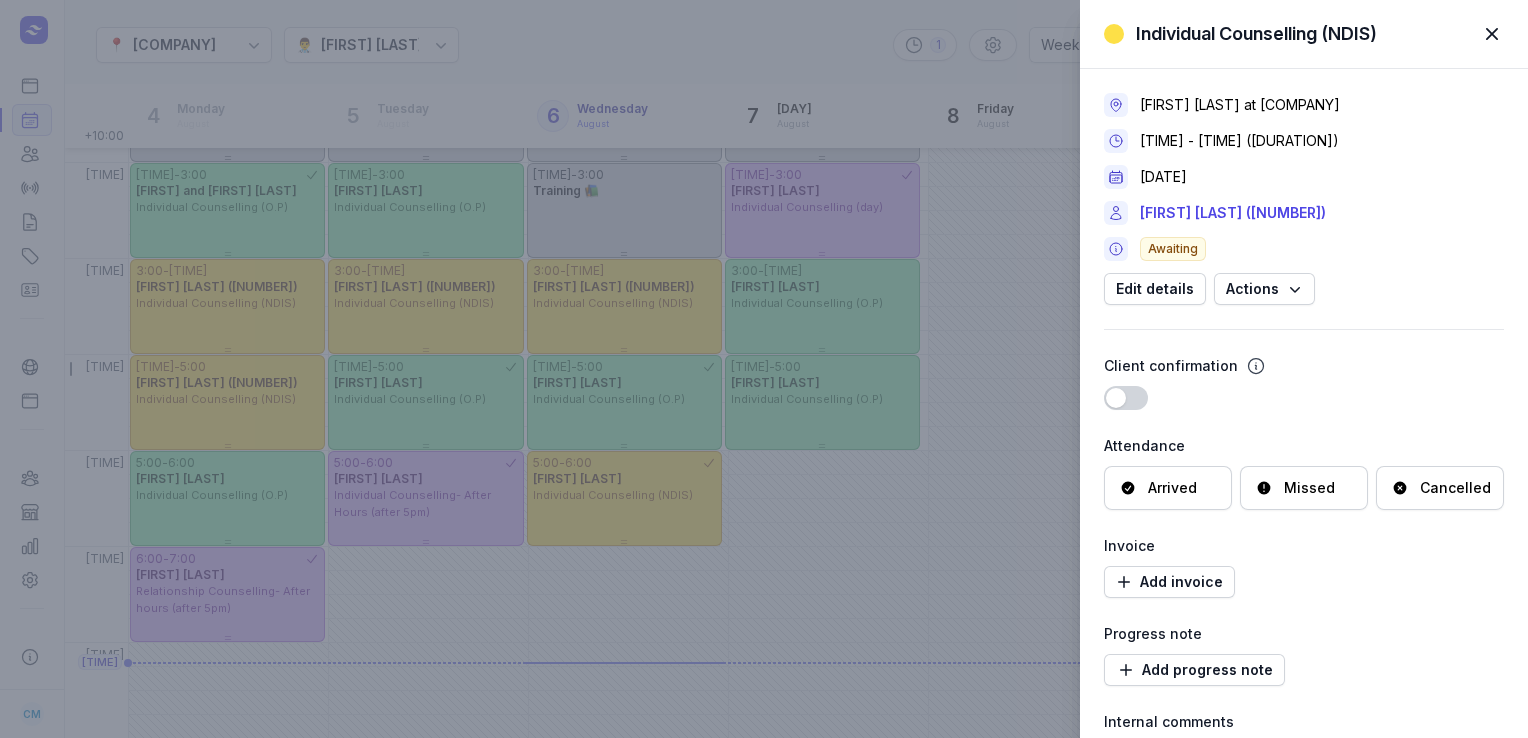 click on "Awaiting" at bounding box center [1304, 249] 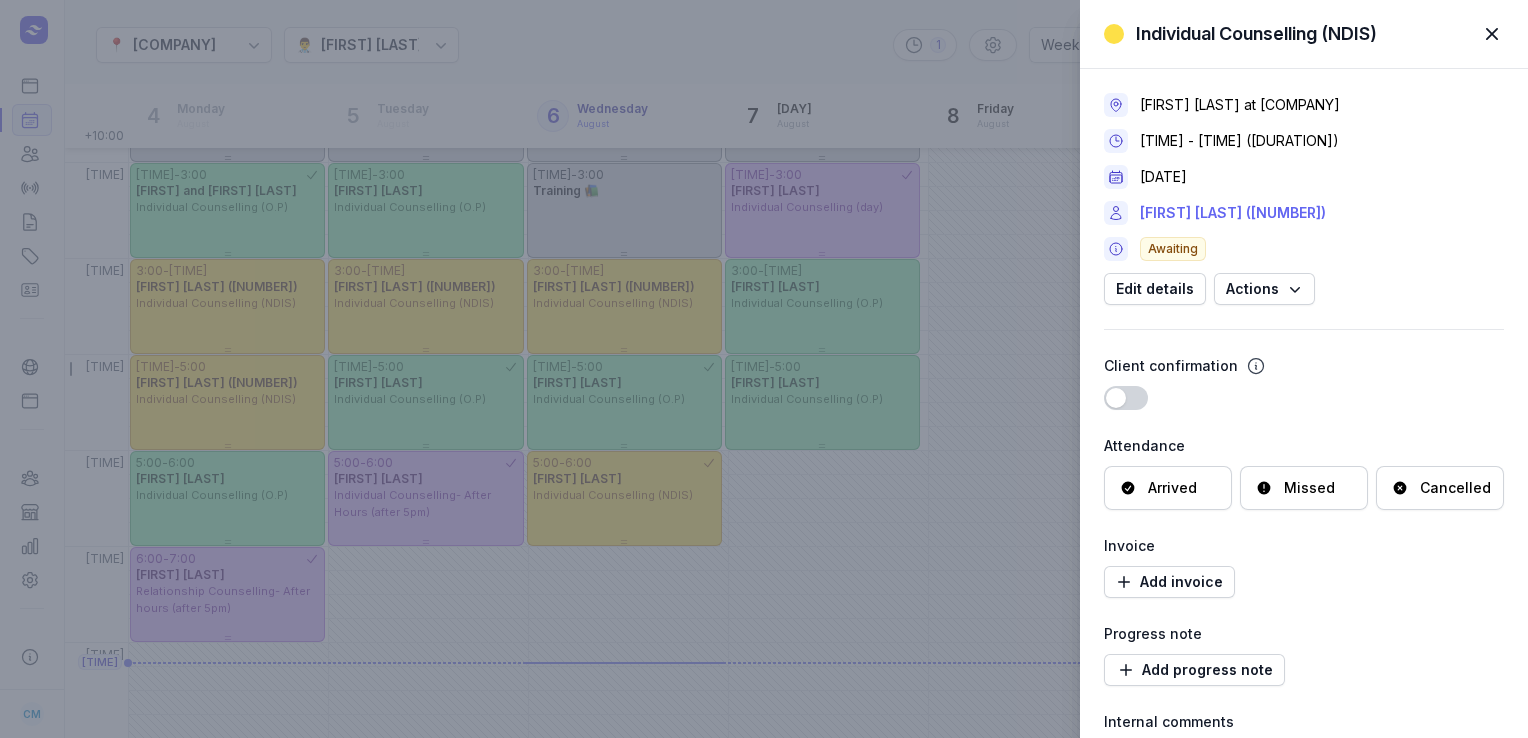 click on "[FIRST] [LAST] ([NUMBER])" at bounding box center (1233, 213) 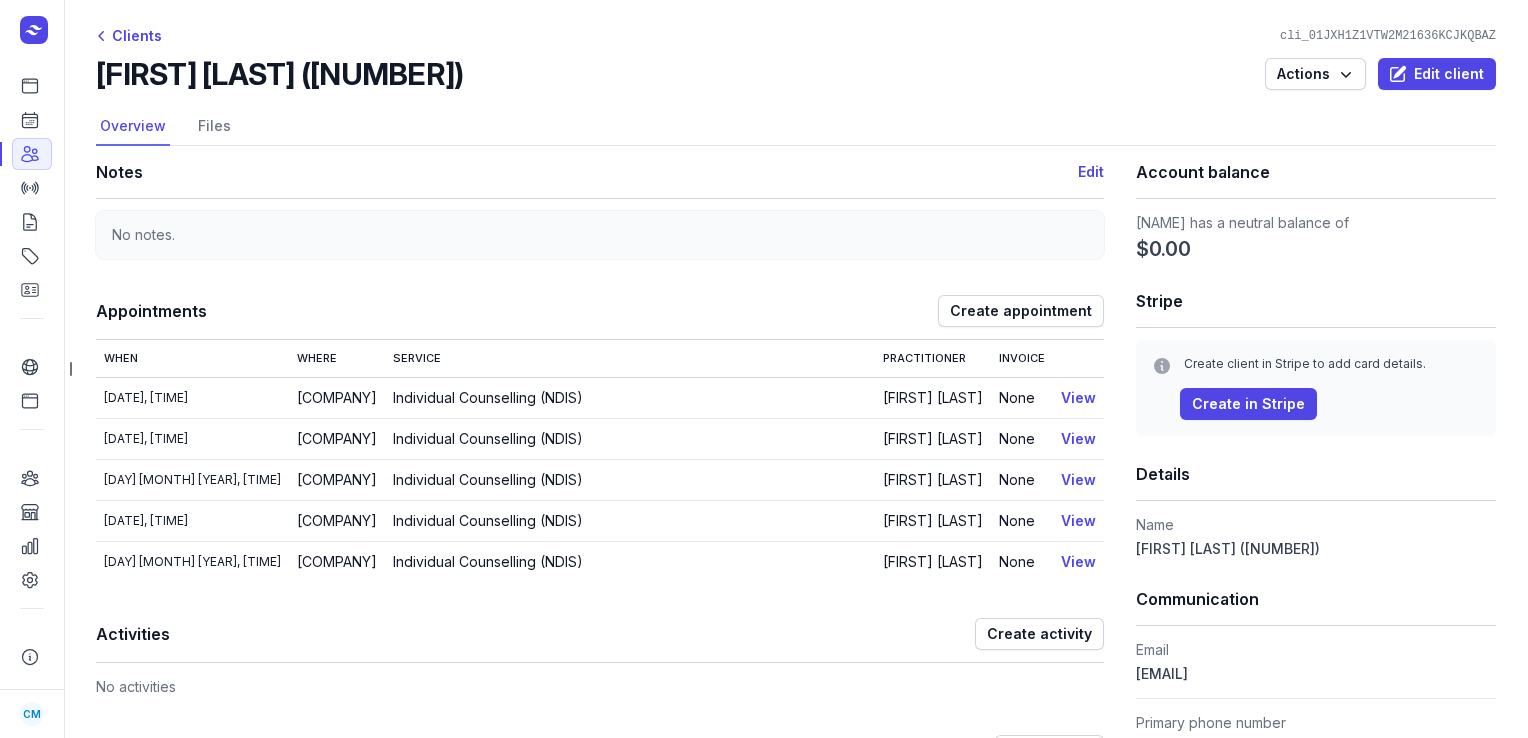 drag, startPoint x: 1317, startPoint y: 670, endPoint x: 1128, endPoint y: 683, distance: 189.44656 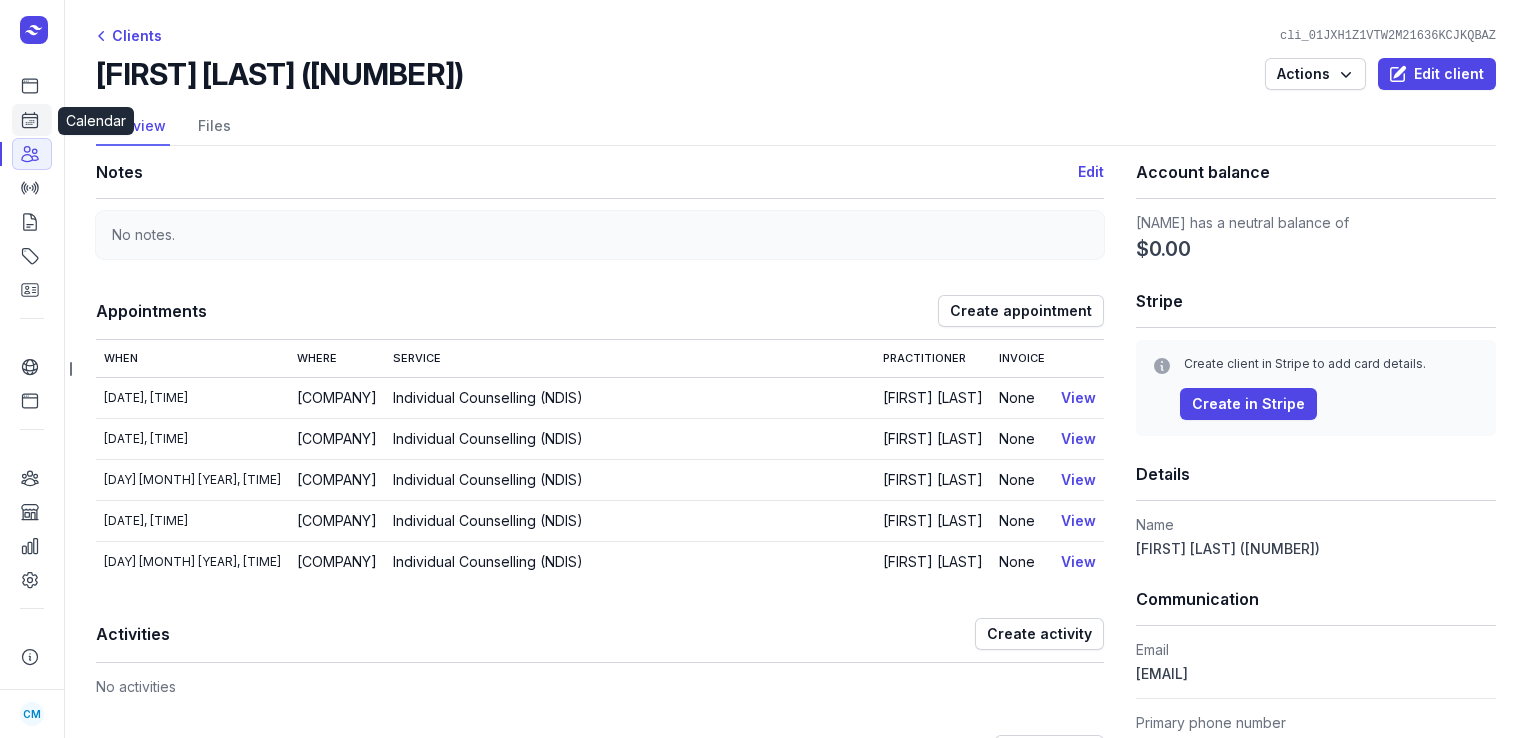 click on "Calendar" 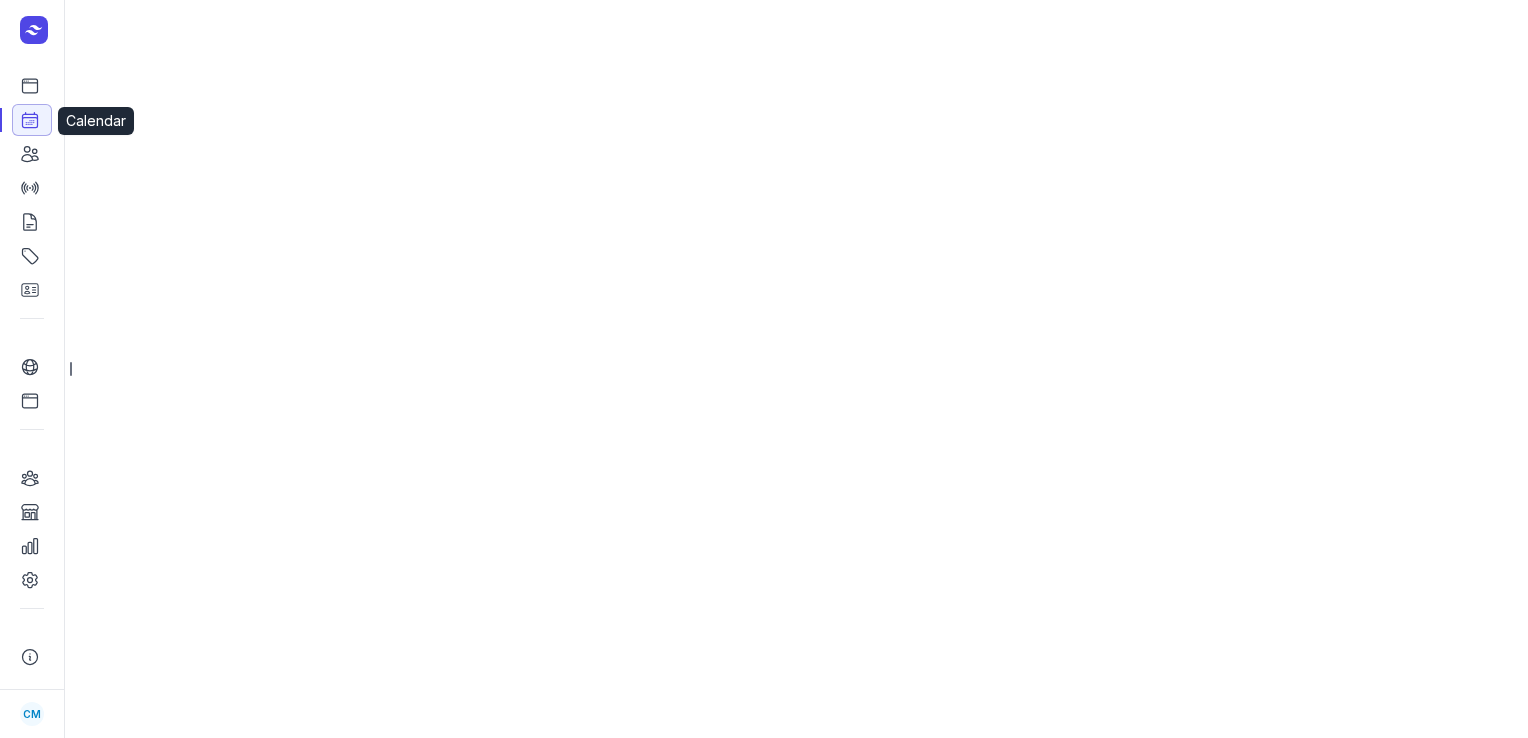 select on "week" 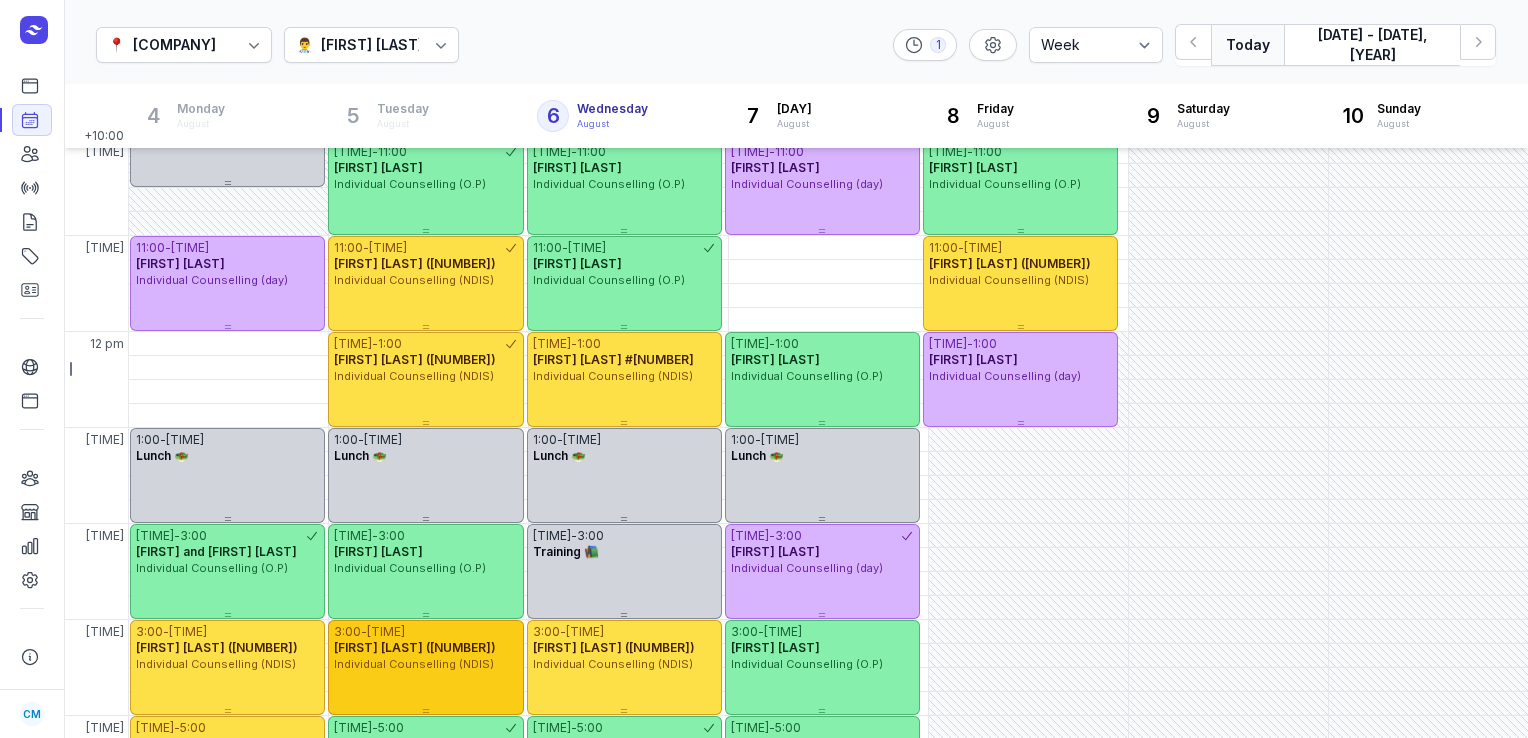 scroll, scrollTop: 152, scrollLeft: 0, axis: vertical 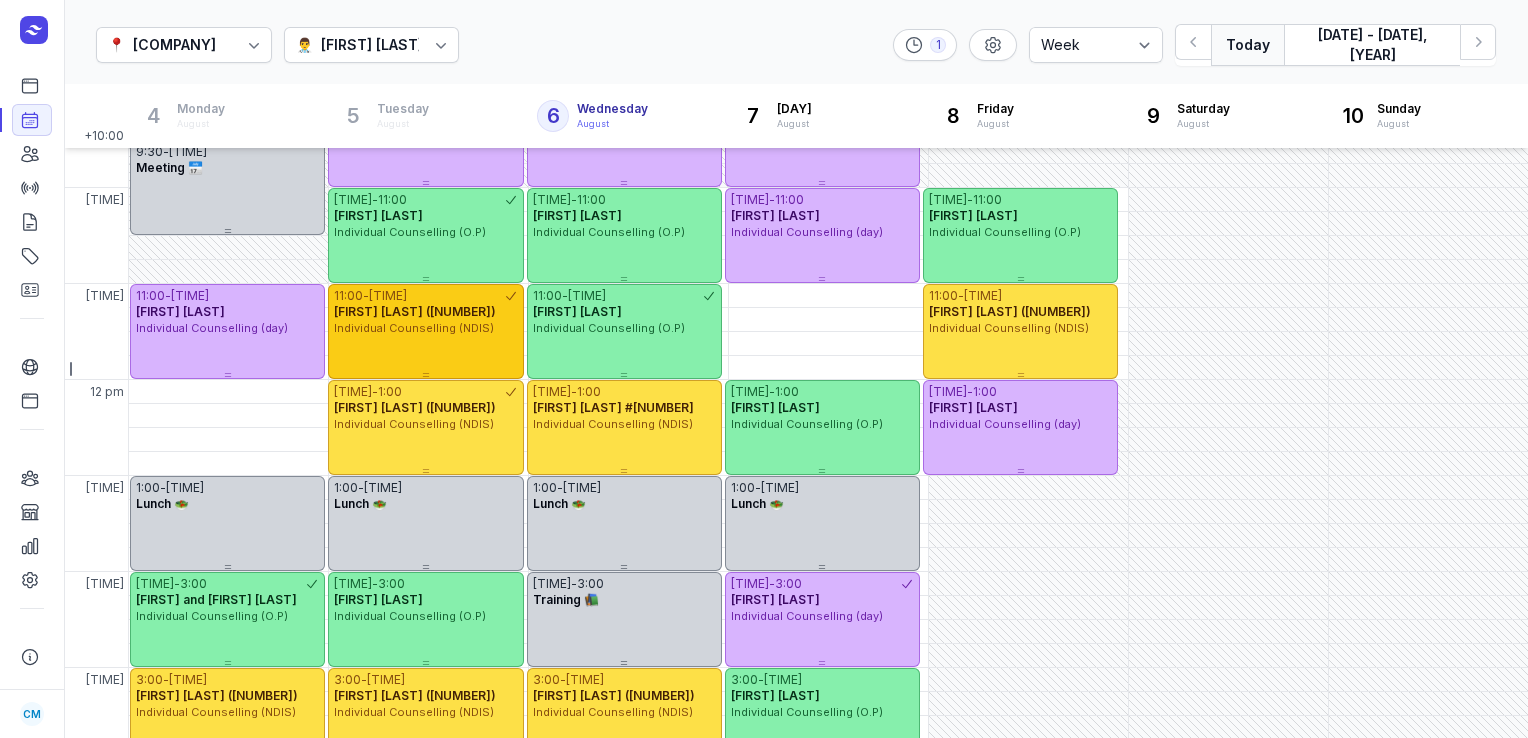 click on "Individual Counselling (NDIS)" at bounding box center [425, 328] 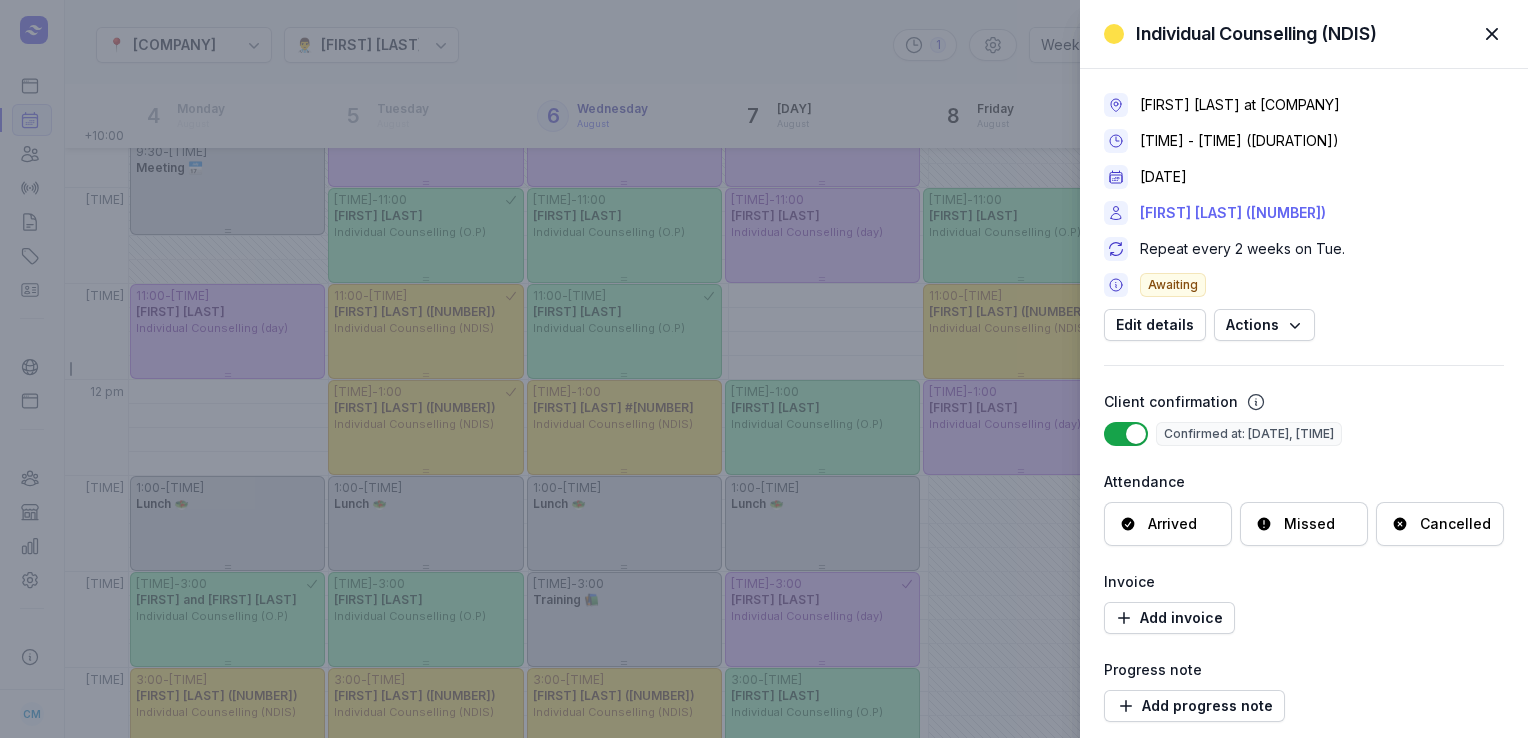 click on "[FIRST] [LAST] ([NUMBER])" at bounding box center (1233, 213) 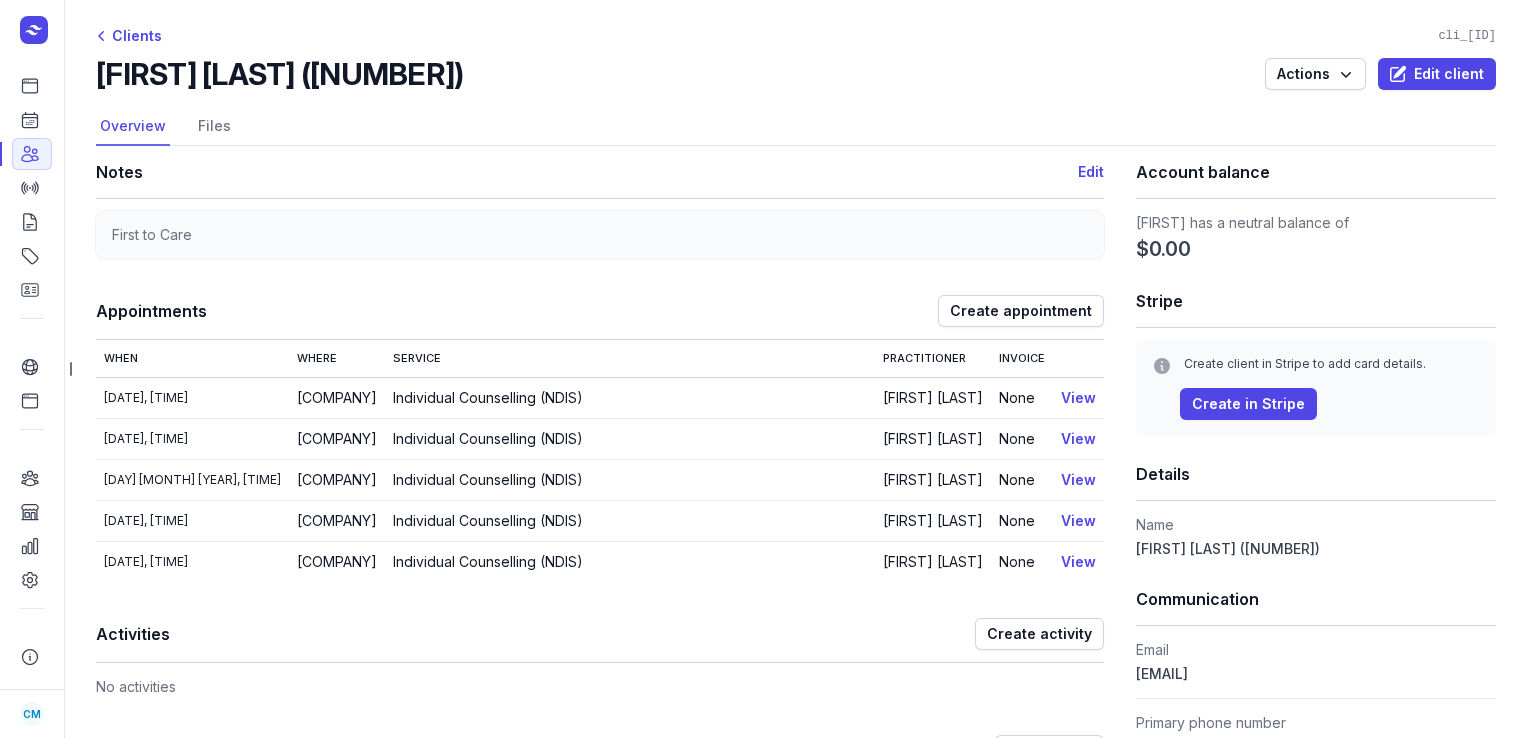 drag, startPoint x: 516, startPoint y: 81, endPoint x: 94, endPoint y: 84, distance: 422.01065 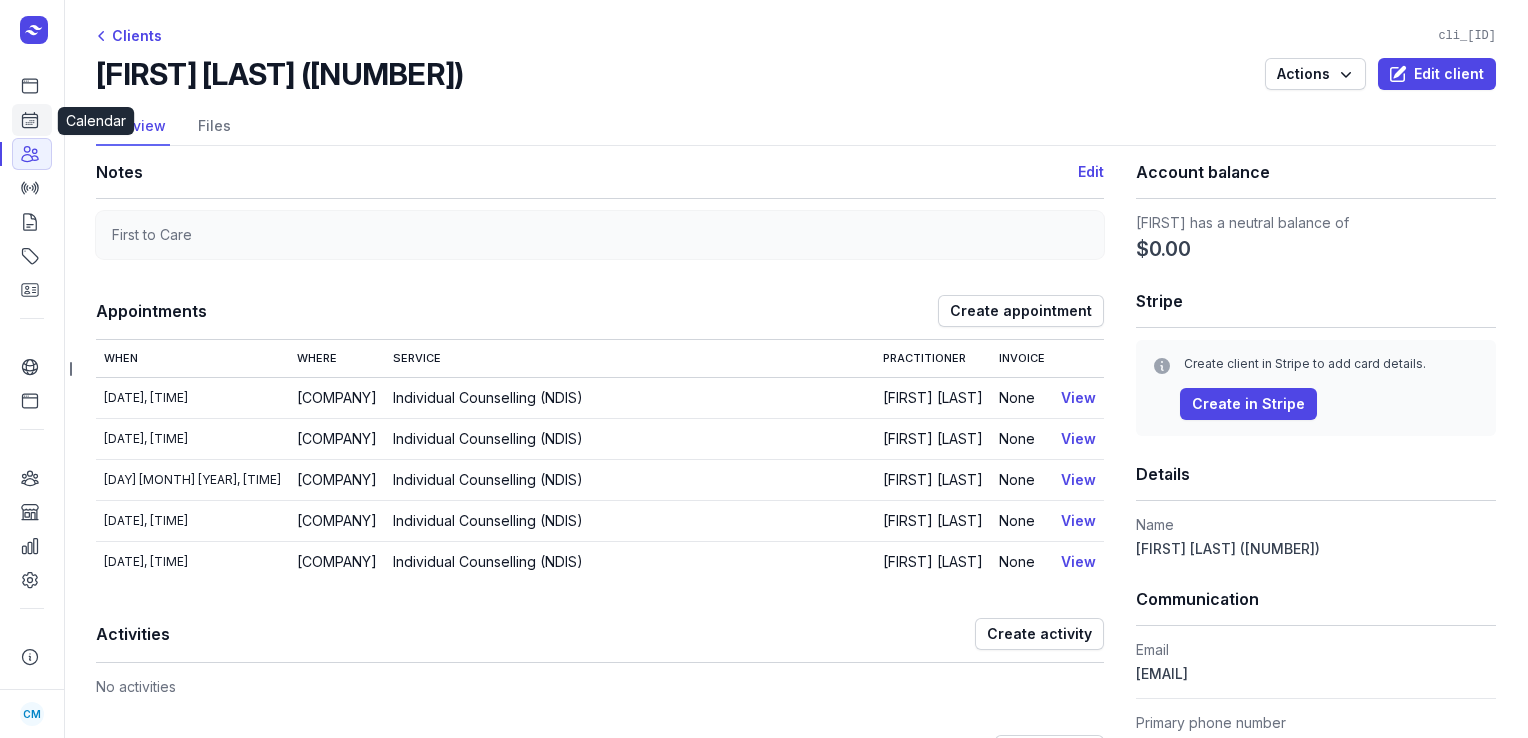 click on "Calendar" 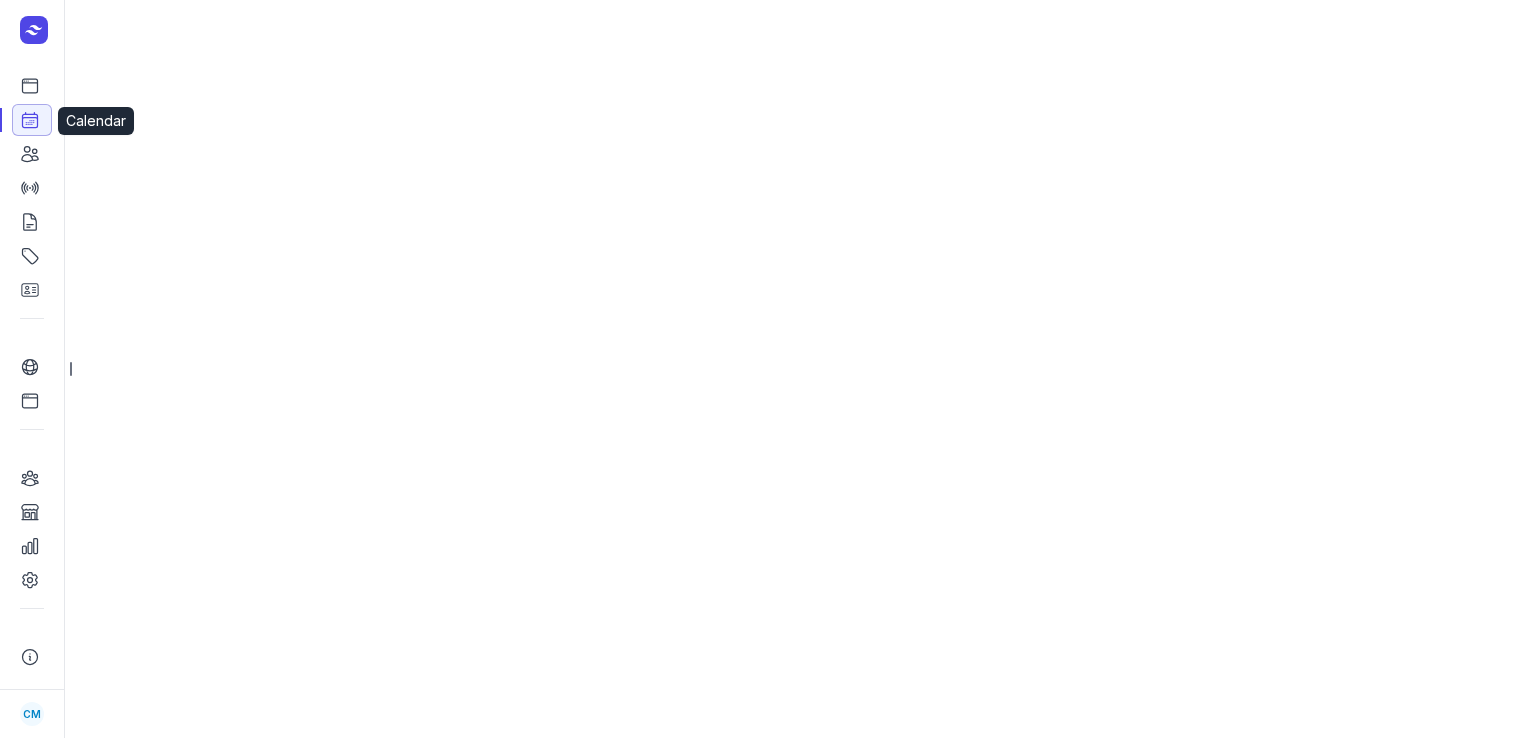 select on "week" 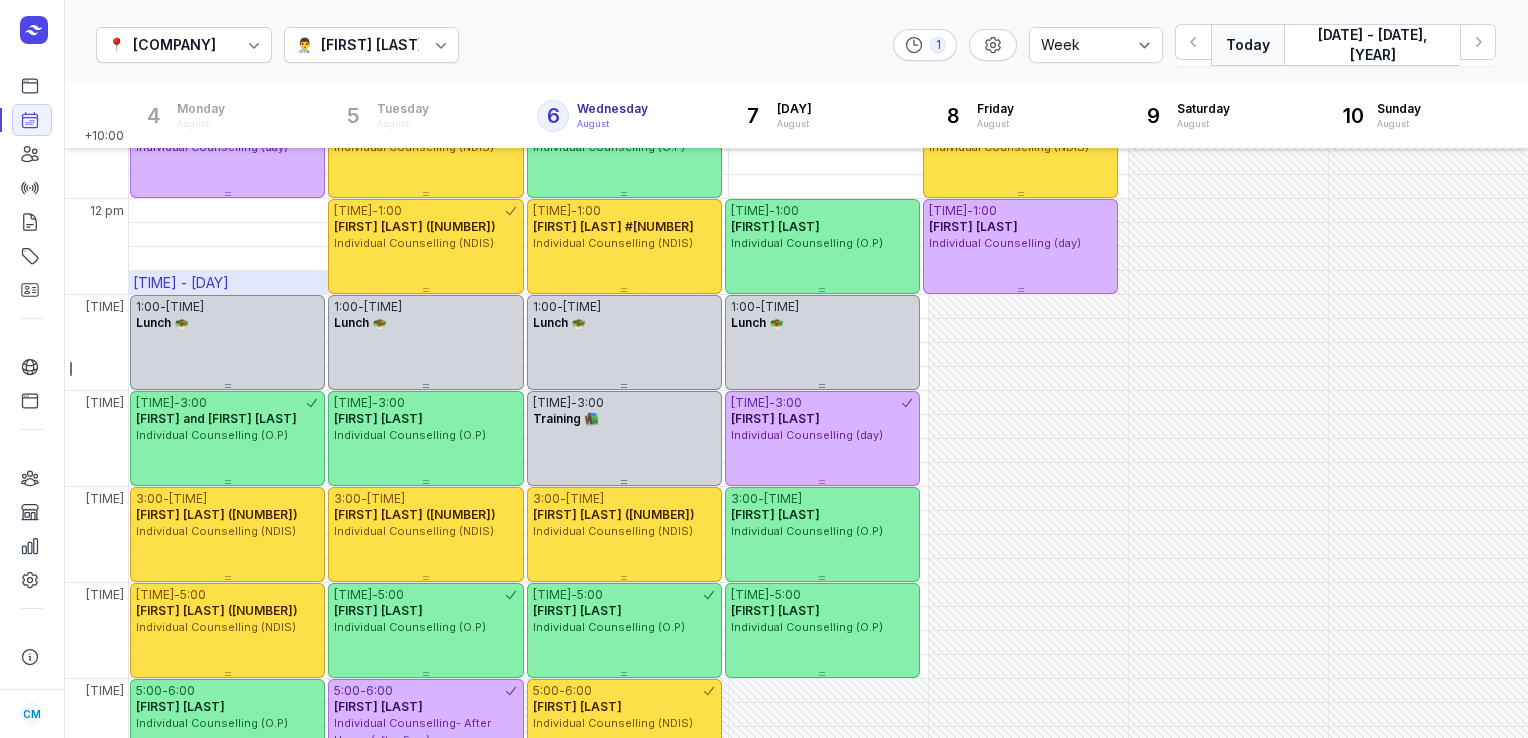 scroll, scrollTop: 277, scrollLeft: 0, axis: vertical 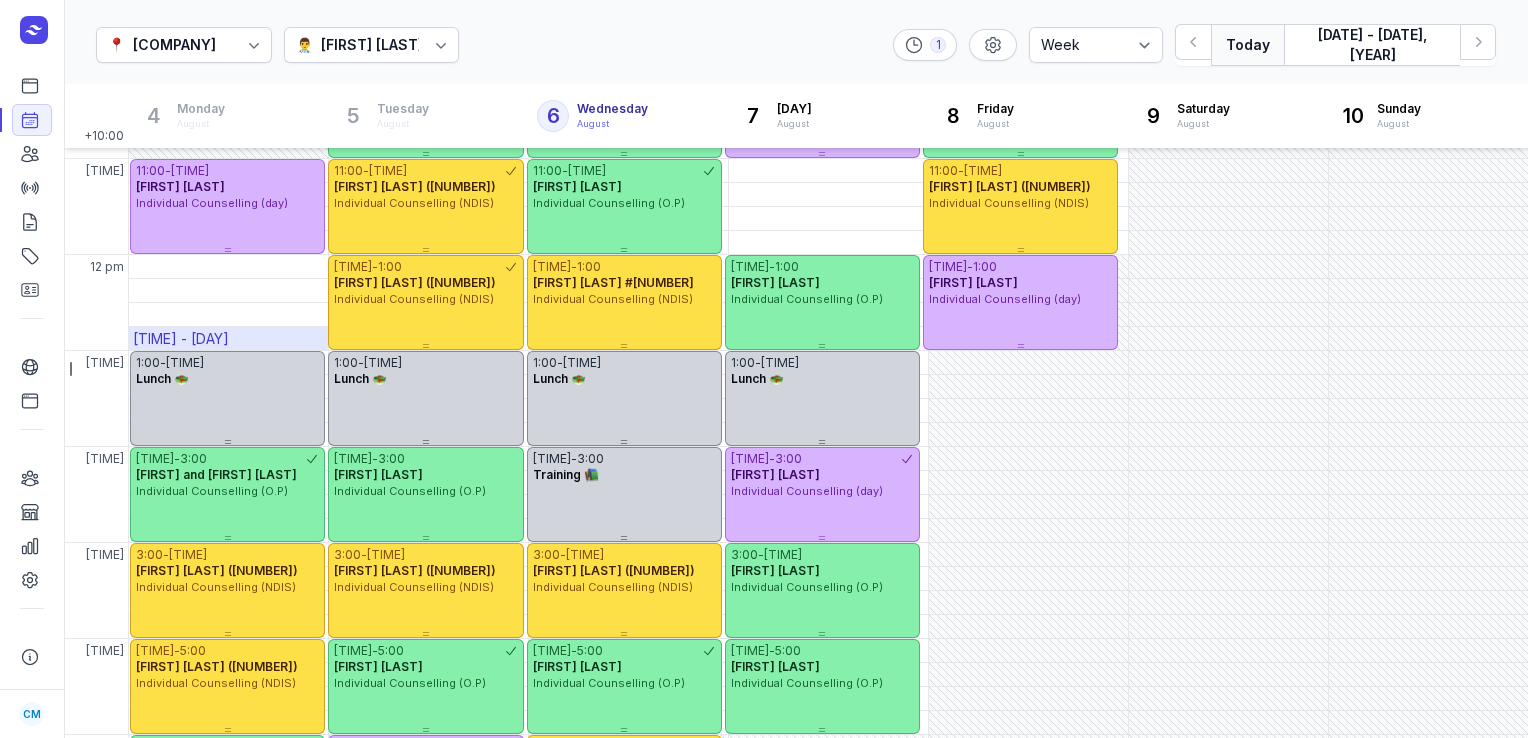 click on "[TIME] - [TIME] [FIRST] ([NUMBER]) Individual Counselling (NDIS)" at bounding box center (425, 302) 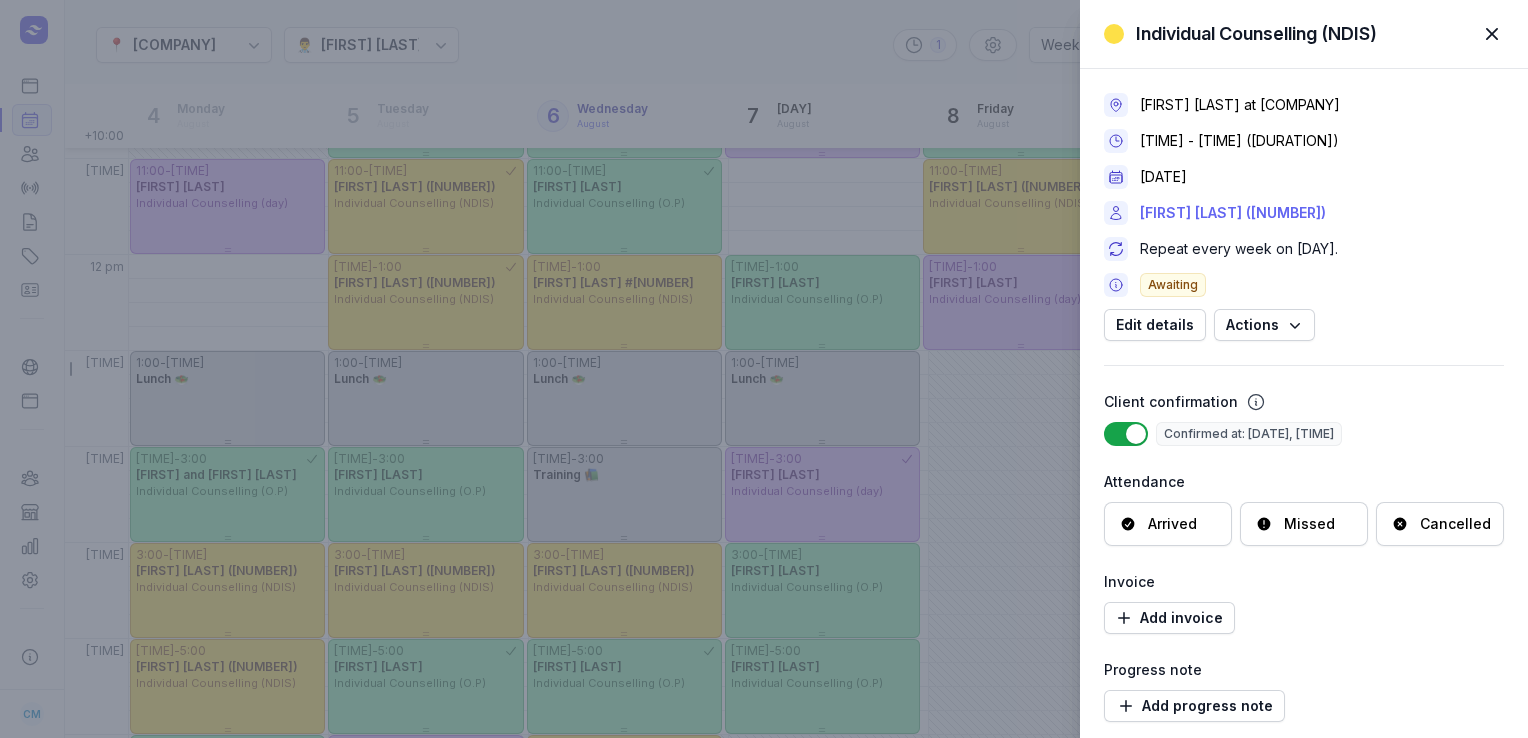 click on "[FIRST] [LAST] ([NUMBER])" at bounding box center [1233, 213] 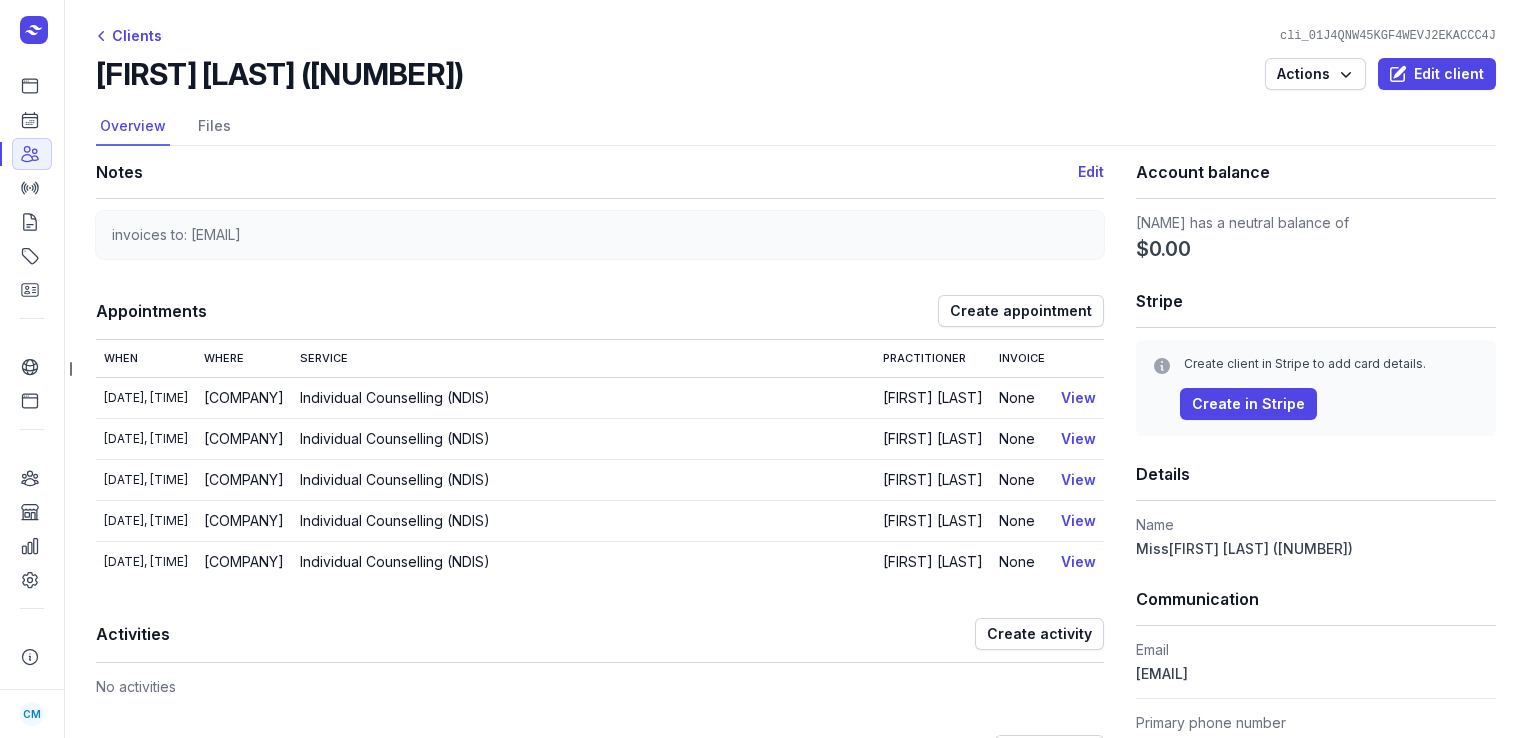 drag, startPoint x: 562, startPoint y: 66, endPoint x: 89, endPoint y: 81, distance: 473.2378 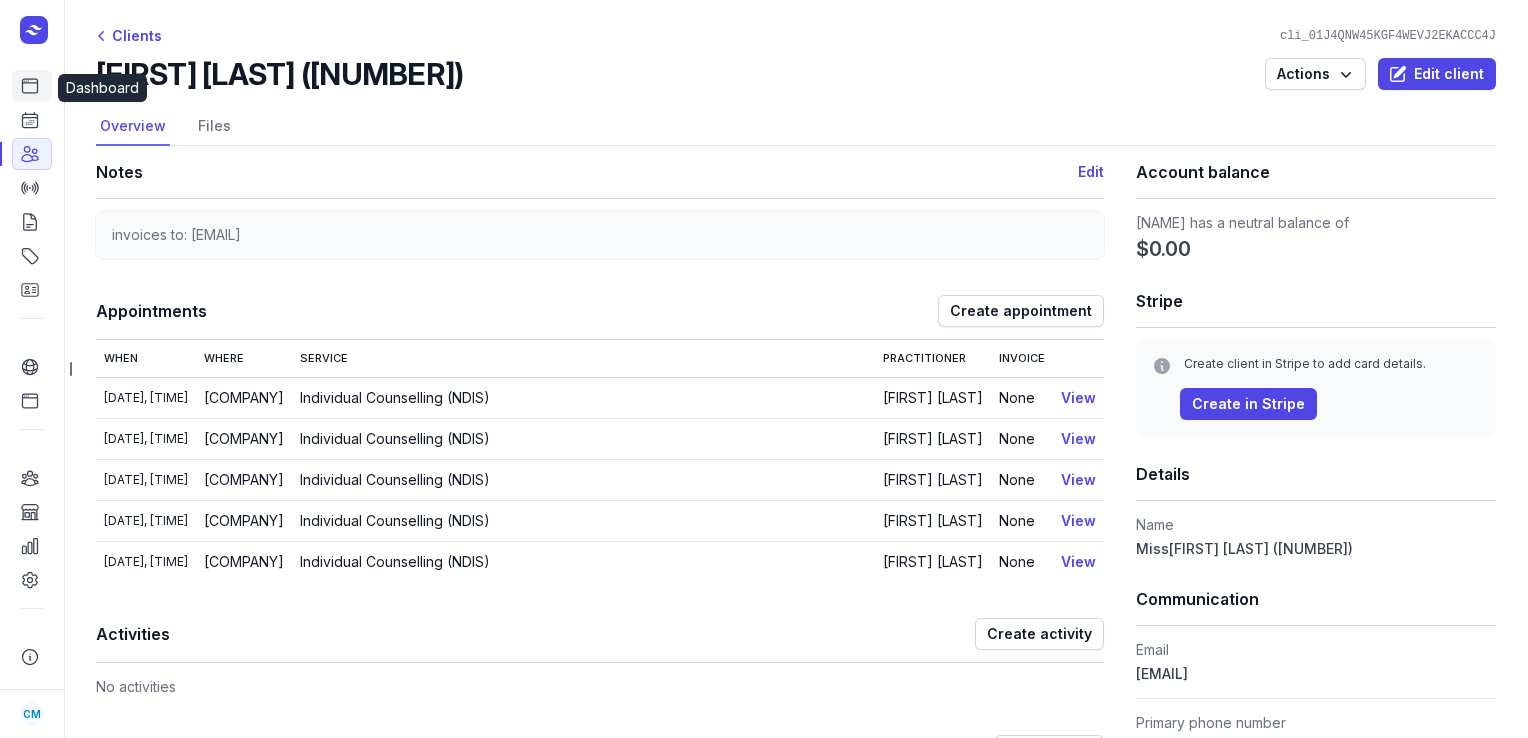 click 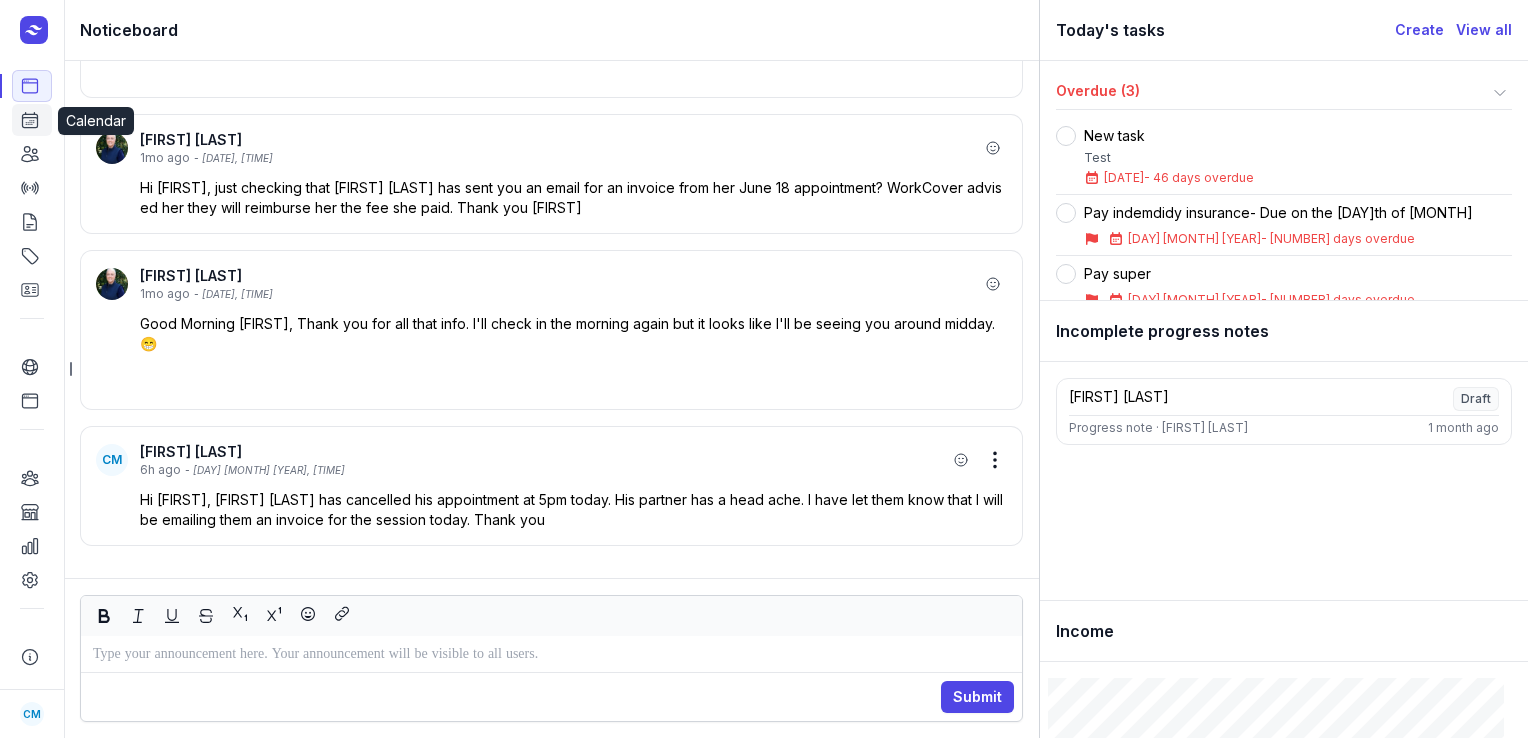 click 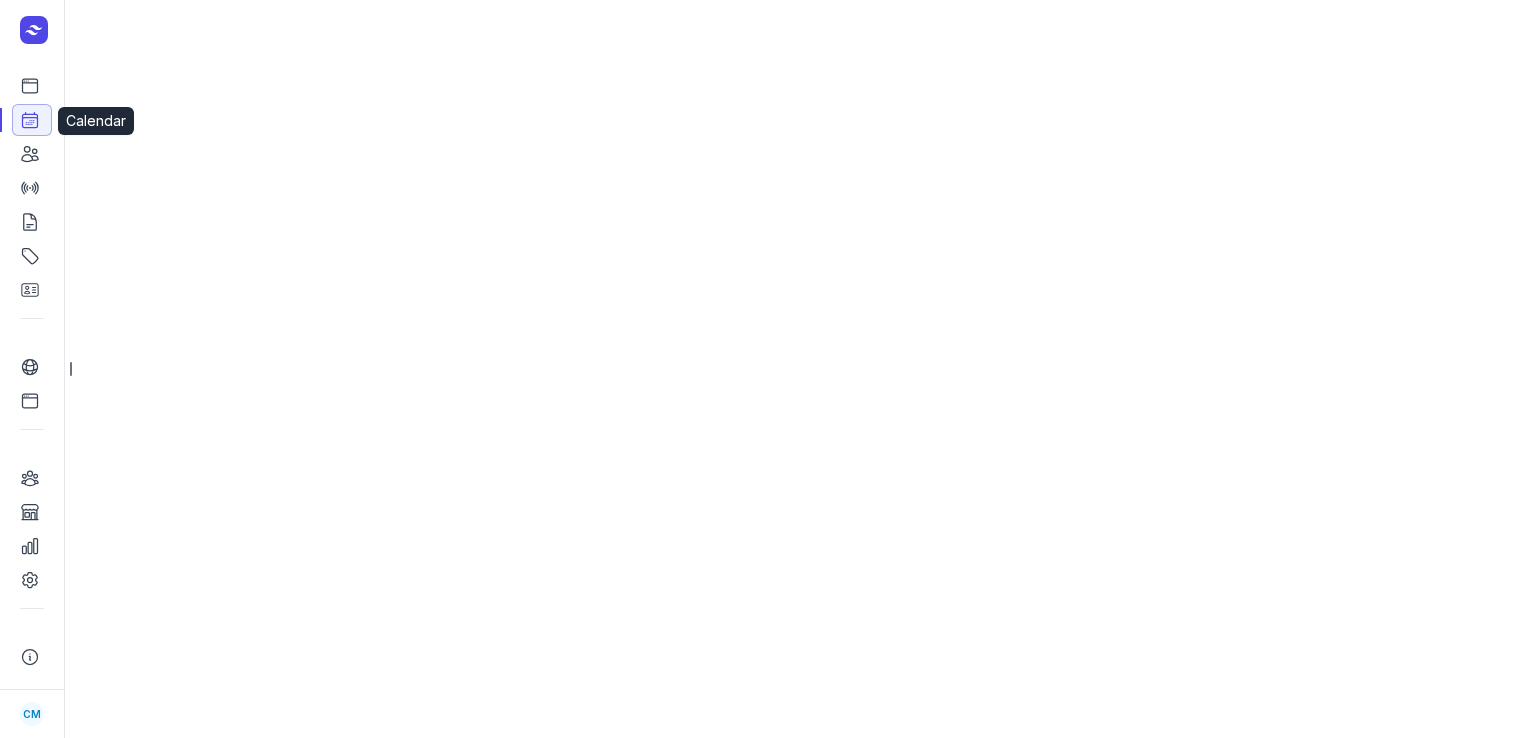 select on "week" 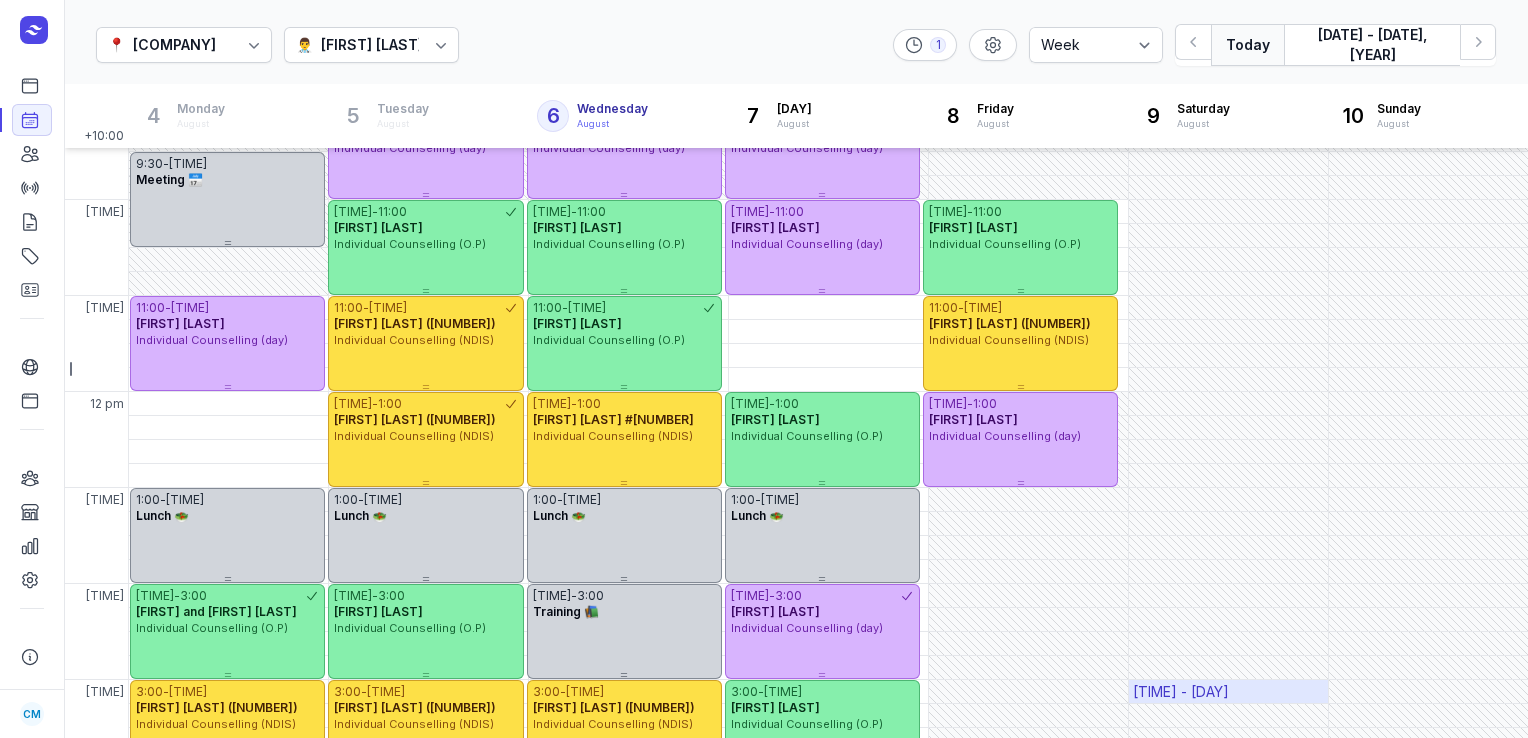 scroll, scrollTop: 138, scrollLeft: 0, axis: vertical 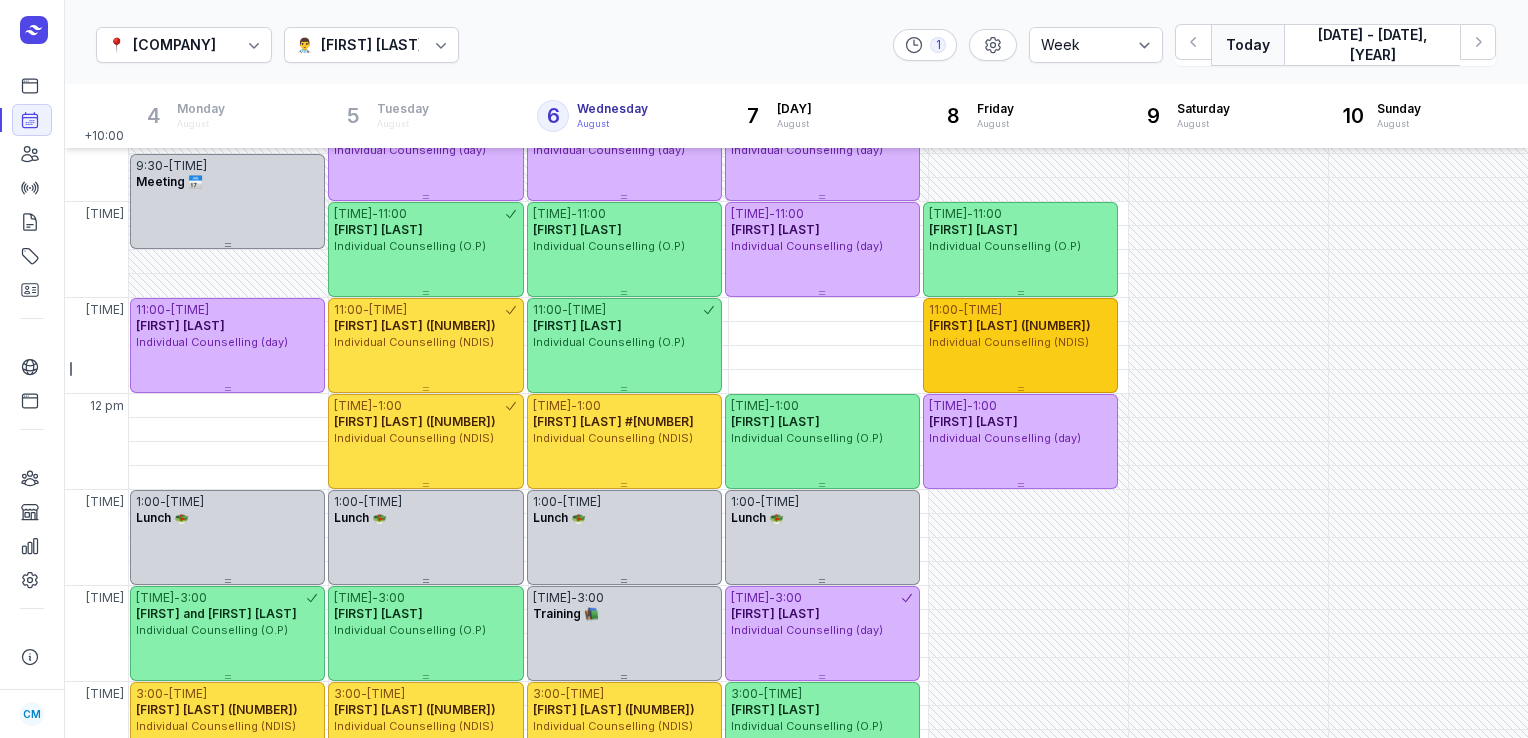 click on "[FIRST] [LAST] ([NUMBER])" at bounding box center [1010, 325] 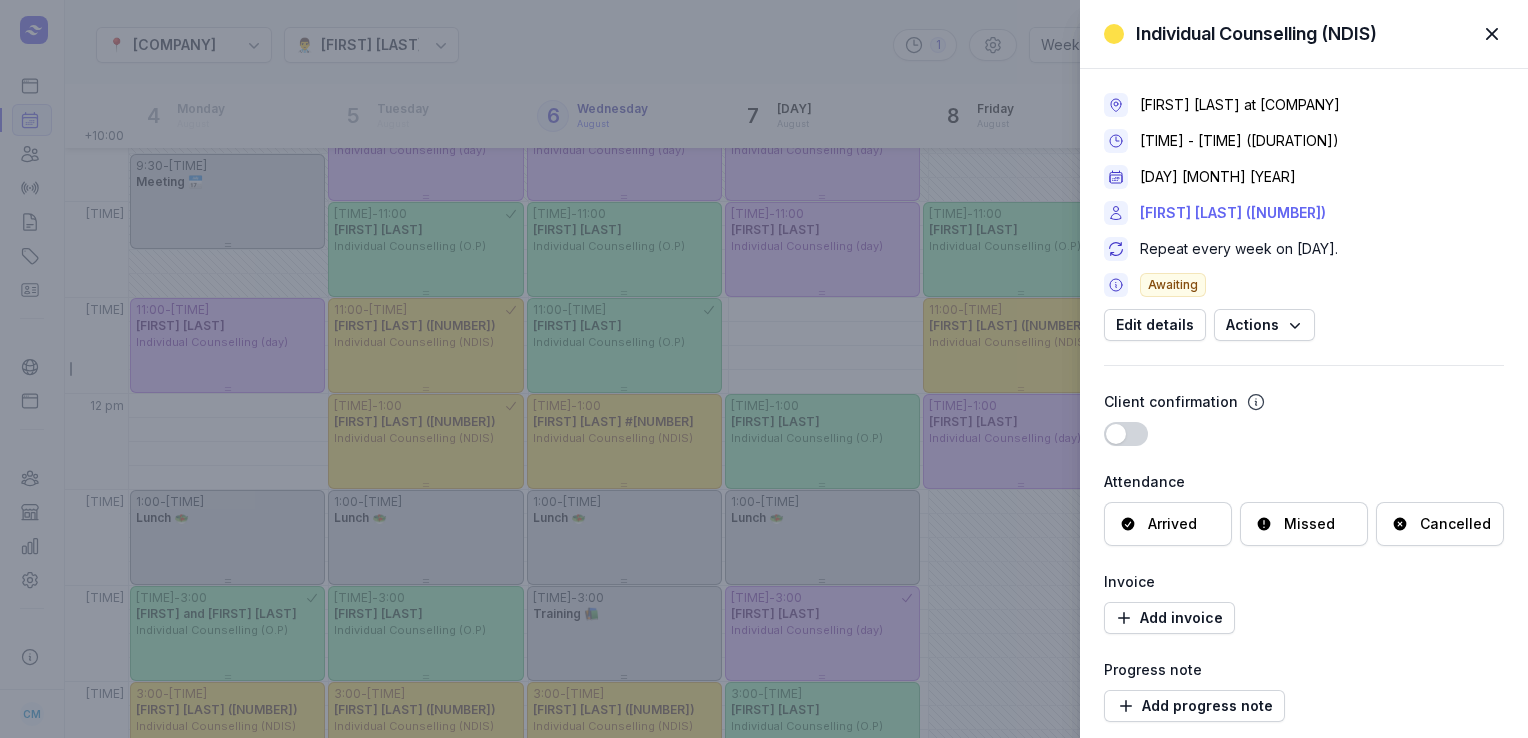 click on "[FIRST] [LAST] ([NUMBER])" at bounding box center (1233, 213) 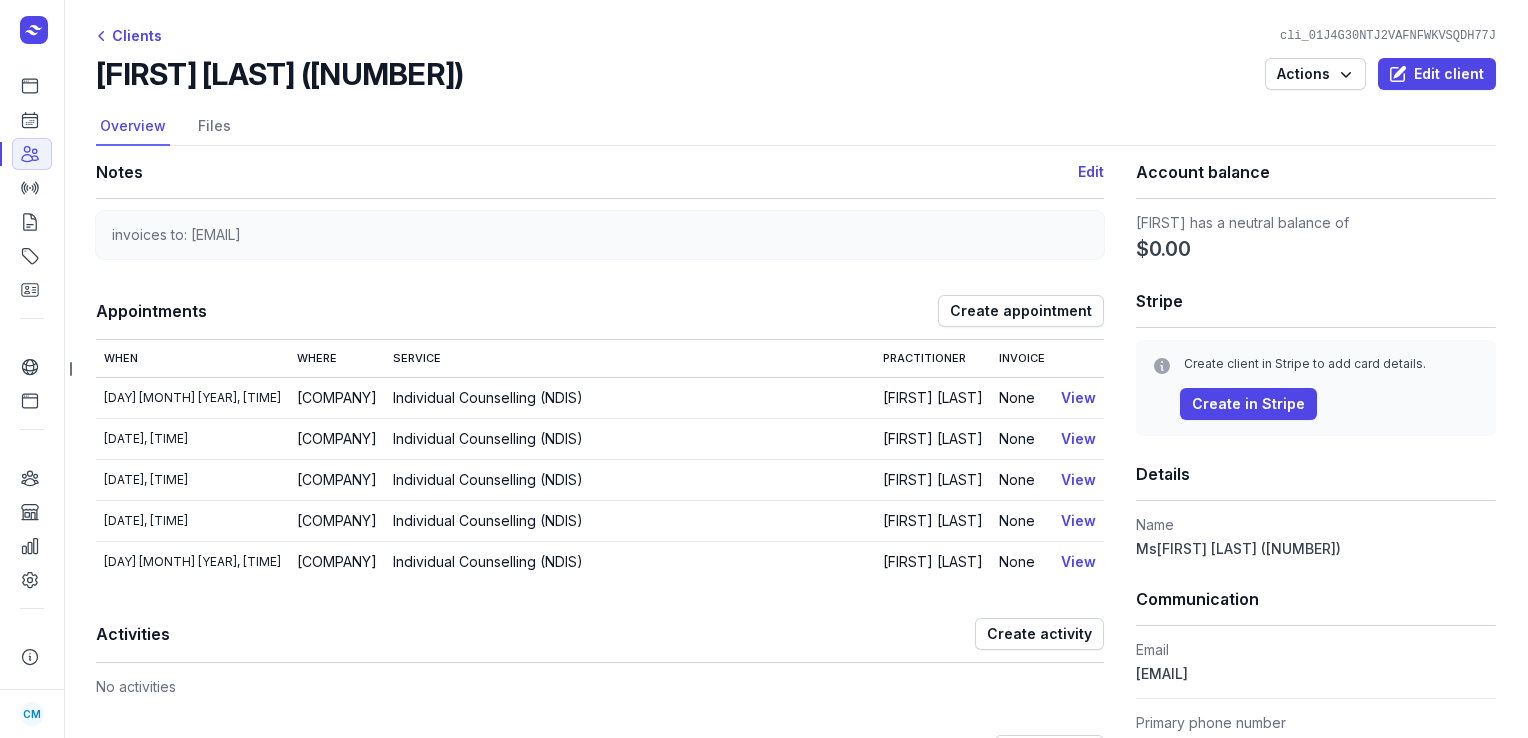 drag, startPoint x: 518, startPoint y: 67, endPoint x: 93, endPoint y: 80, distance: 425.1988 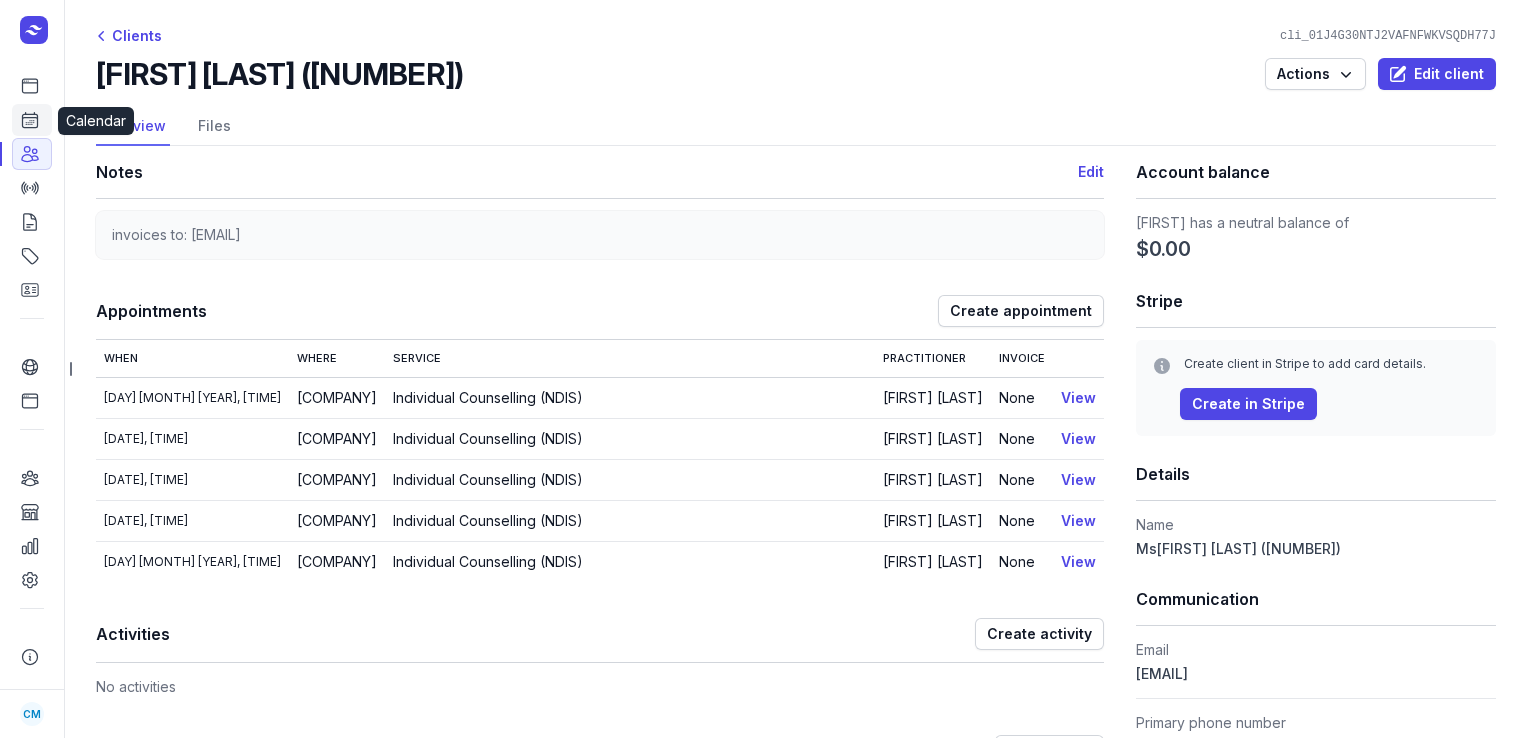 click 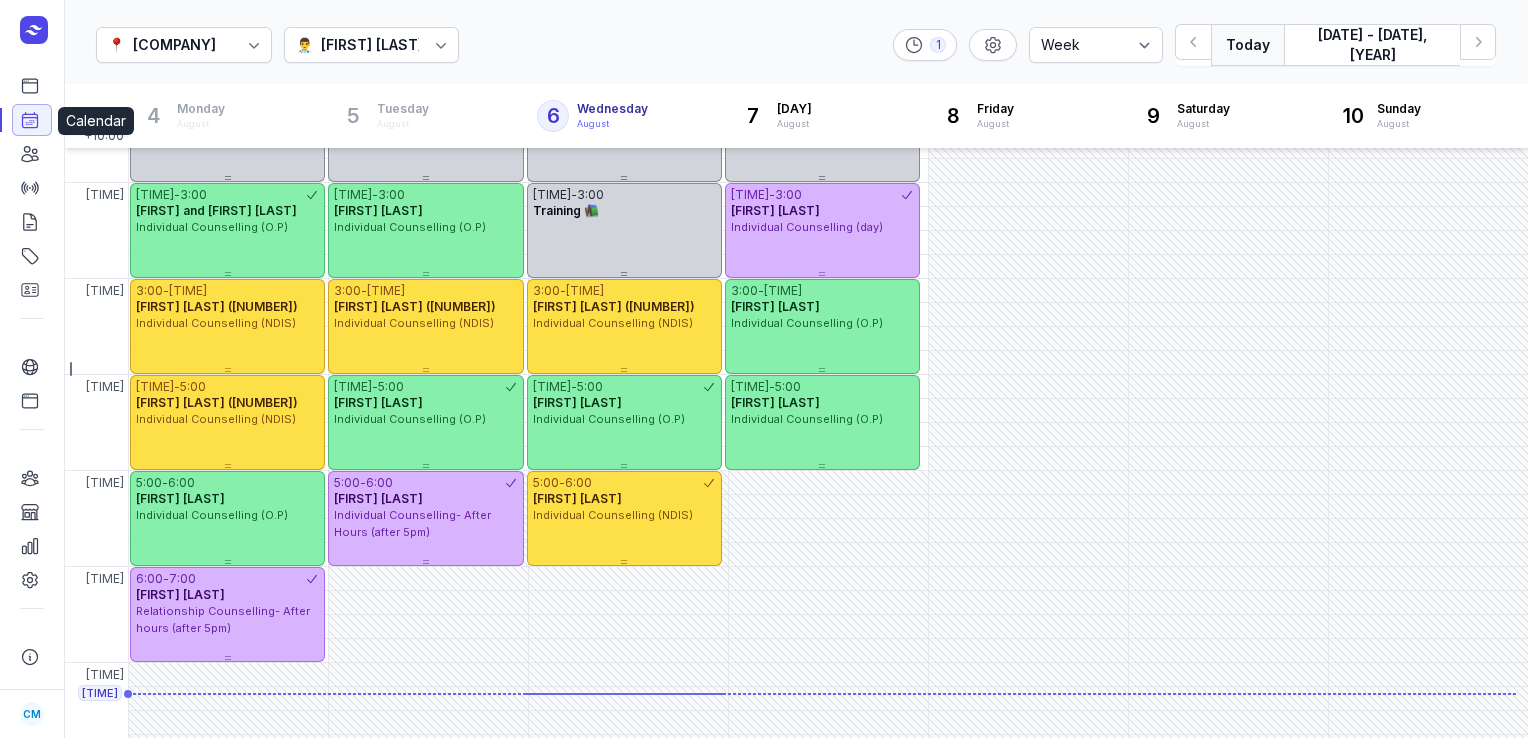 scroll, scrollTop: 561, scrollLeft: 0, axis: vertical 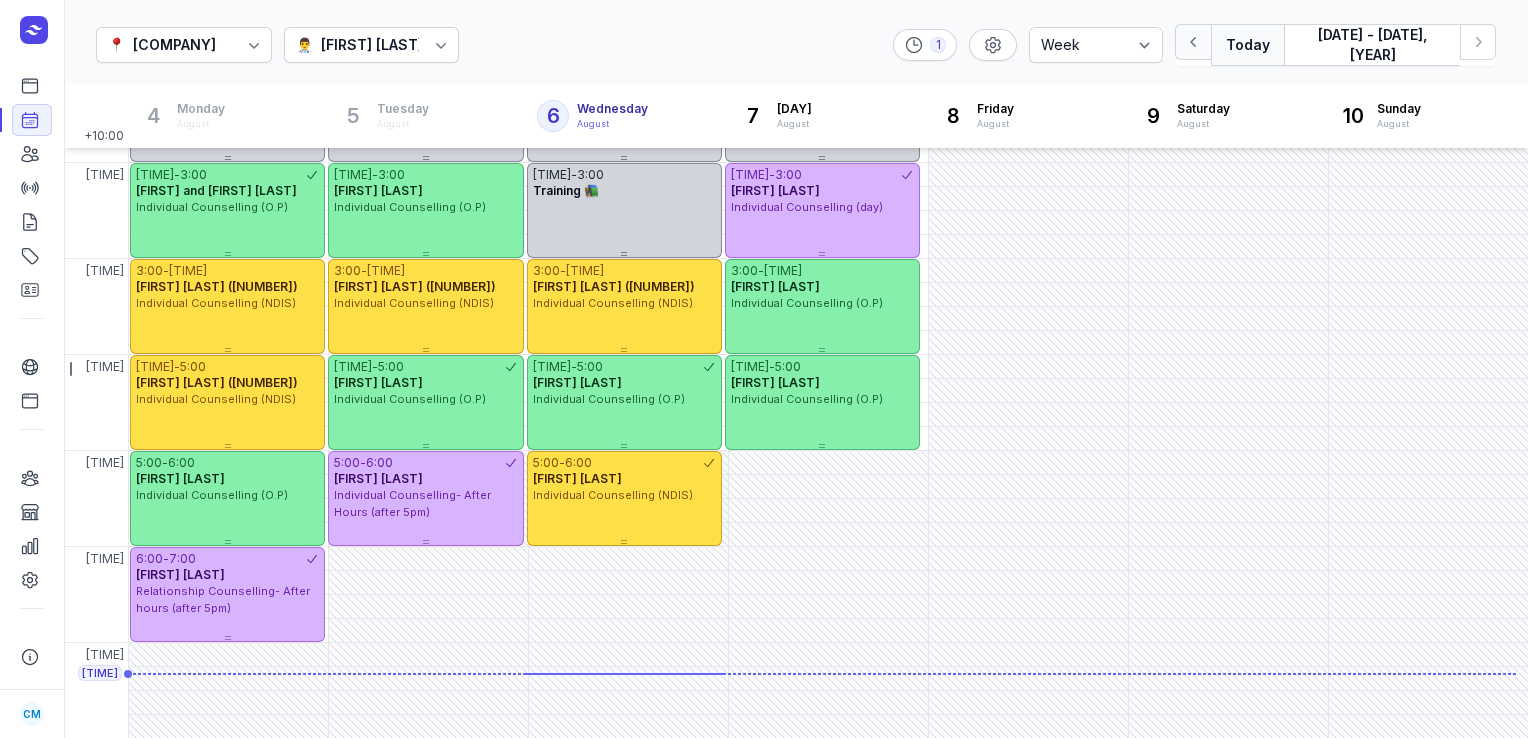 click at bounding box center (1193, 42) 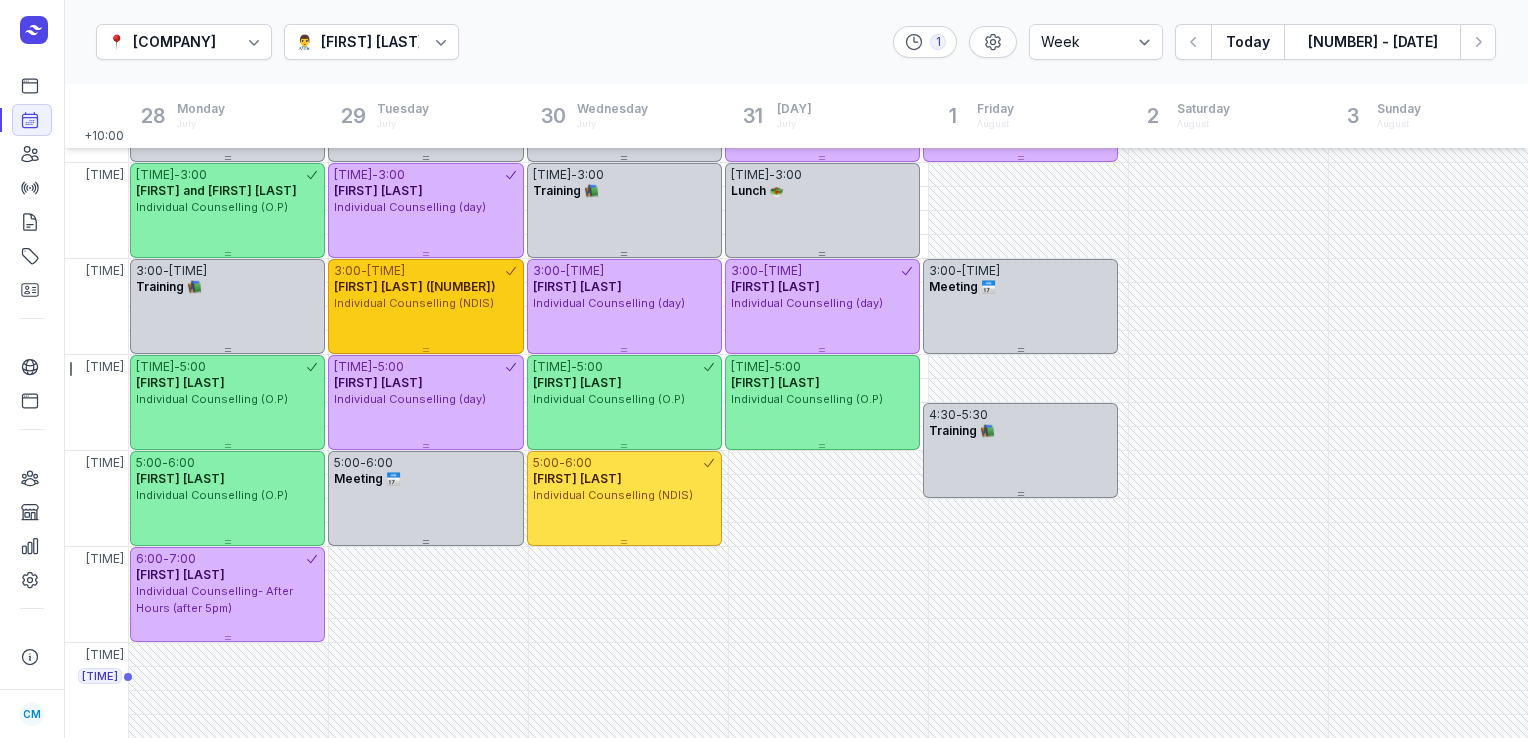 click on "[FIRST] [LAST] ([NUMBER])" at bounding box center (415, 286) 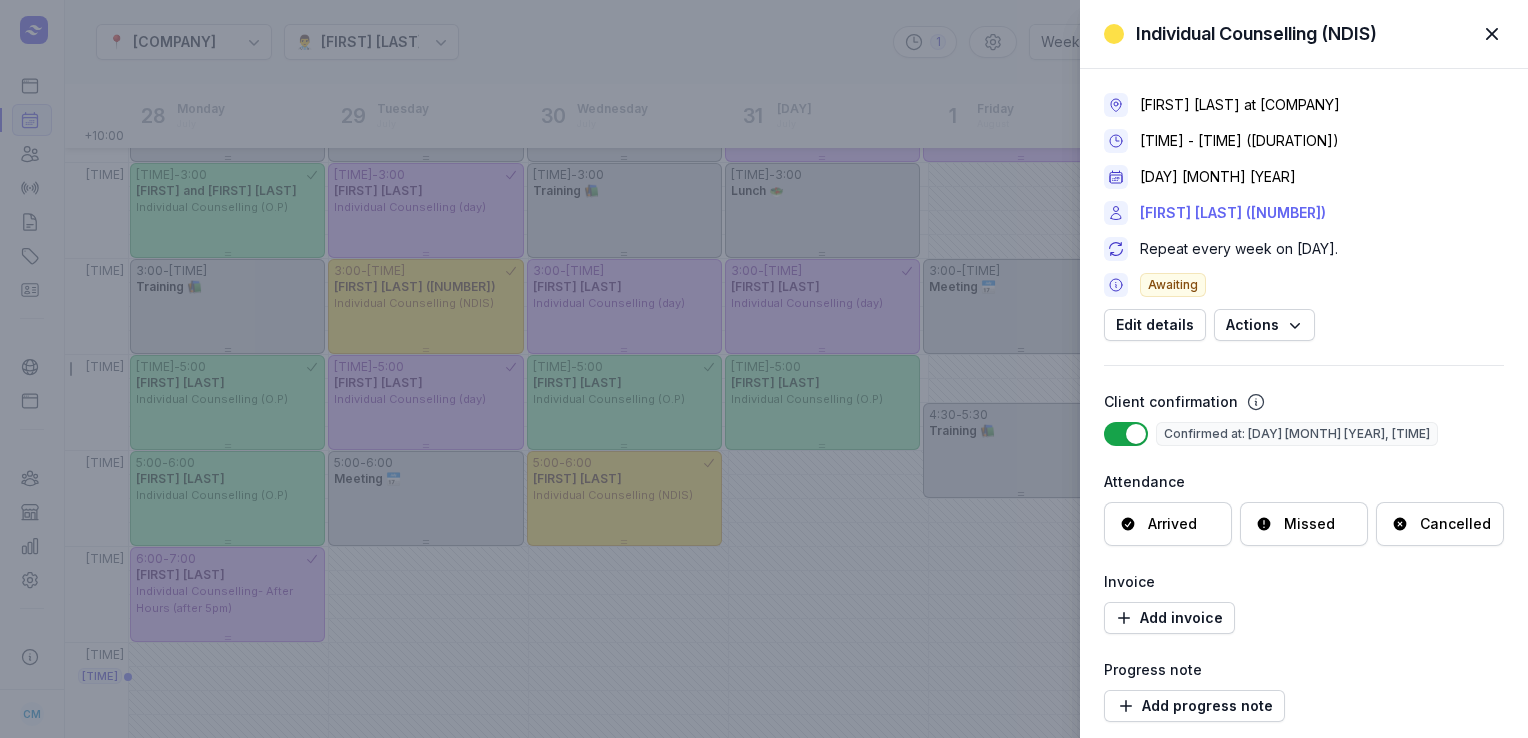 click on "[FIRST] [LAST] ([NUMBER])" at bounding box center [1233, 213] 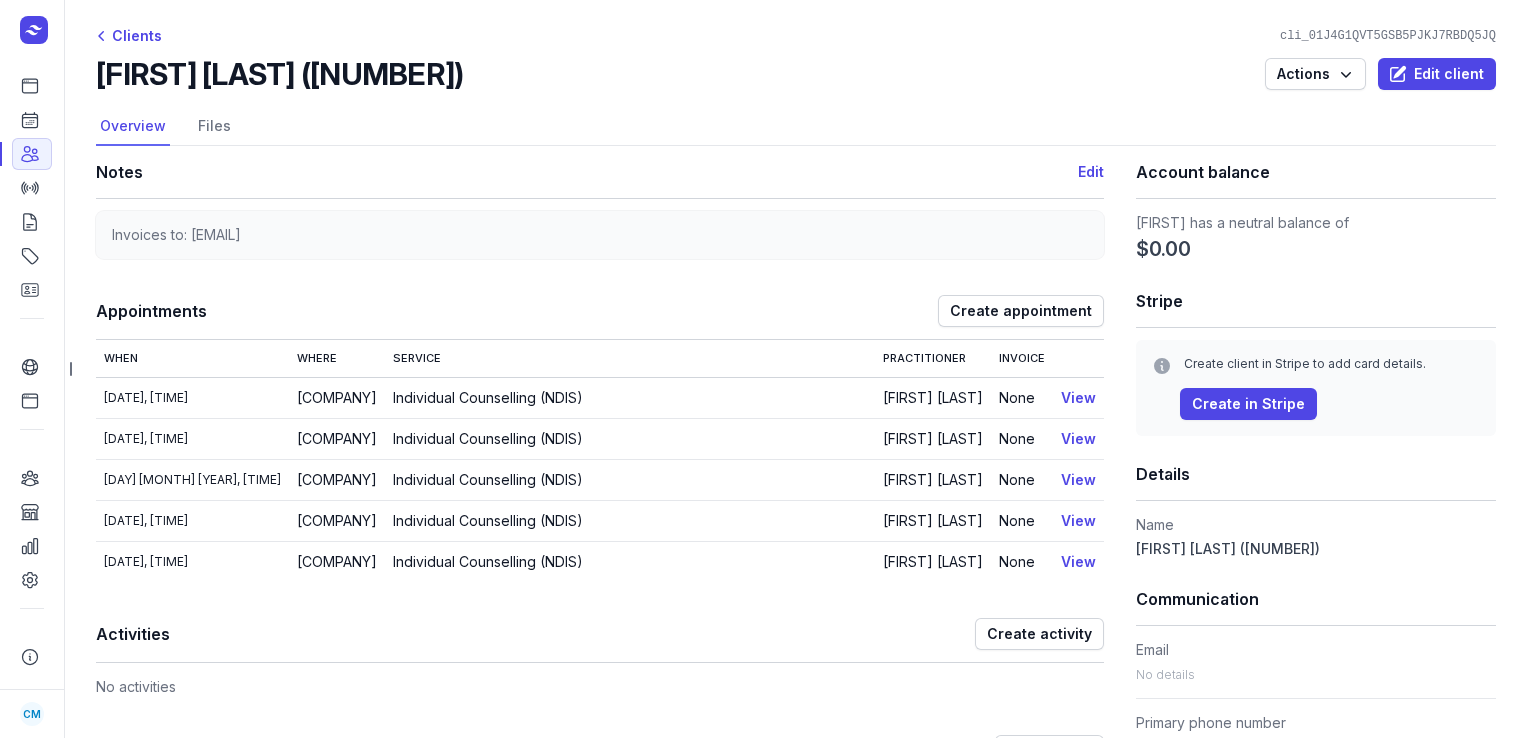 drag, startPoint x: 515, startPoint y: 64, endPoint x: 96, endPoint y: 66, distance: 419.00476 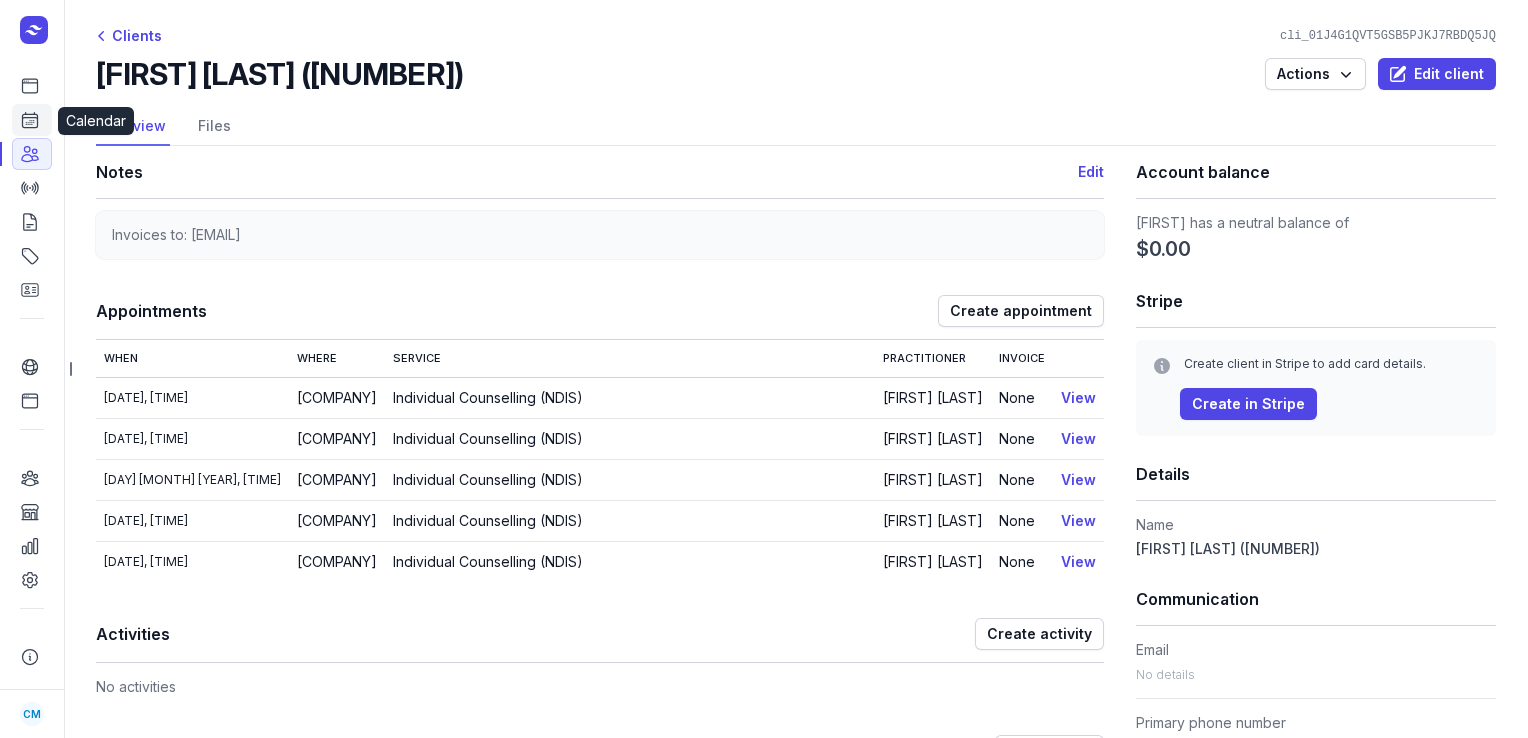 click on "Calendar" 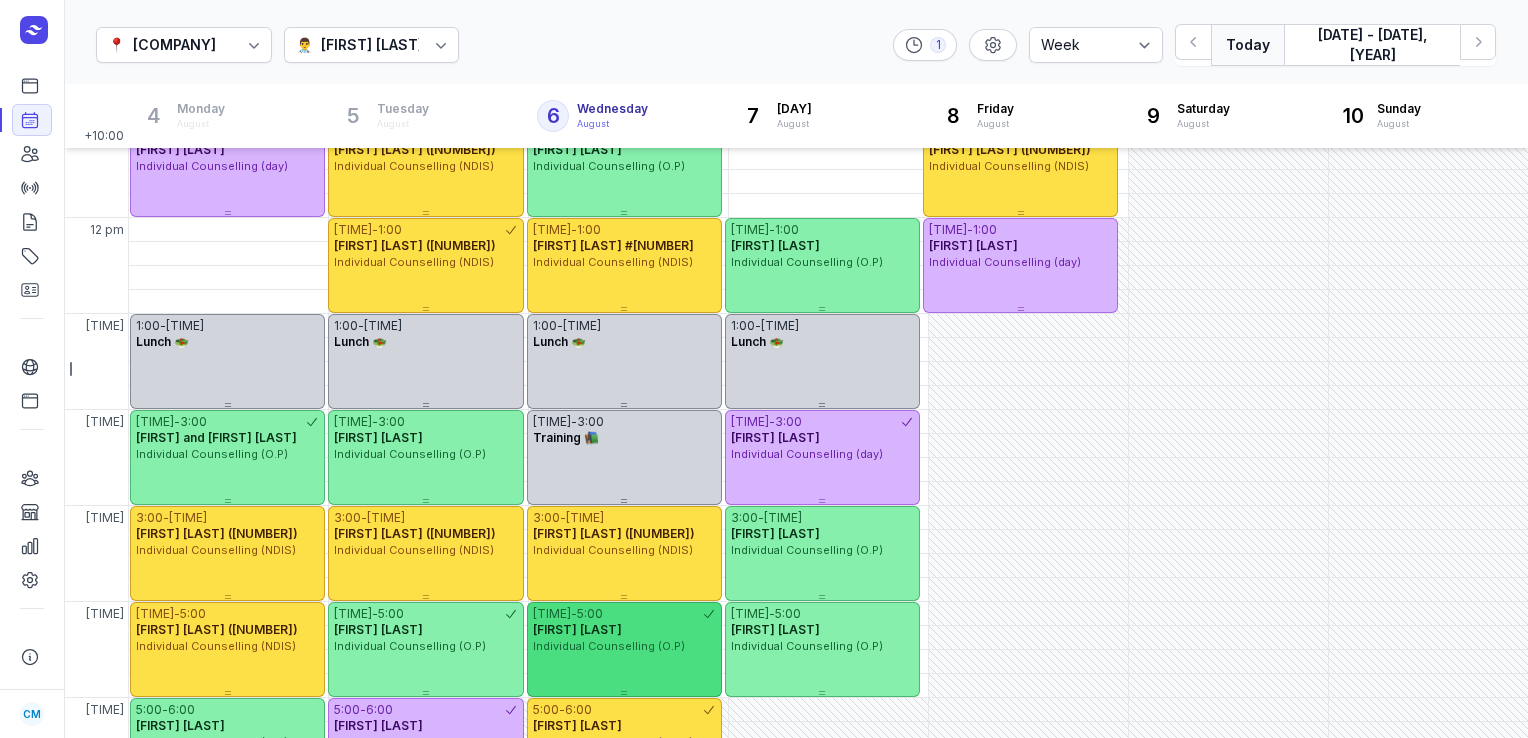 scroll, scrollTop: 278, scrollLeft: 0, axis: vertical 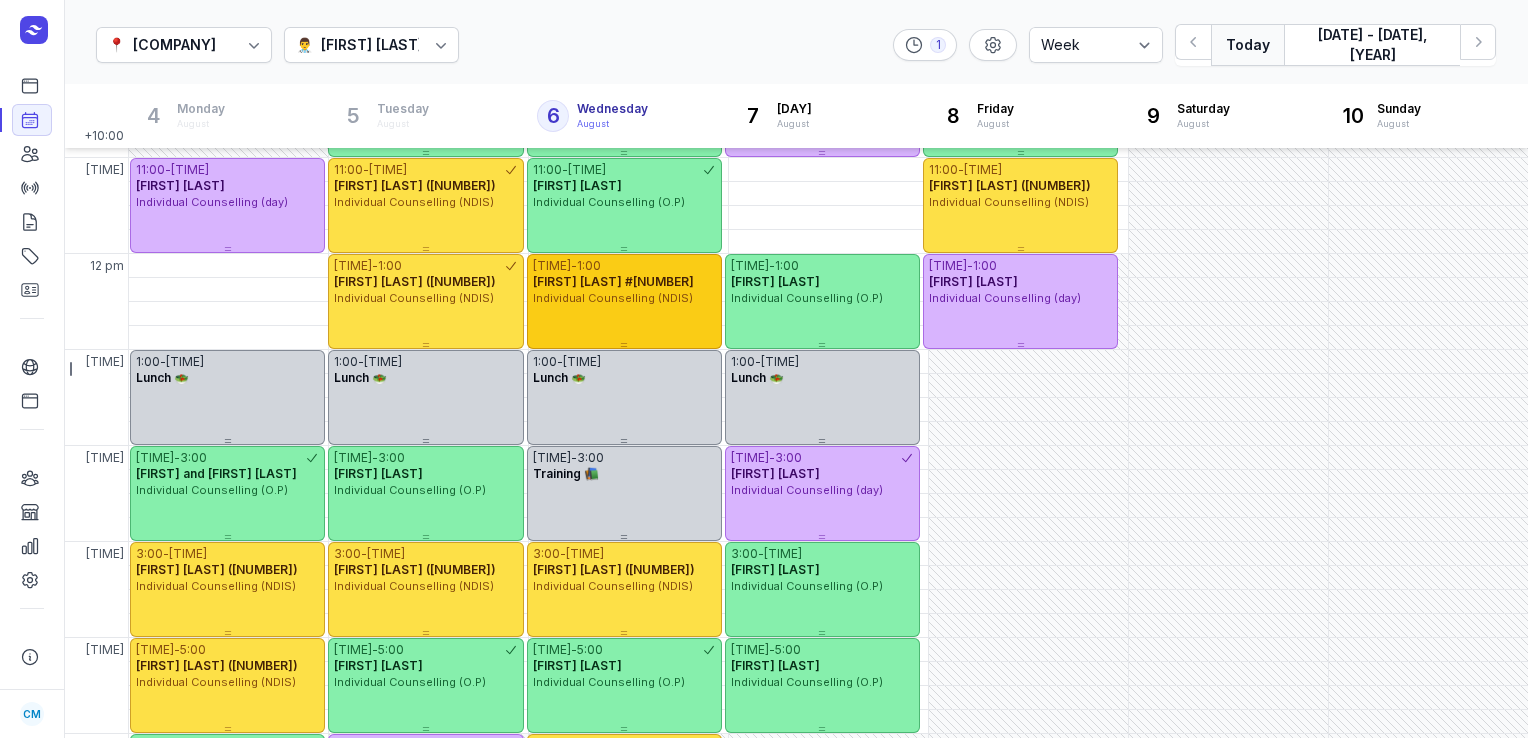 click on "[TIME] - [TIME] [FIRST] [LAST] Individual Counselling (NDIS)" at bounding box center [624, 301] 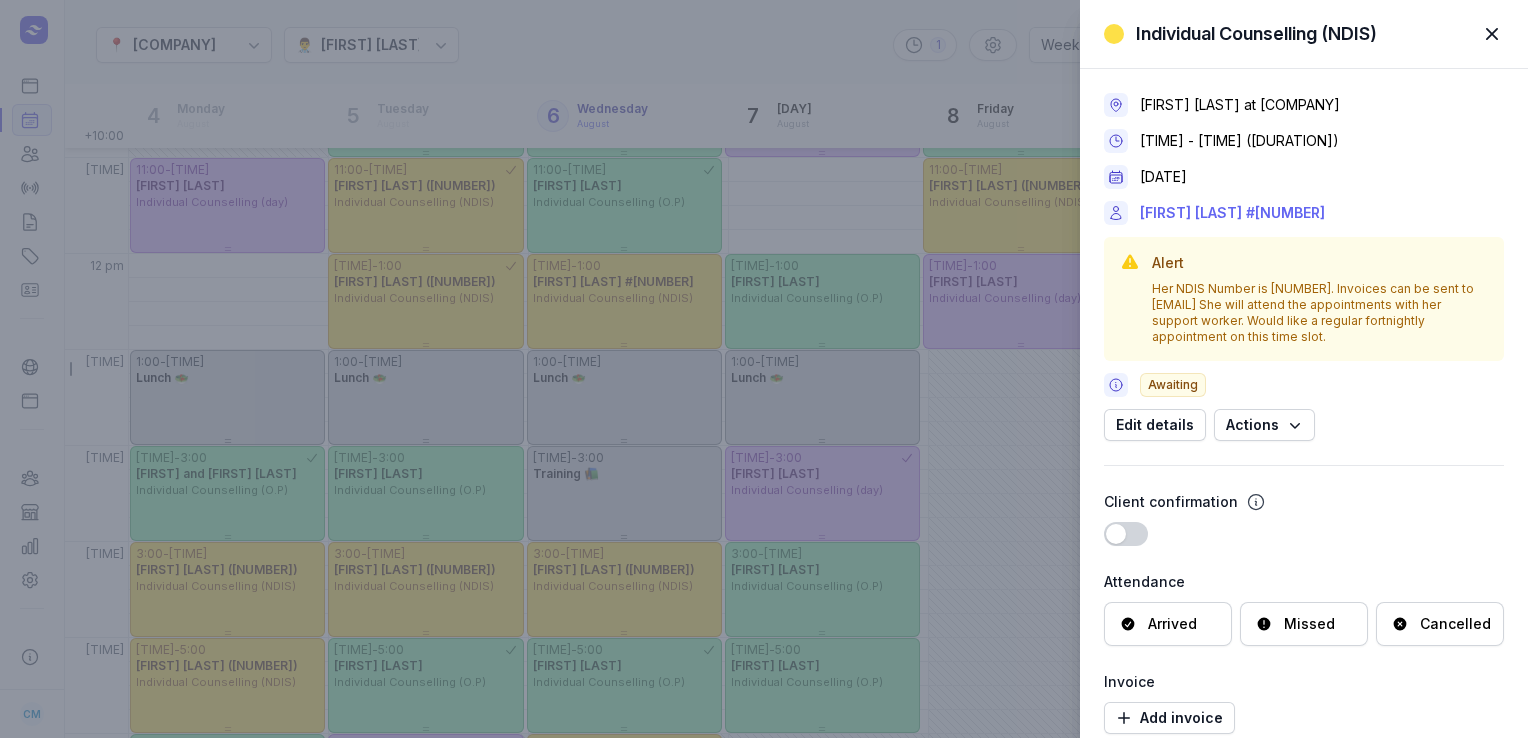 click on "[FIRST] [LAST] #[NUMBER]" at bounding box center [1232, 213] 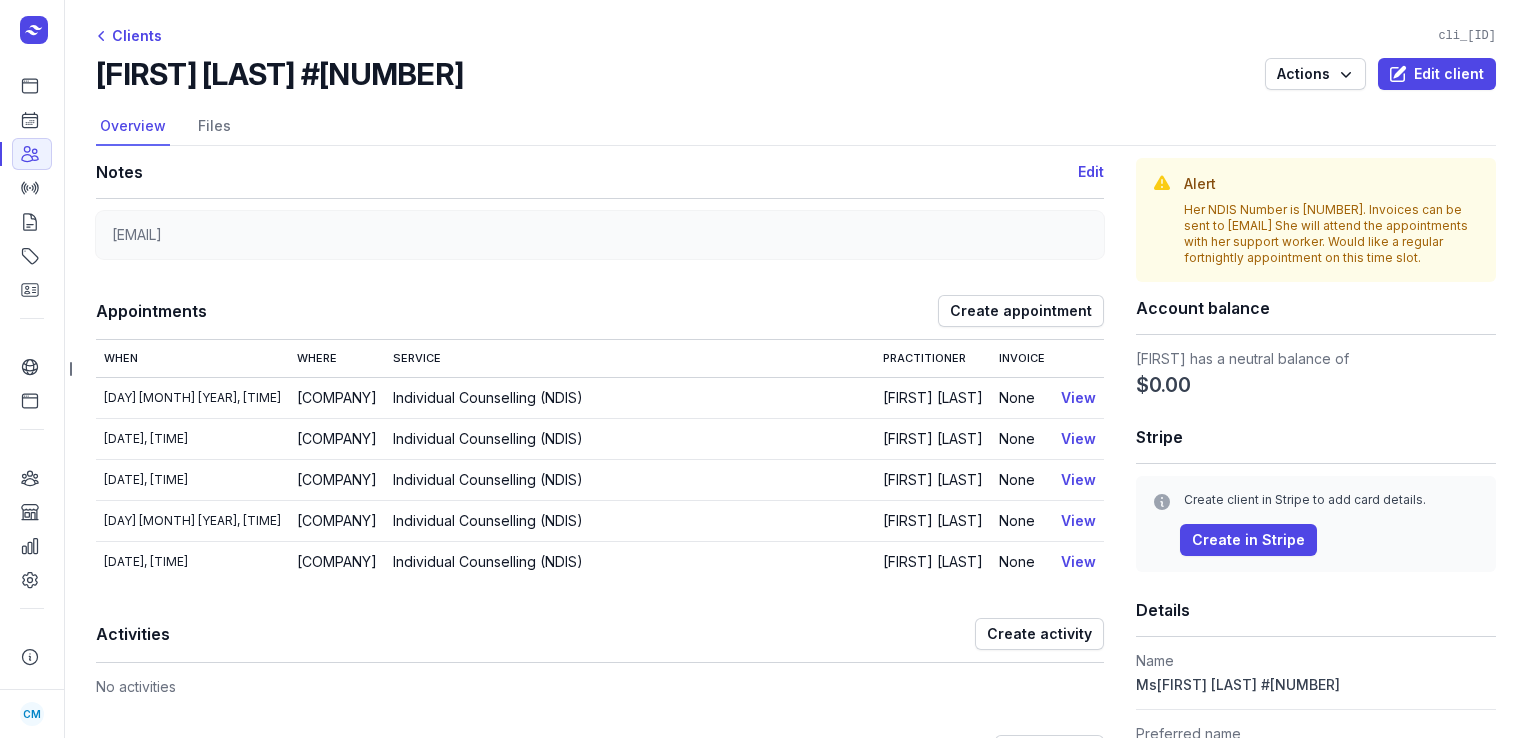 drag, startPoint x: 504, startPoint y: 75, endPoint x: 98, endPoint y: 82, distance: 406.06033 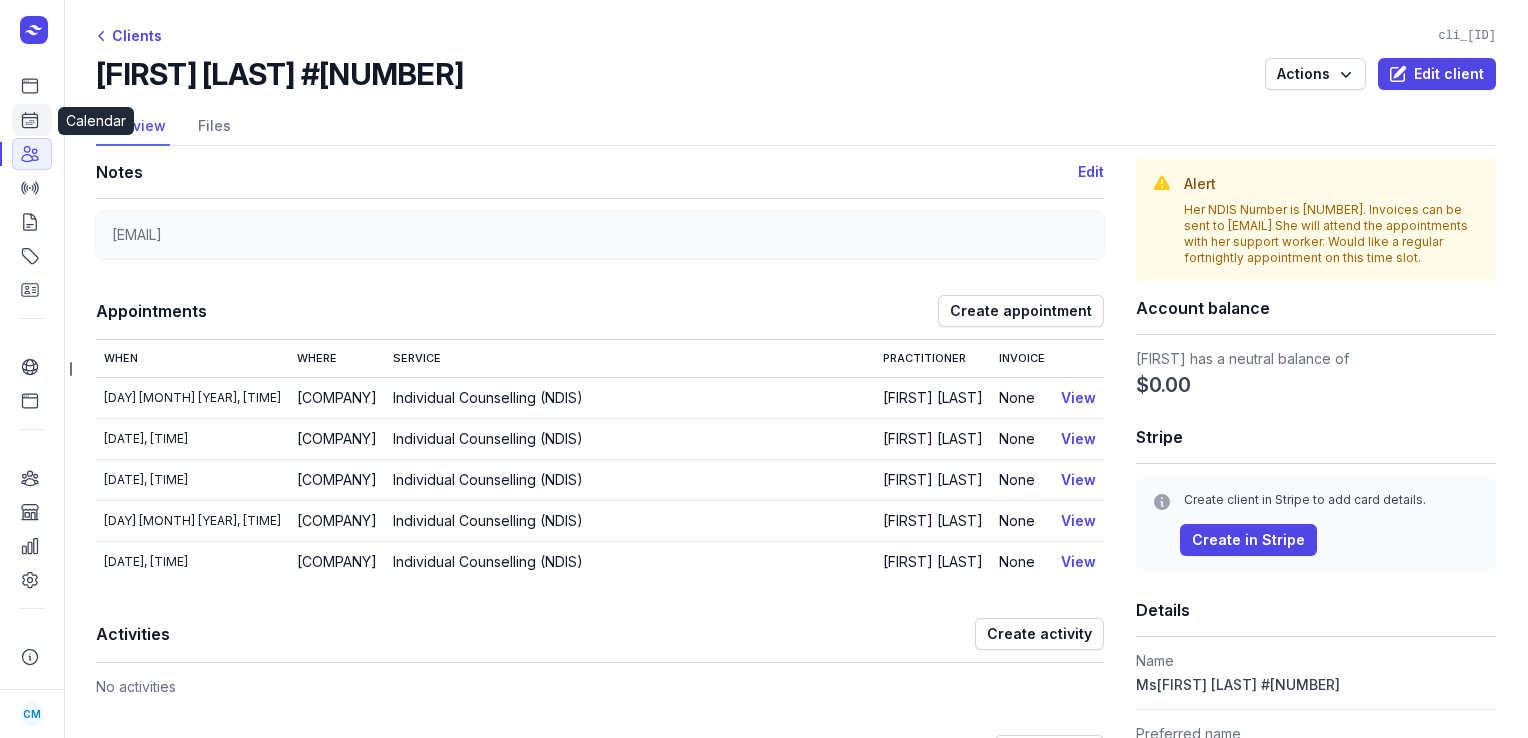 click 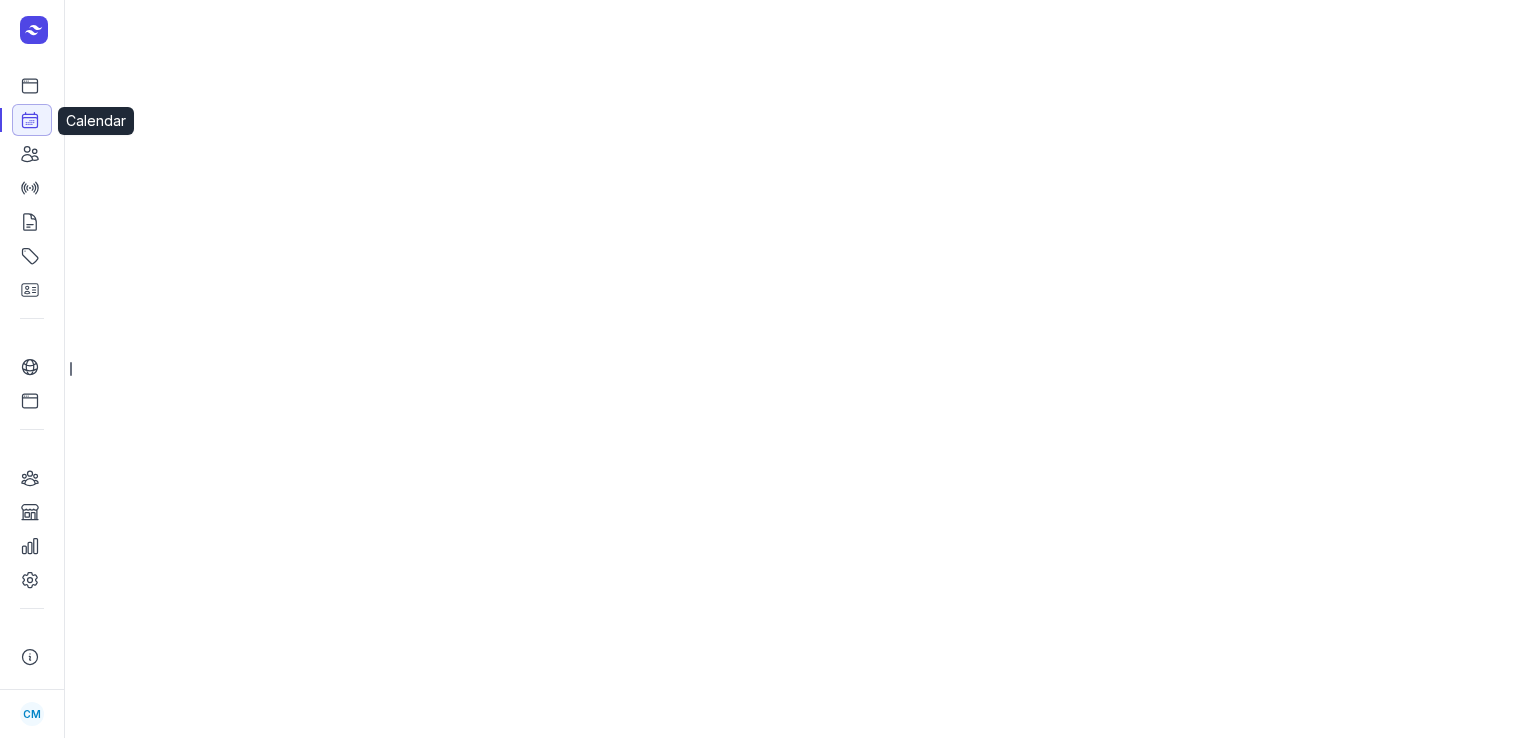 select on "week" 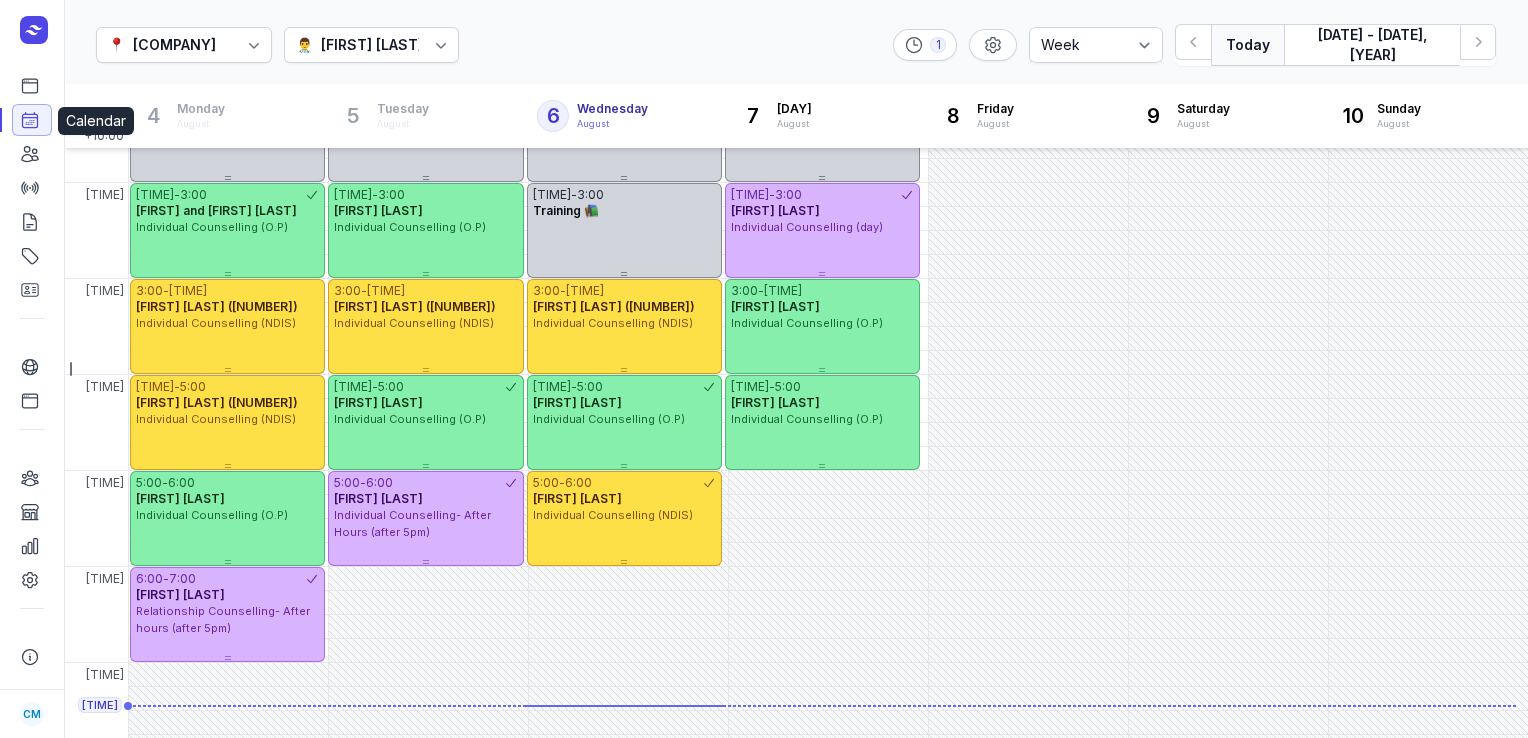 scroll, scrollTop: 561, scrollLeft: 0, axis: vertical 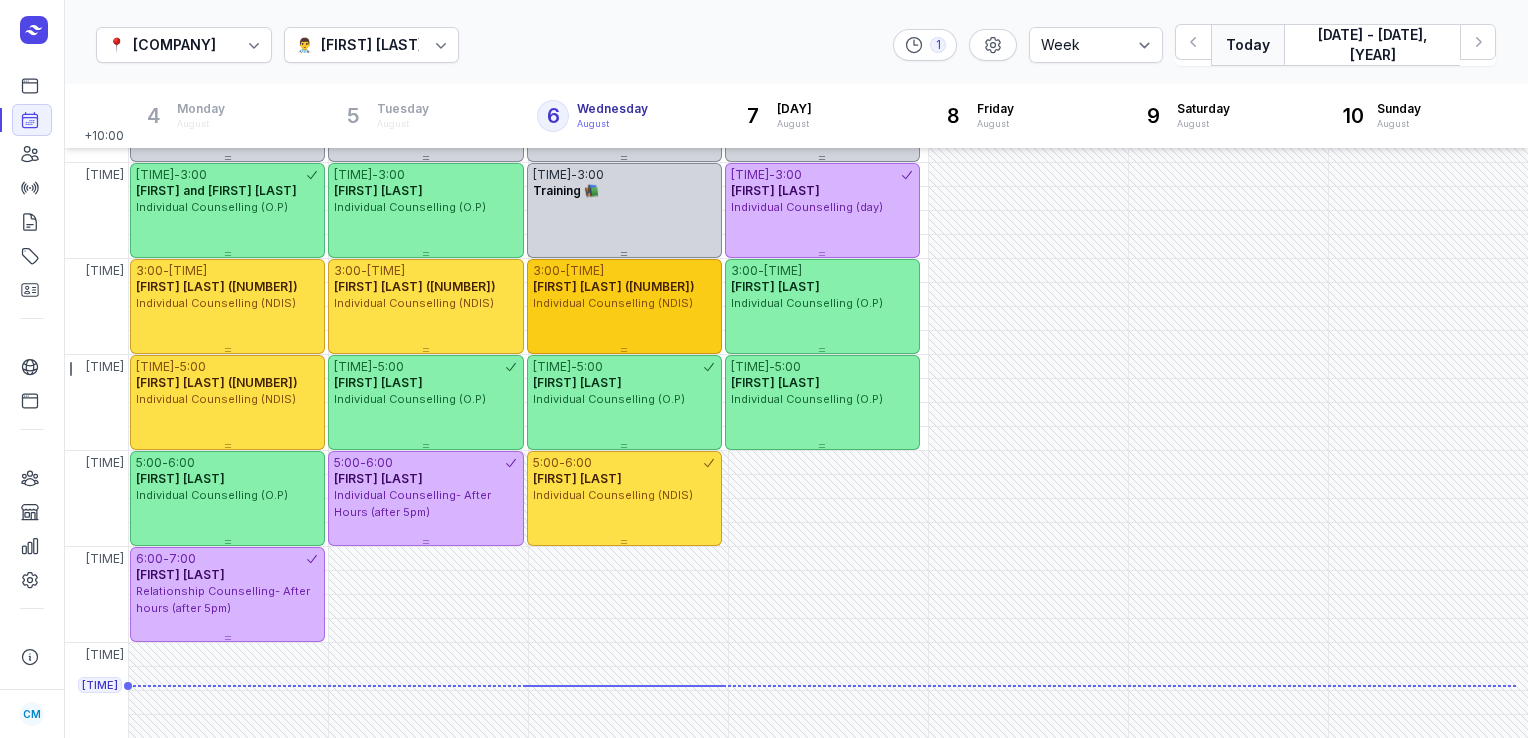 click on "[TIME] - [TIME]" at bounding box center (624, 271) 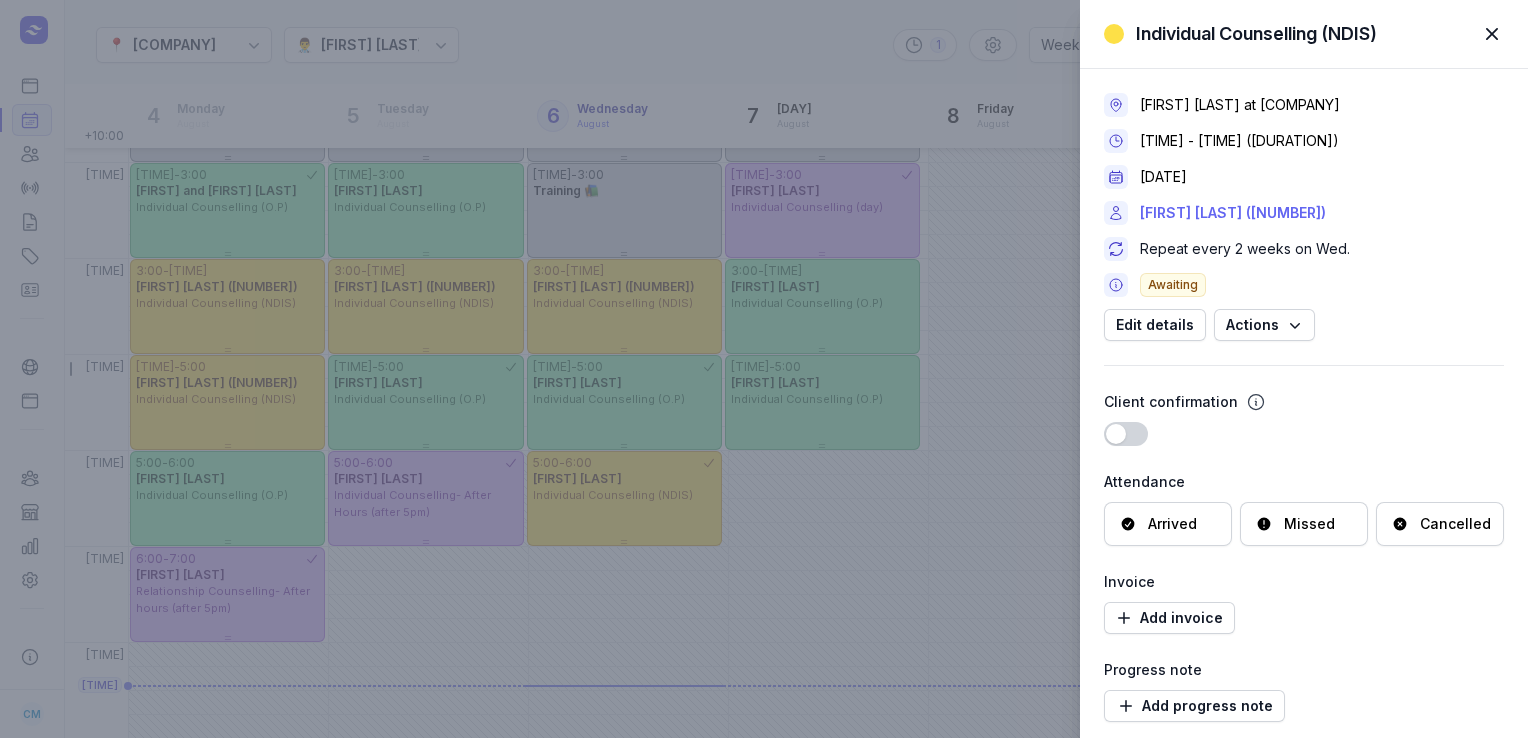 click on "[FIRST] [LAST] ([NUMBER])" at bounding box center (1233, 213) 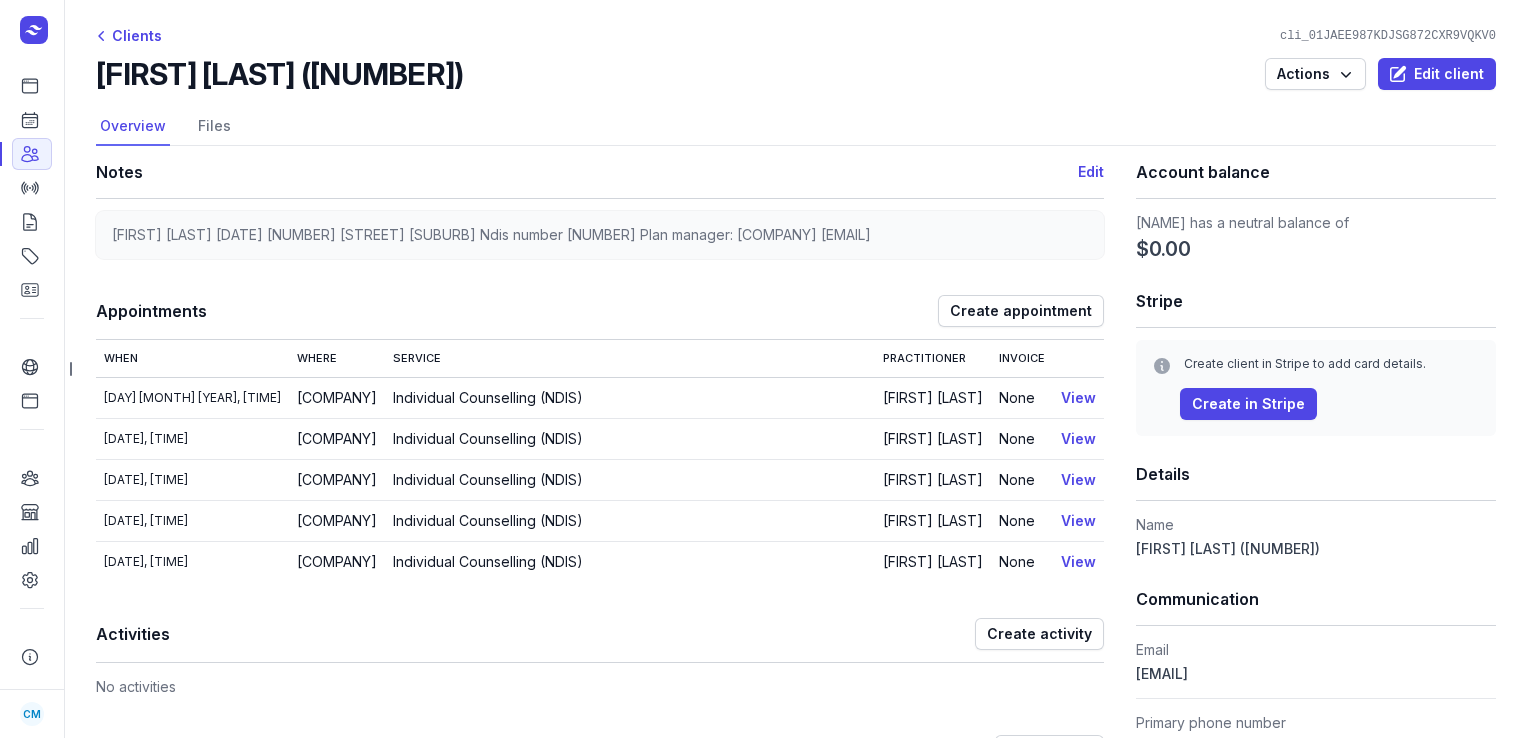 drag, startPoint x: 496, startPoint y: 66, endPoint x: 100, endPoint y: 73, distance: 396.06186 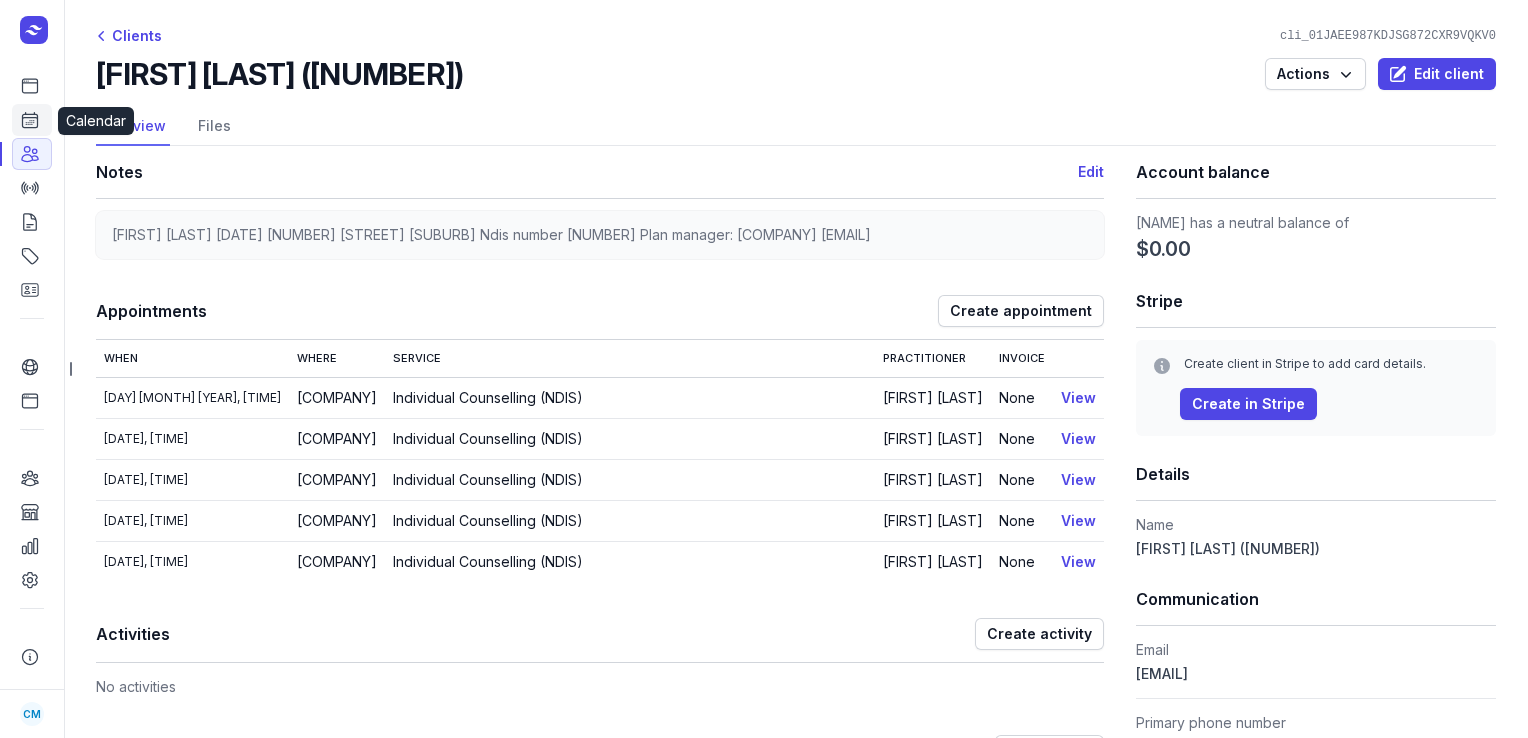 click 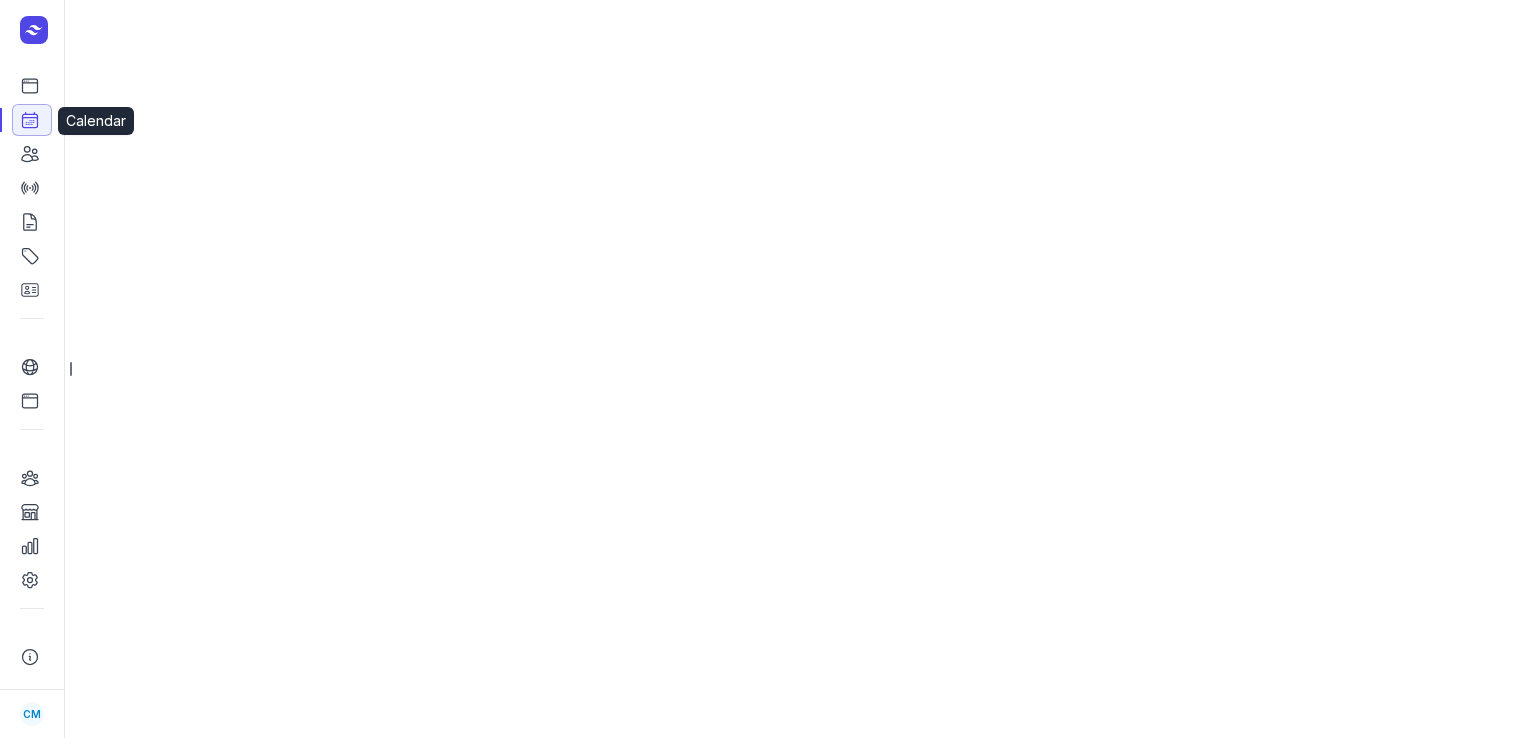 select on "week" 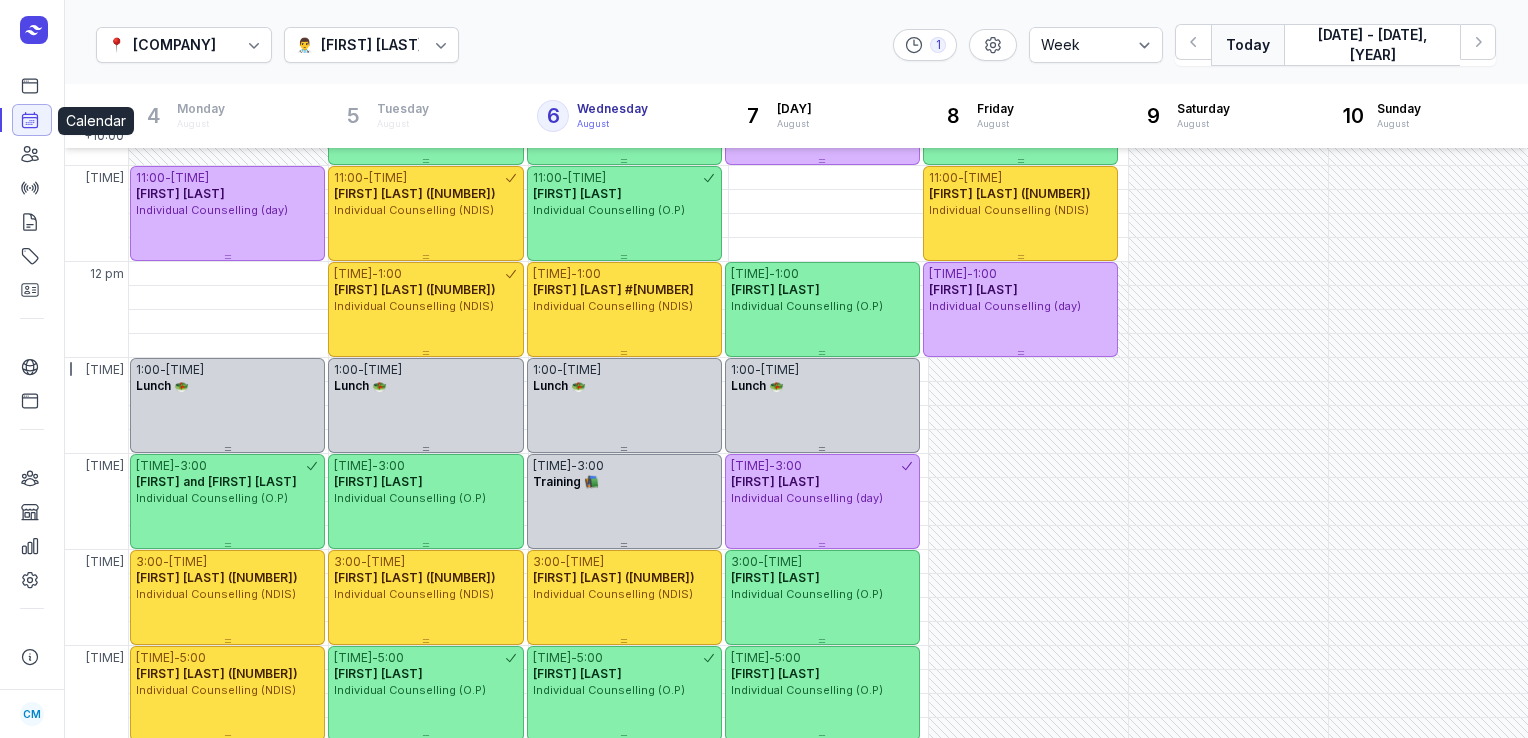 scroll, scrollTop: 561, scrollLeft: 0, axis: vertical 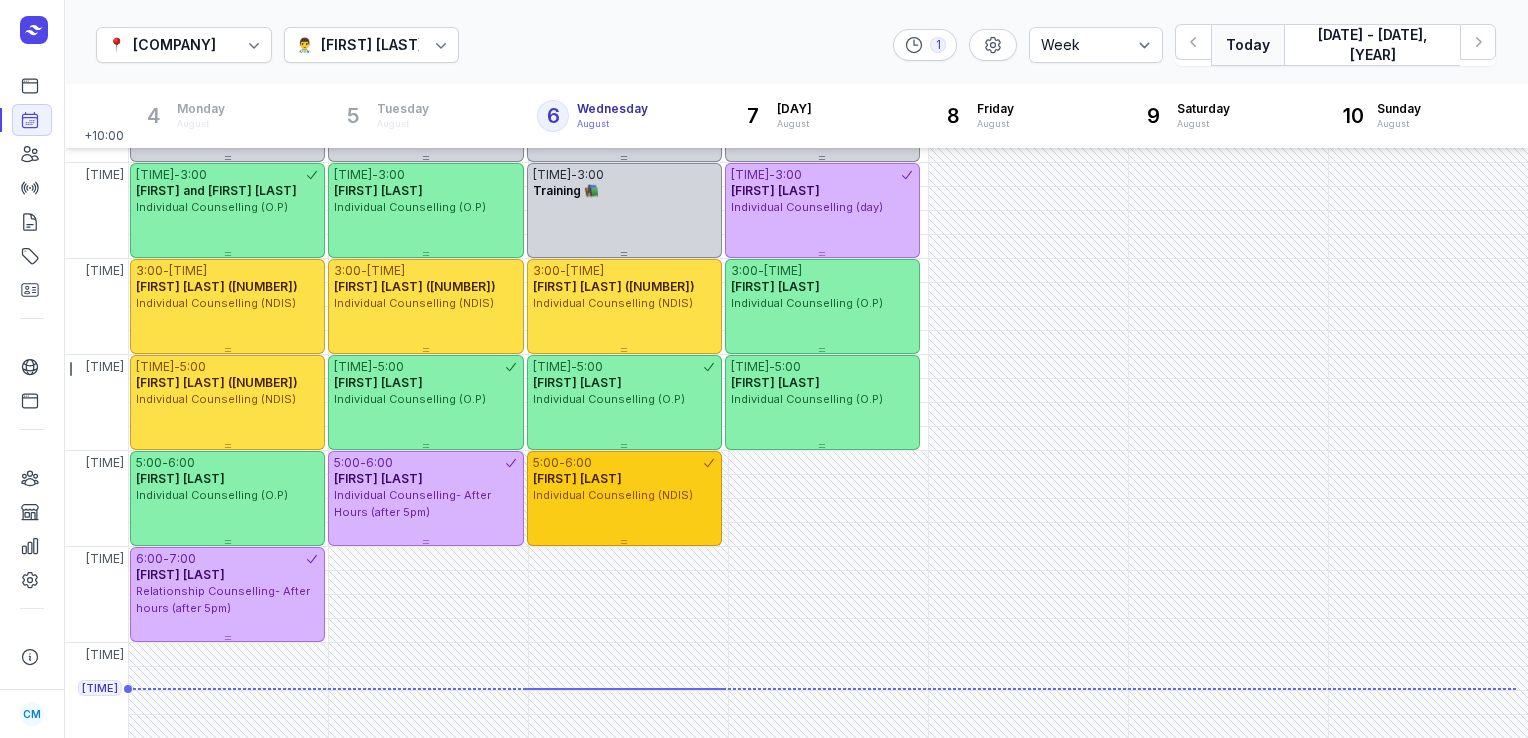 click on "[TIME] - [TIME]" at bounding box center (617, 463) 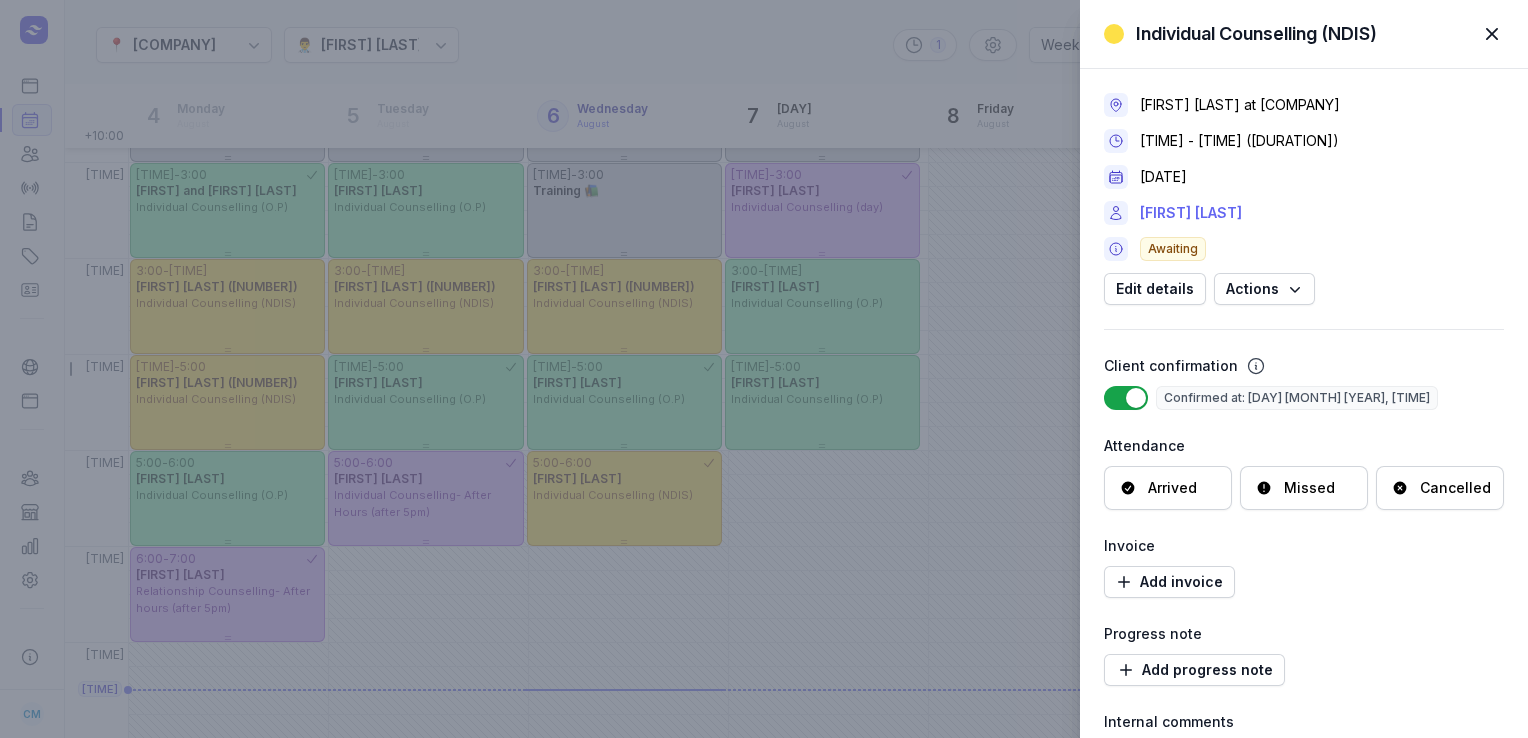 click on "[FIRST] [LAST]" at bounding box center [1191, 213] 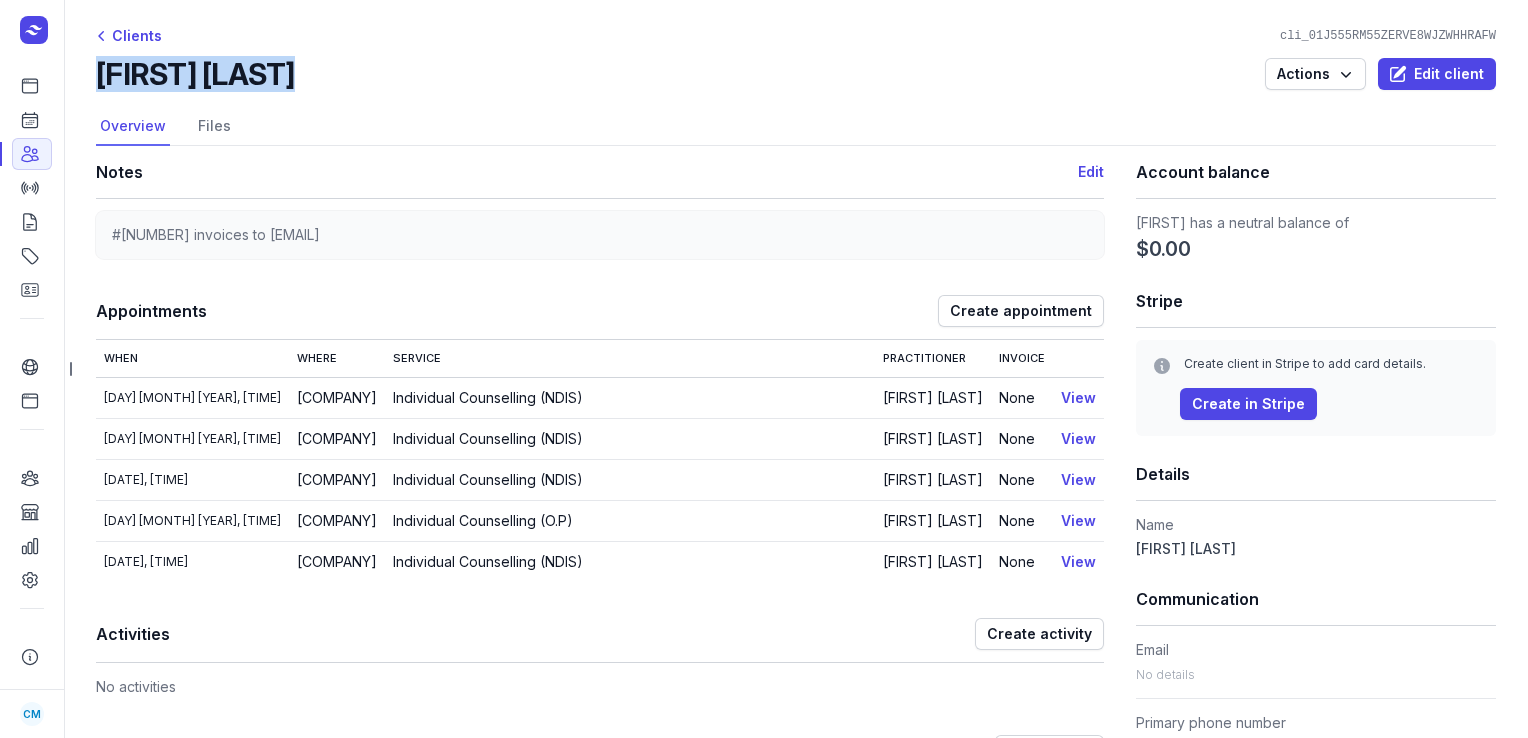 drag, startPoint x: 344, startPoint y: 67, endPoint x: 86, endPoint y: 73, distance: 258.06976 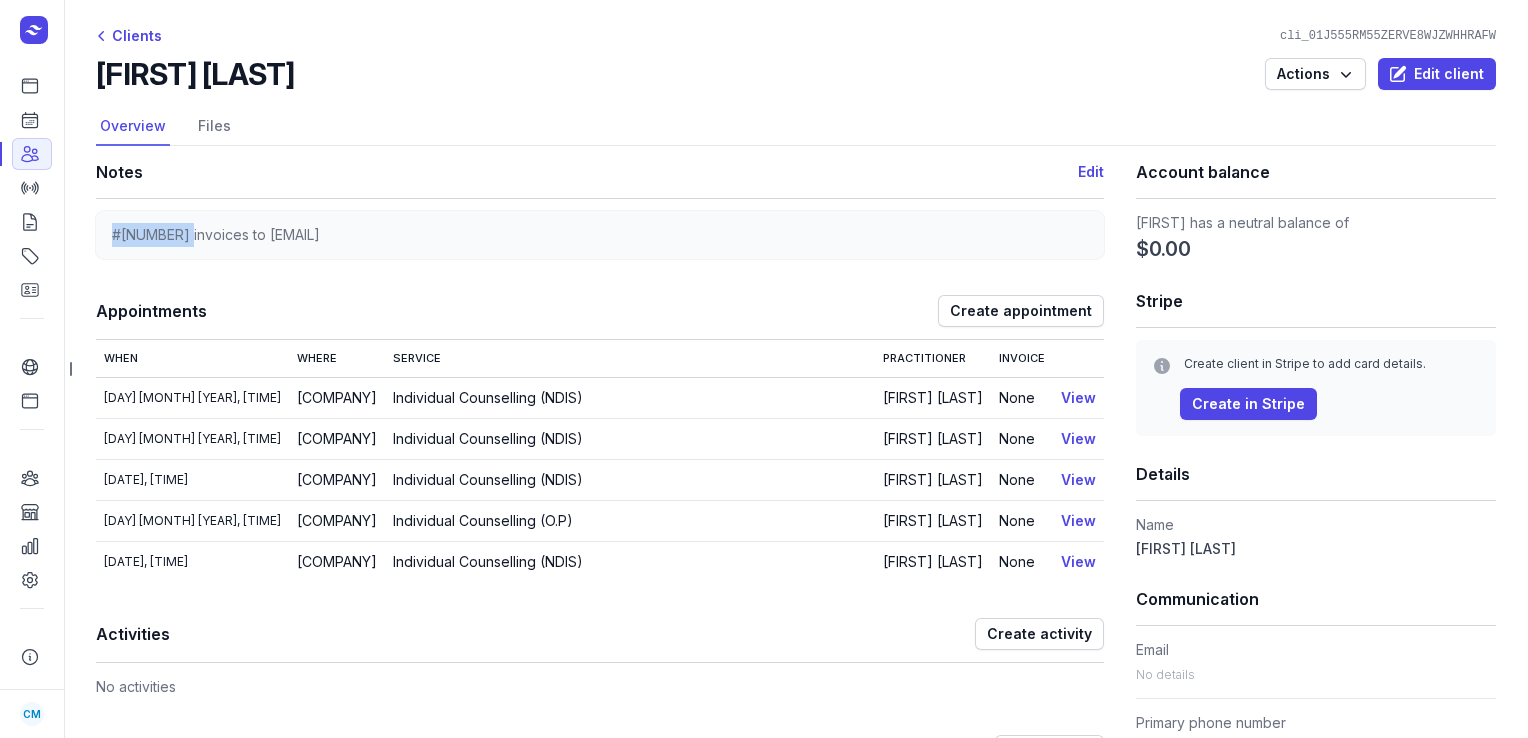 drag, startPoint x: 196, startPoint y: 234, endPoint x: 101, endPoint y: 232, distance: 95.02105 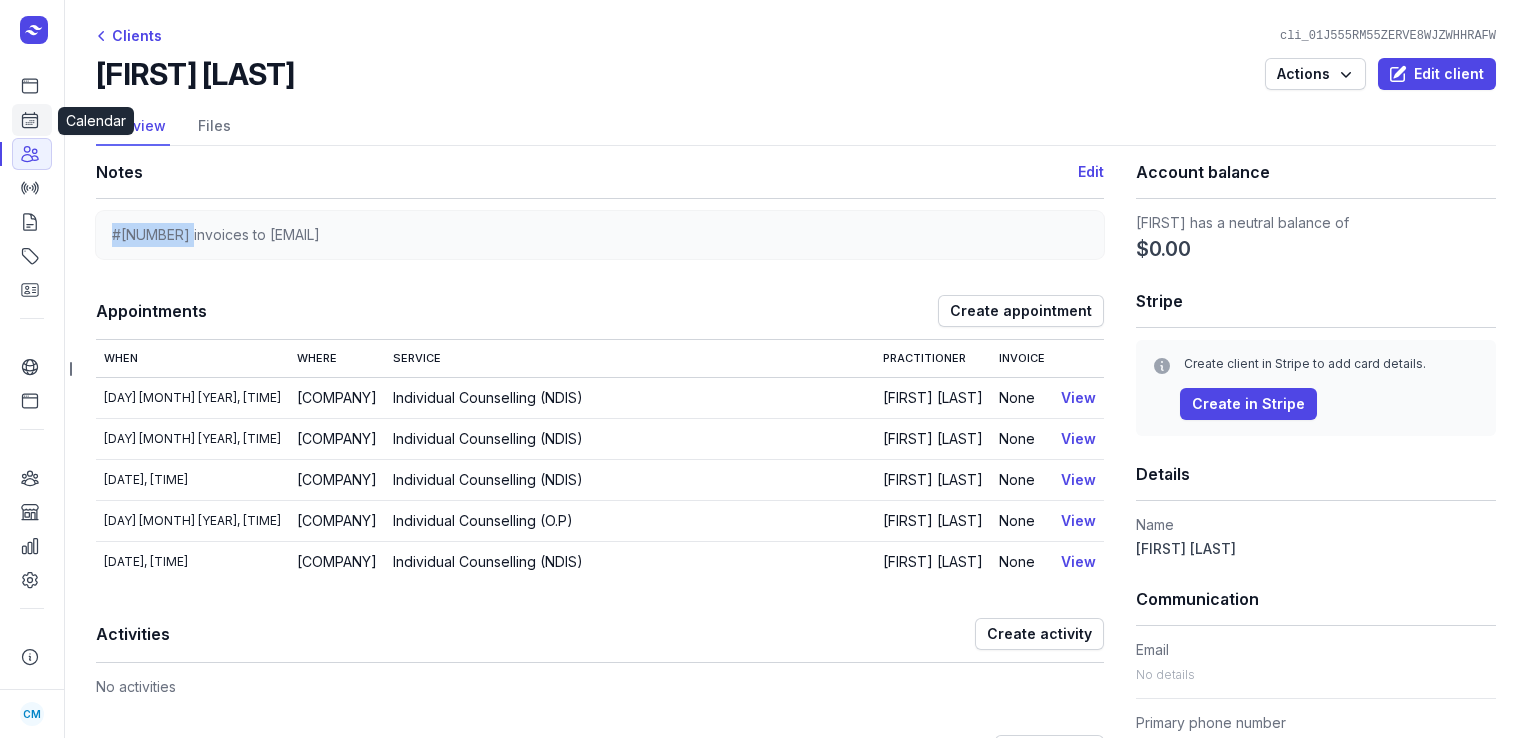 click 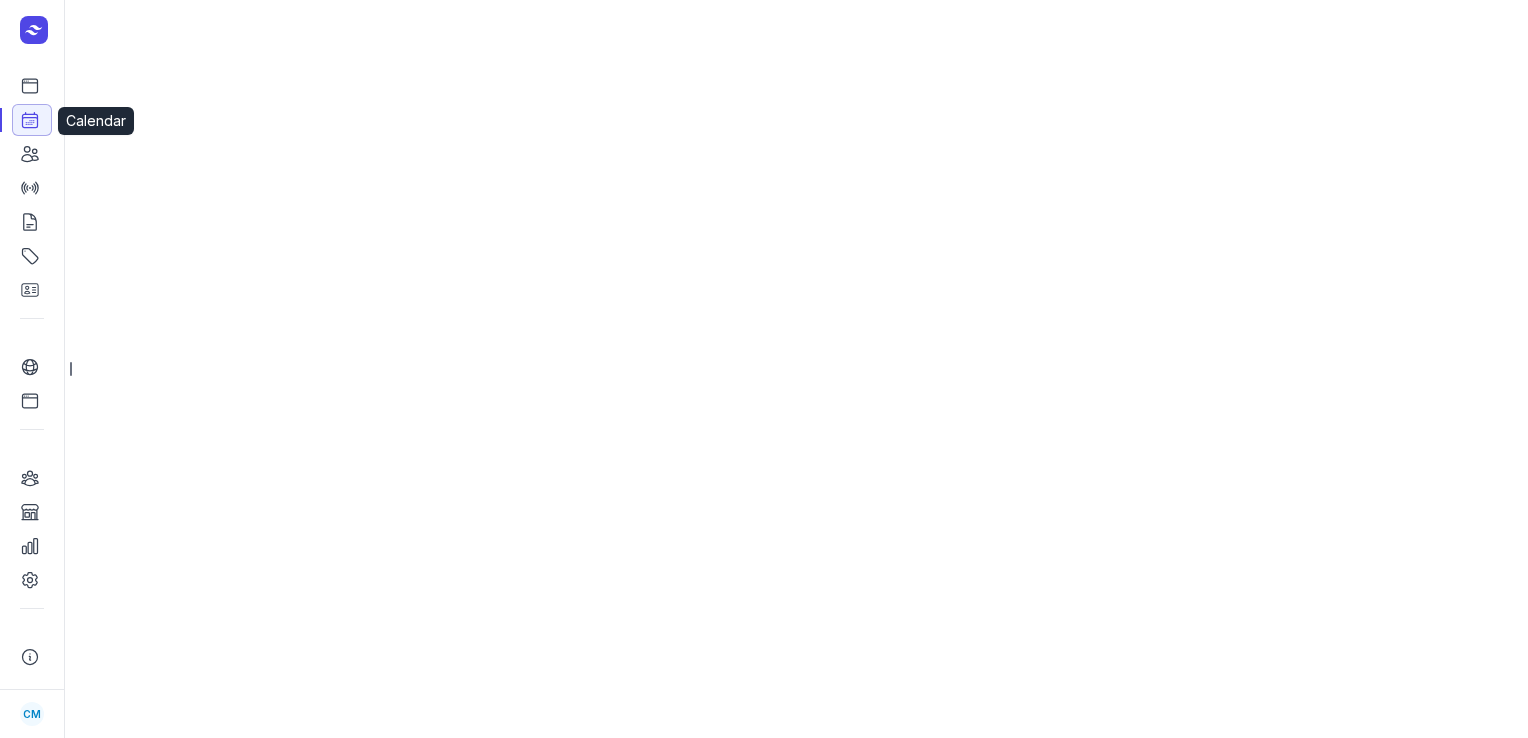 select on "week" 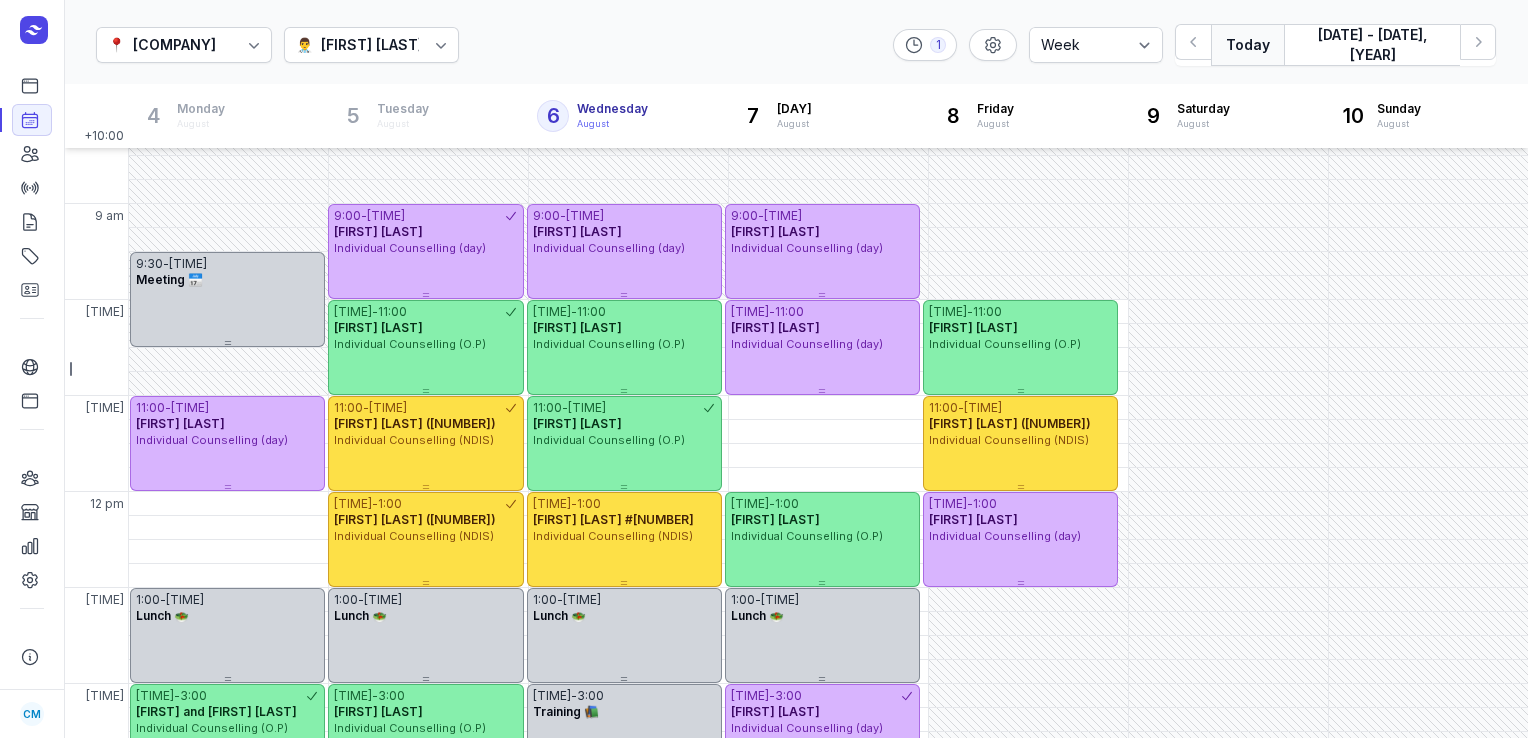 scroll, scrollTop: 24, scrollLeft: 0, axis: vertical 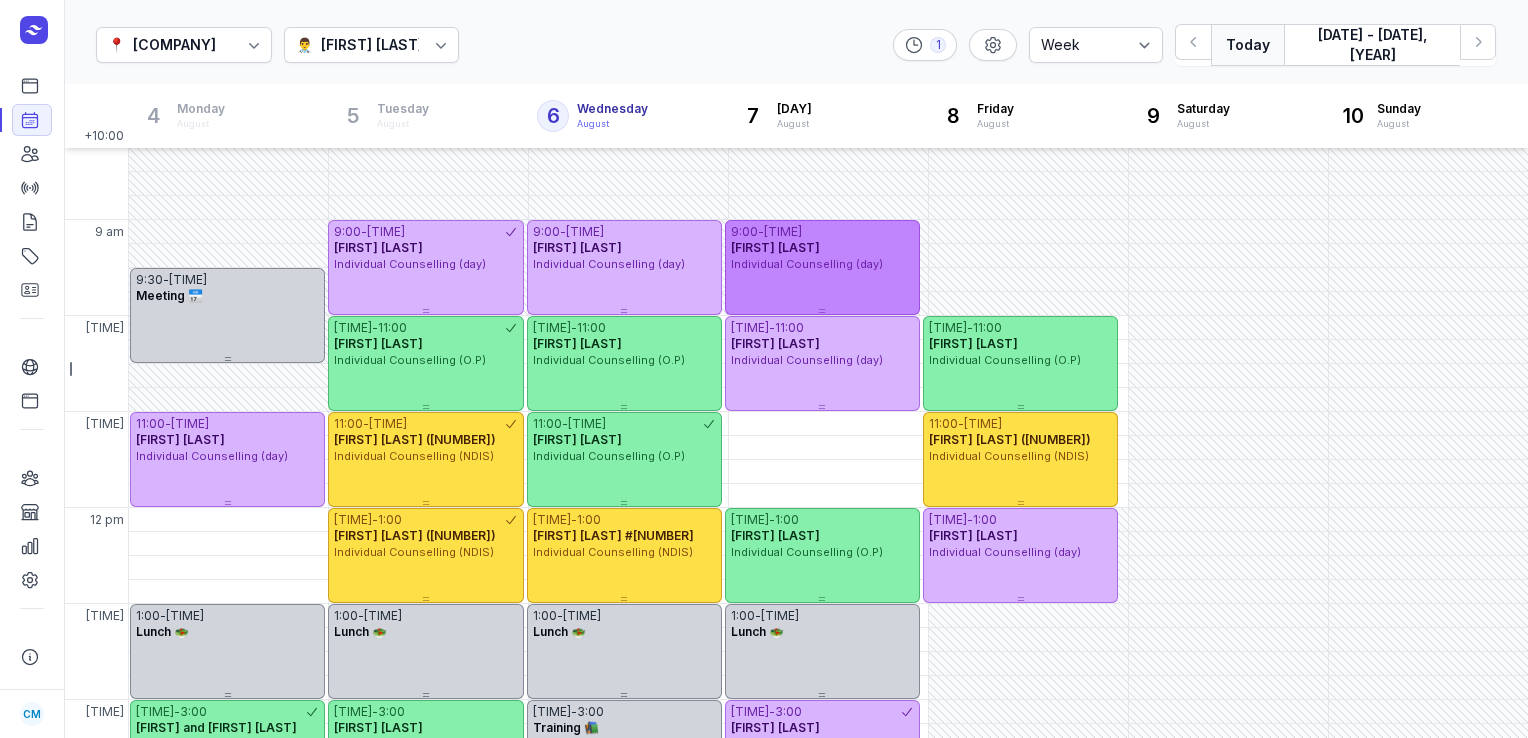 click on "[TIME]" at bounding box center (783, 232) 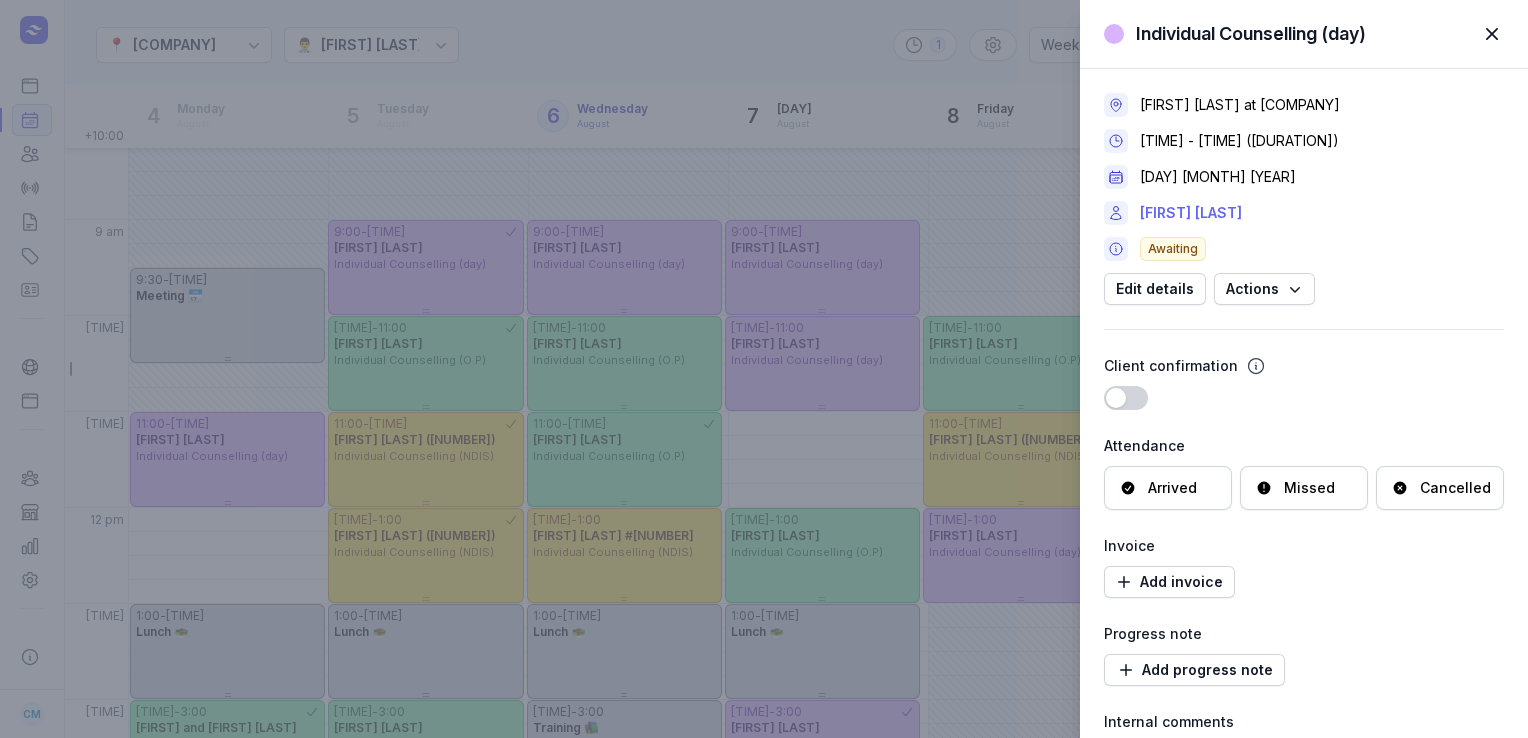 click on "[FIRST] [LAST]" at bounding box center [1191, 213] 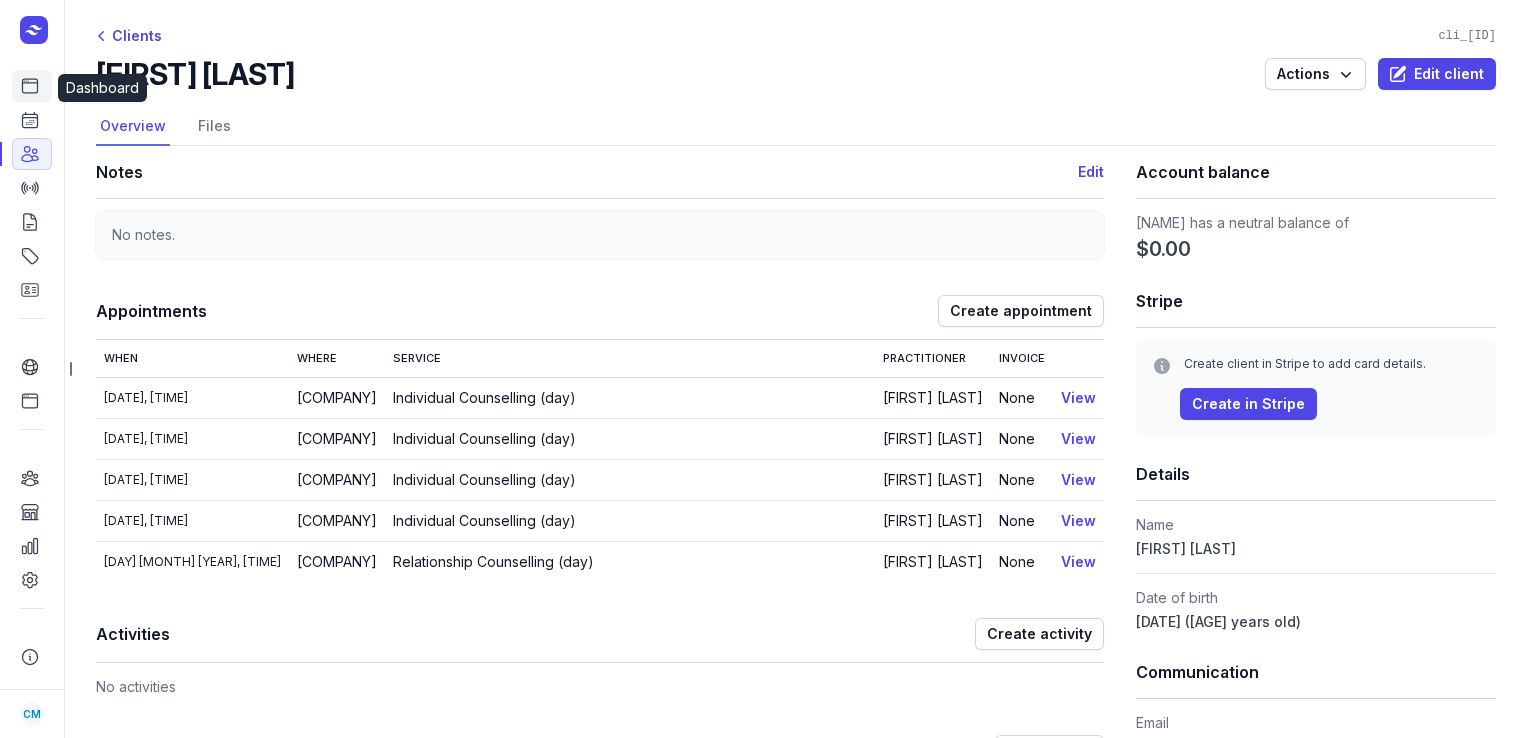 click 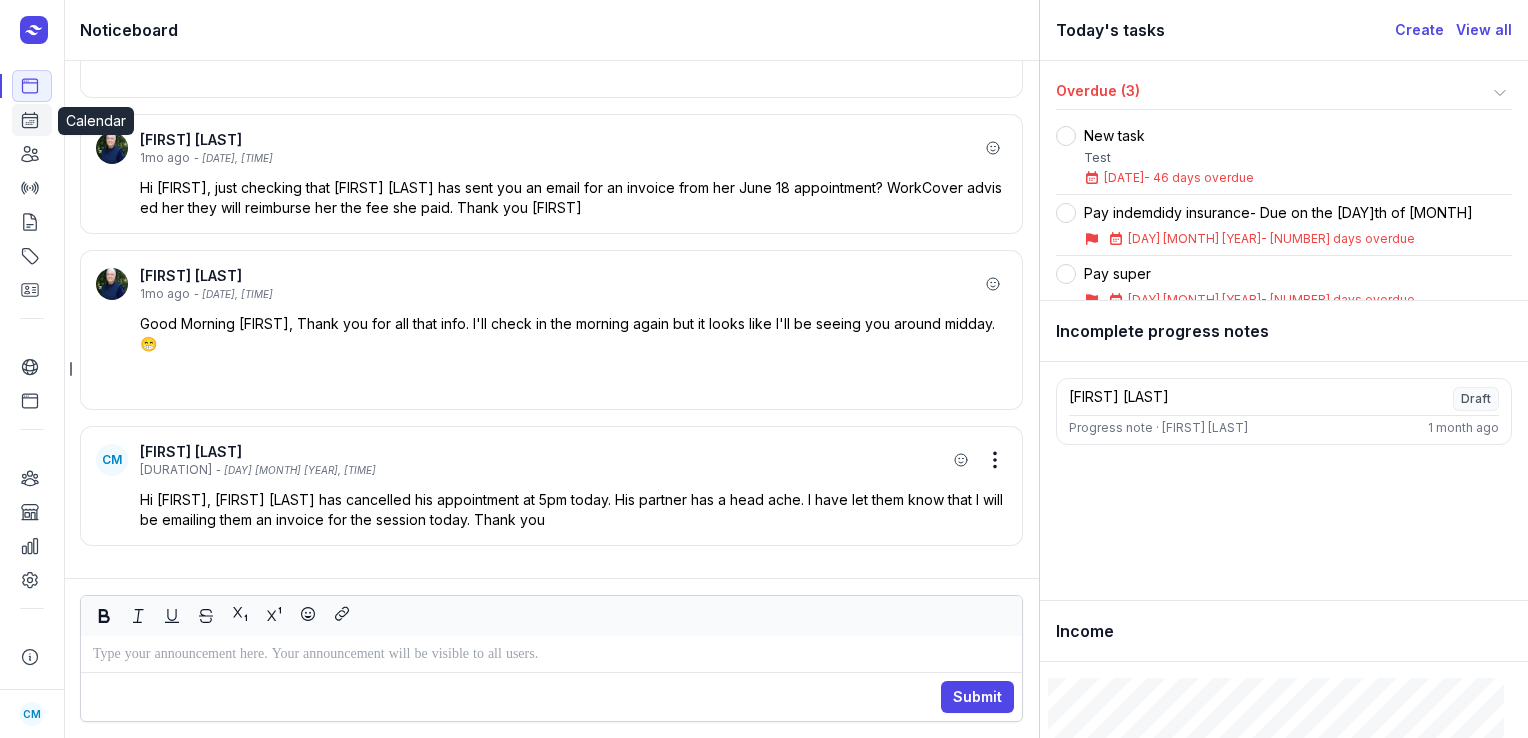 click 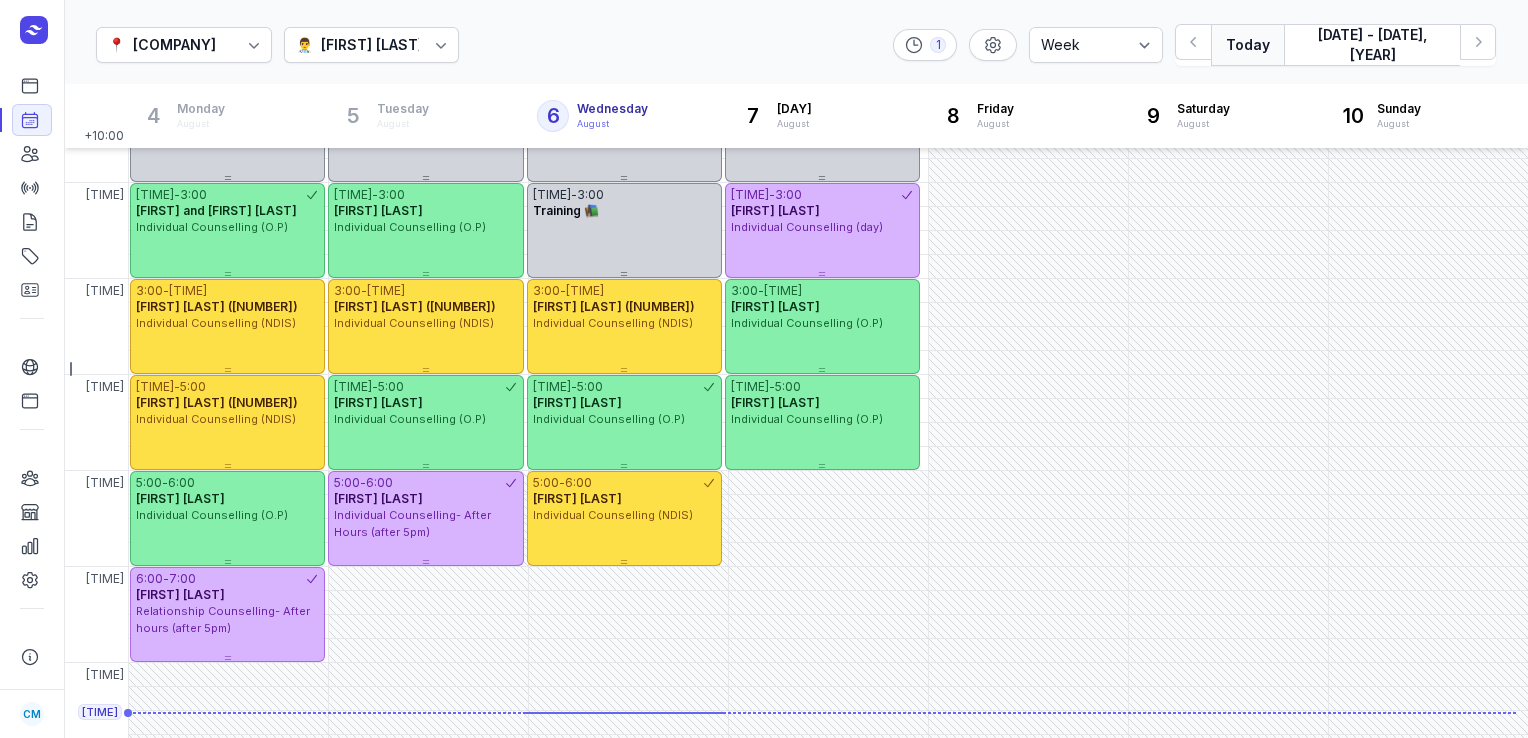 scroll, scrollTop: 561, scrollLeft: 0, axis: vertical 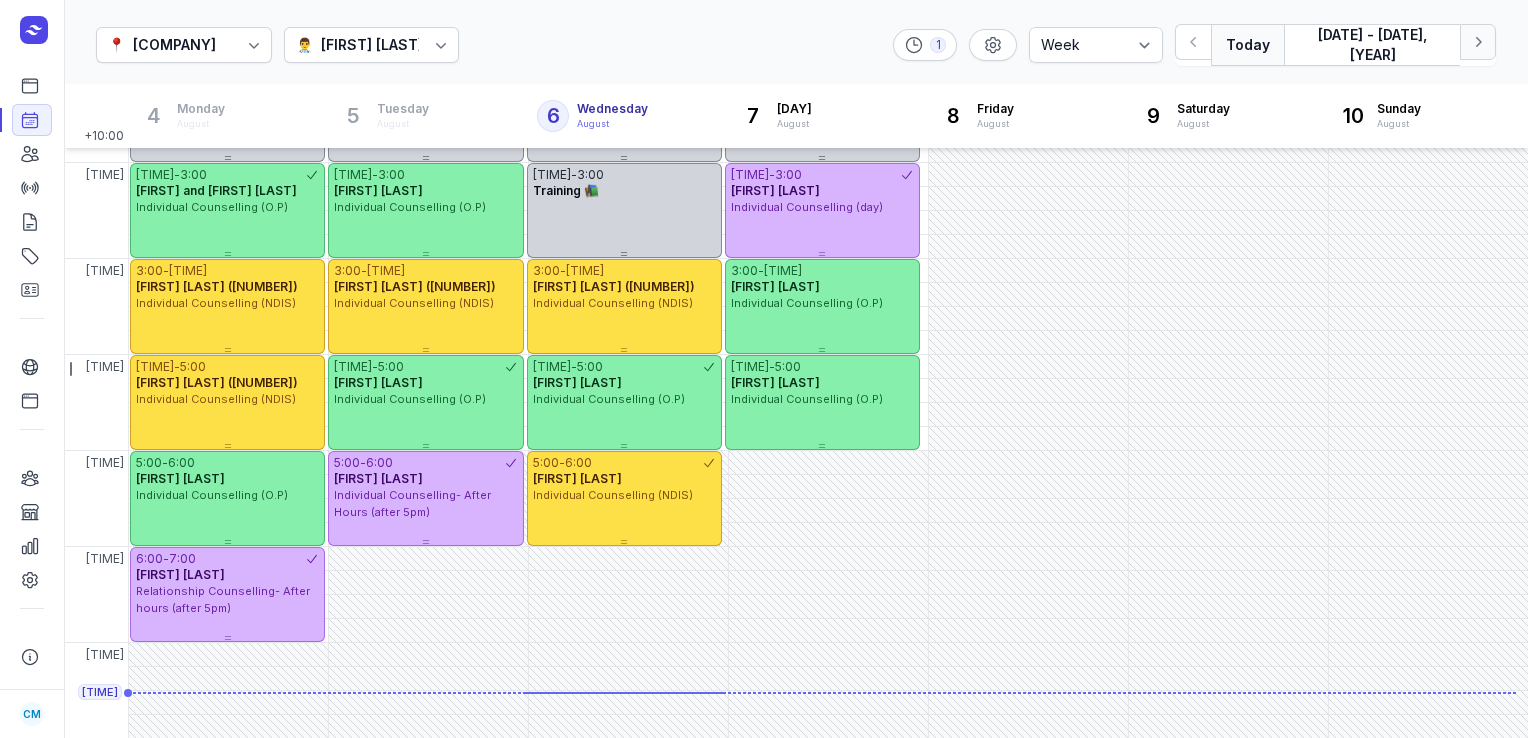 click 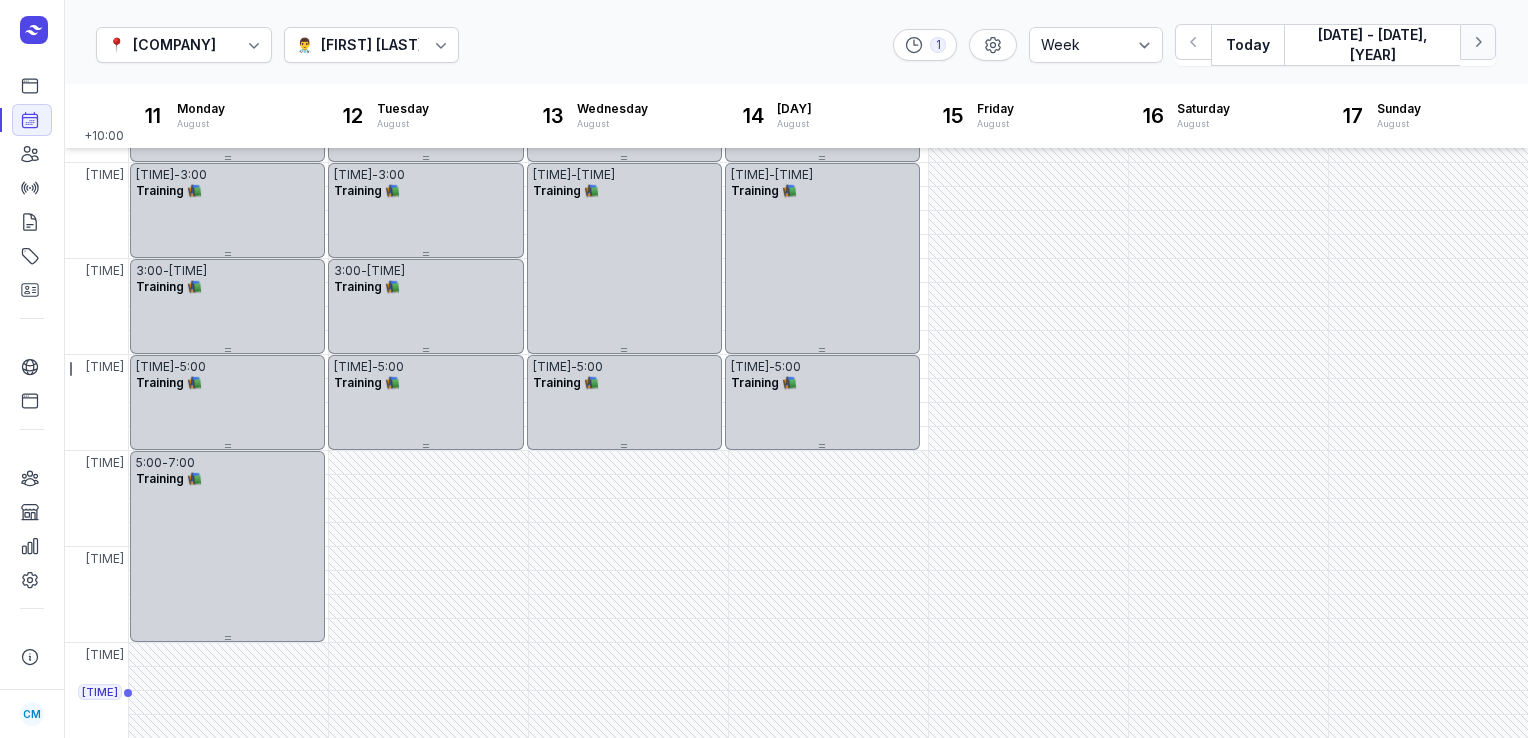click 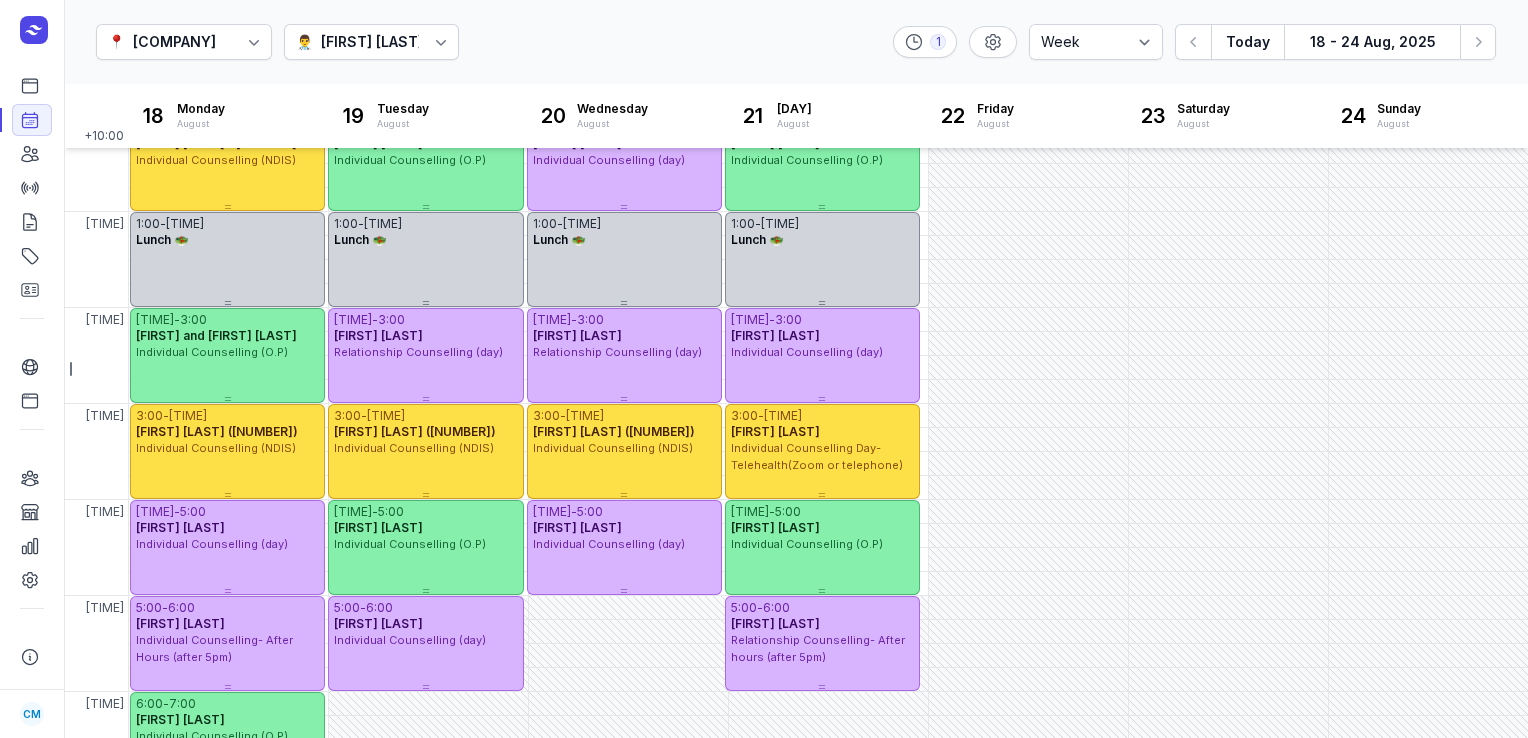 scroll, scrollTop: 429, scrollLeft: 0, axis: vertical 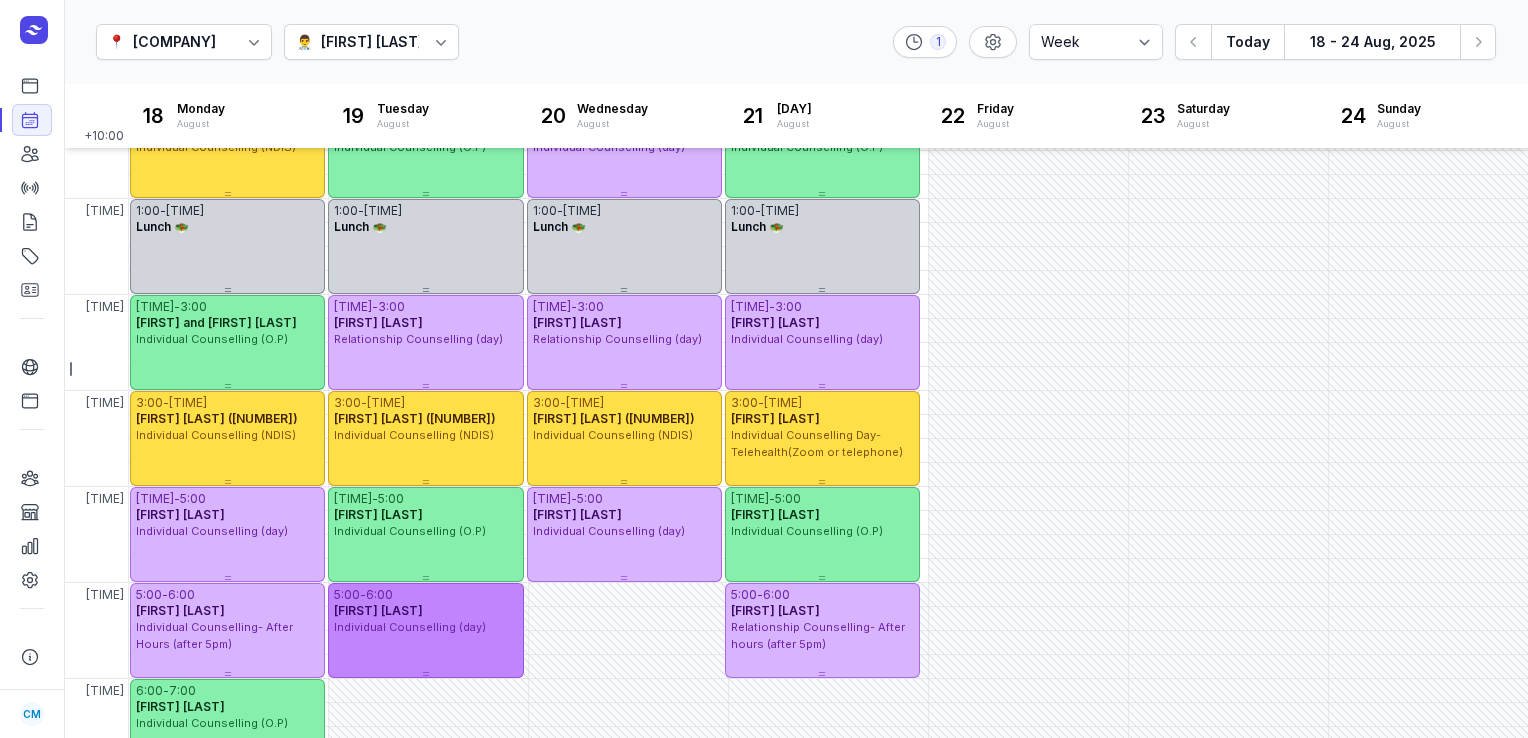click on "[FIRST] [LAST]" at bounding box center (425, 611) 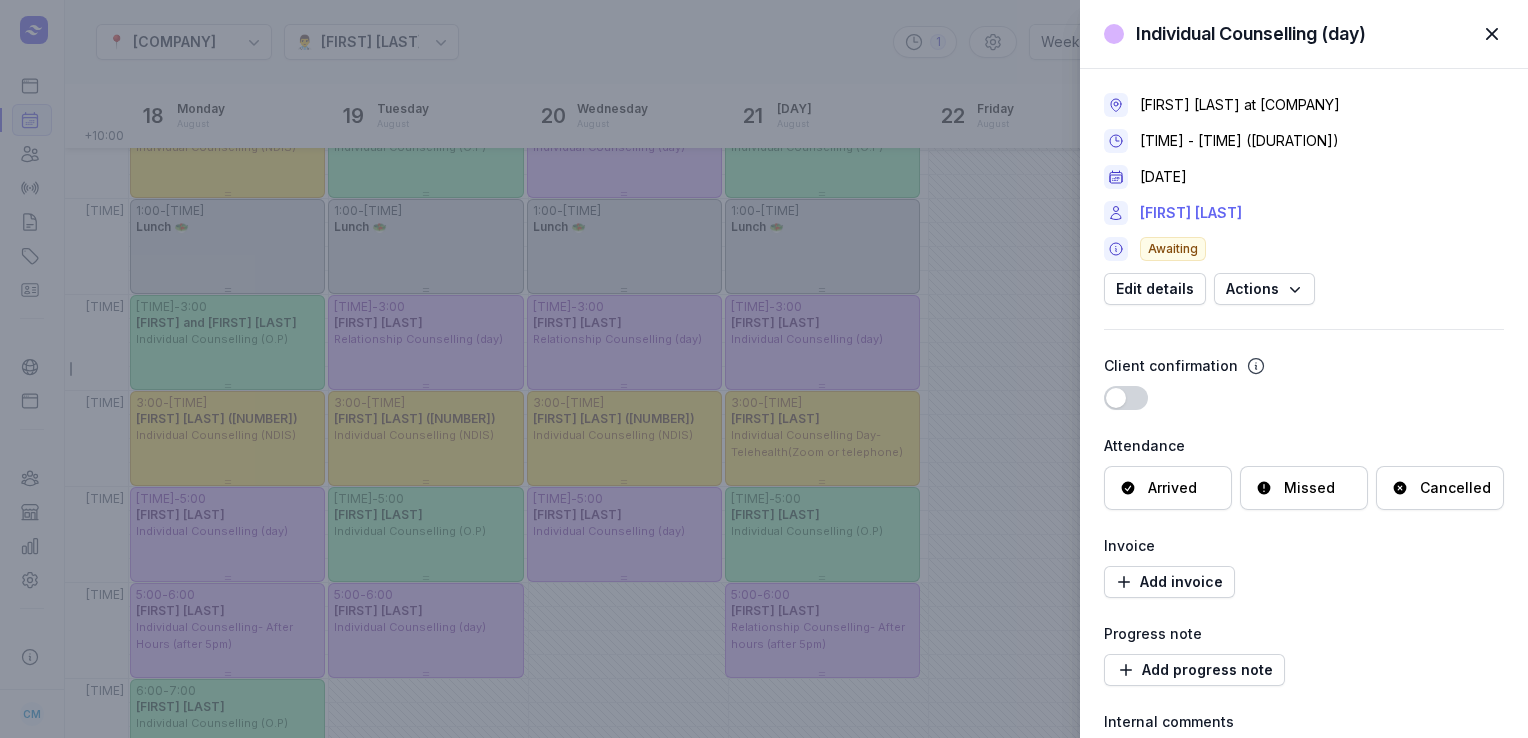 click on "[FIRST] [LAST]" at bounding box center [1191, 213] 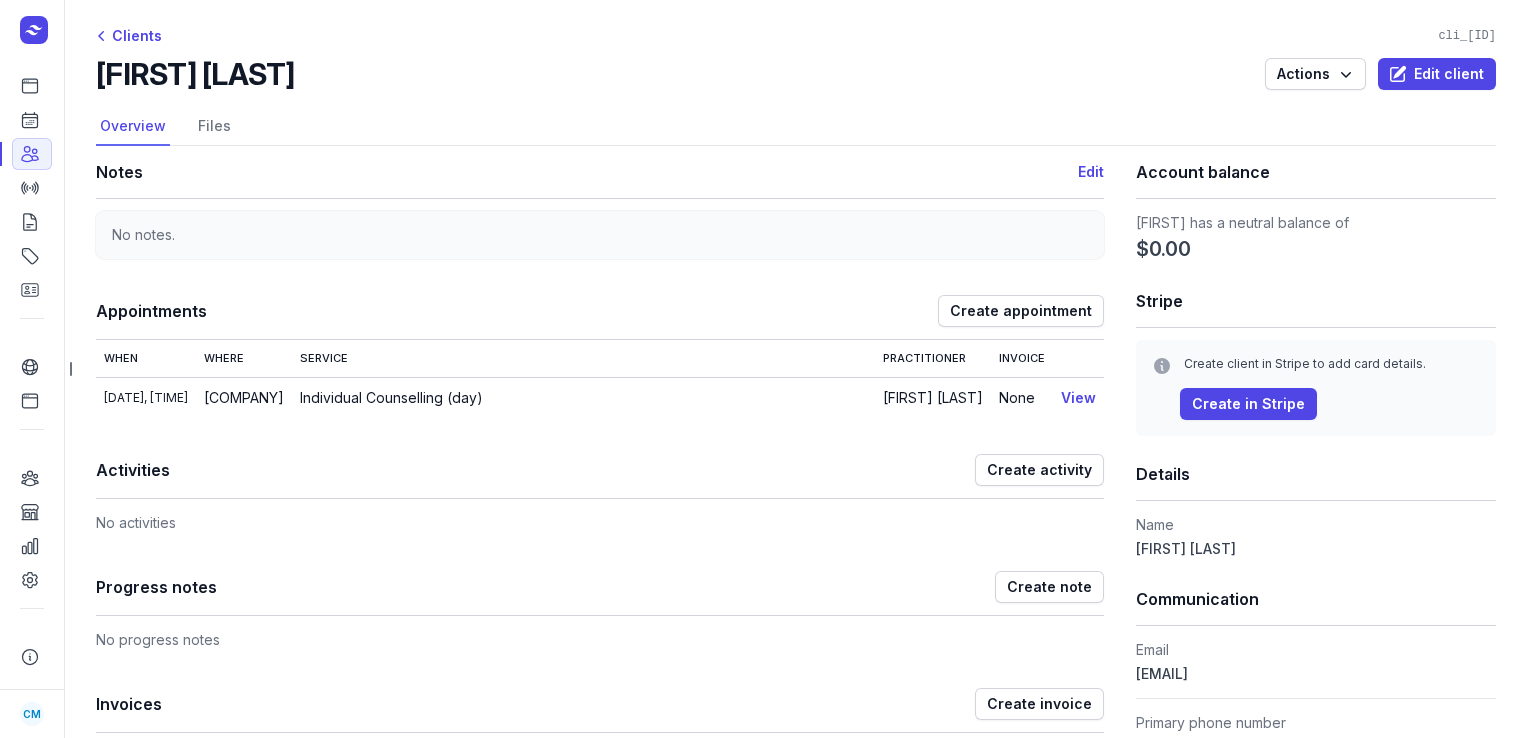 drag, startPoint x: 360, startPoint y: 71, endPoint x: 96, endPoint y: 82, distance: 264.22906 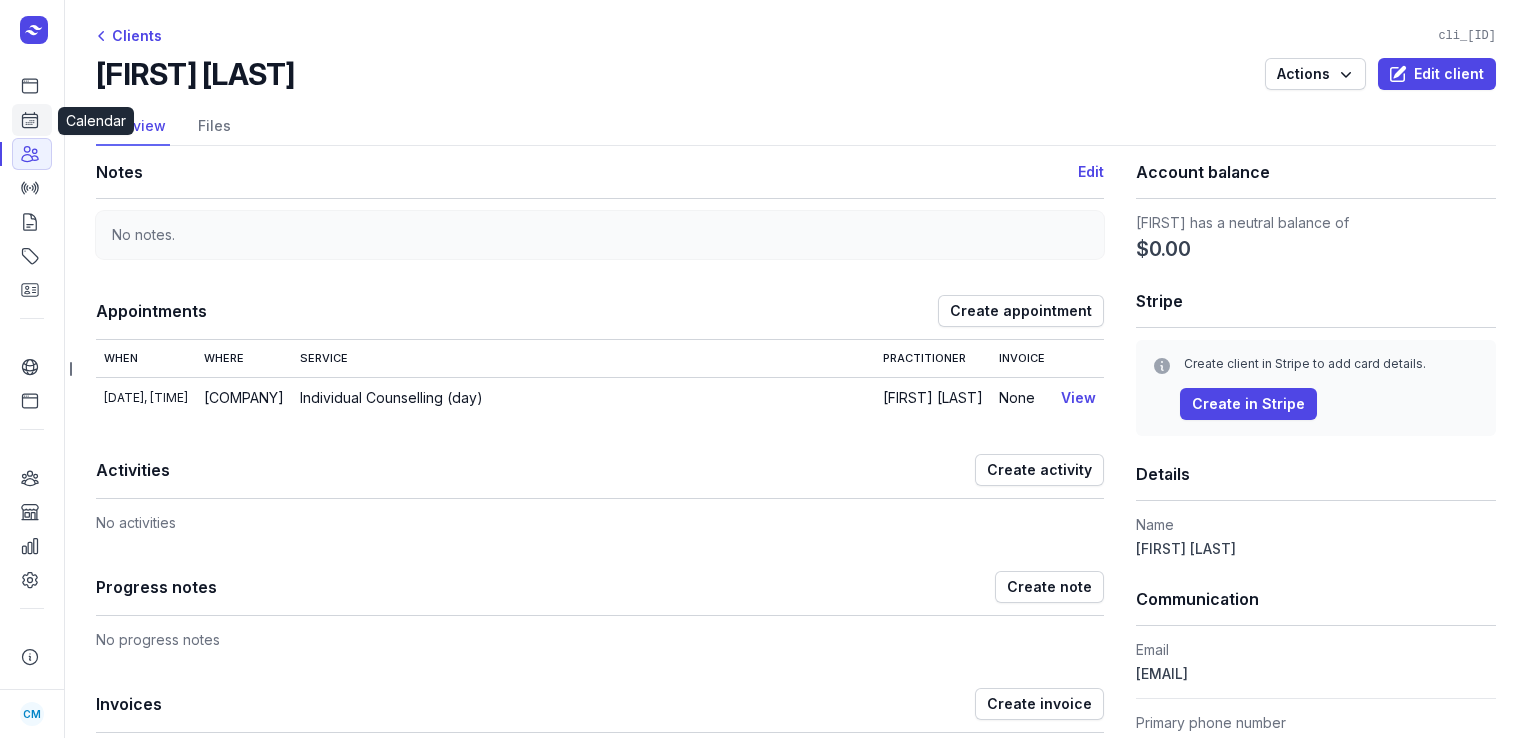 click 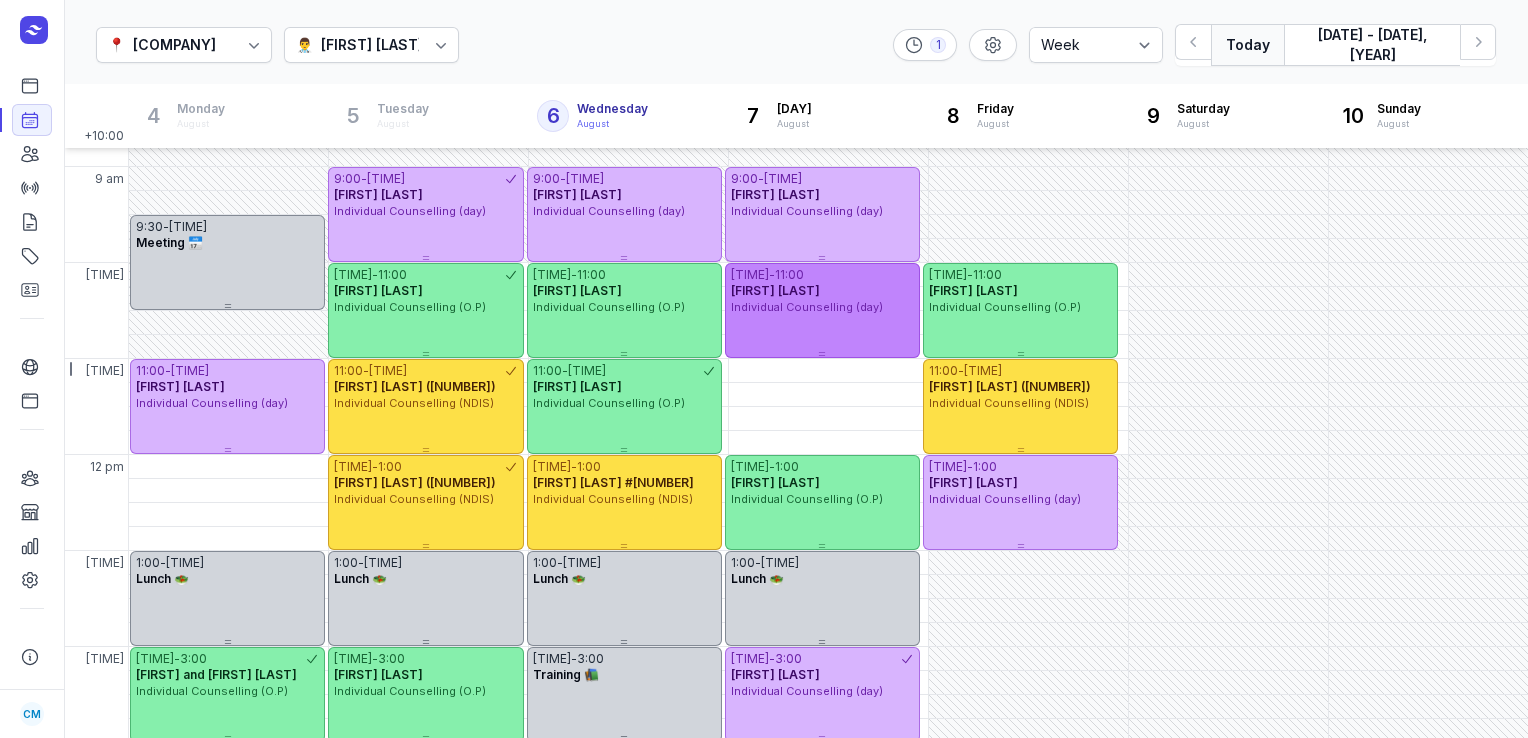 scroll, scrollTop: 76, scrollLeft: 0, axis: vertical 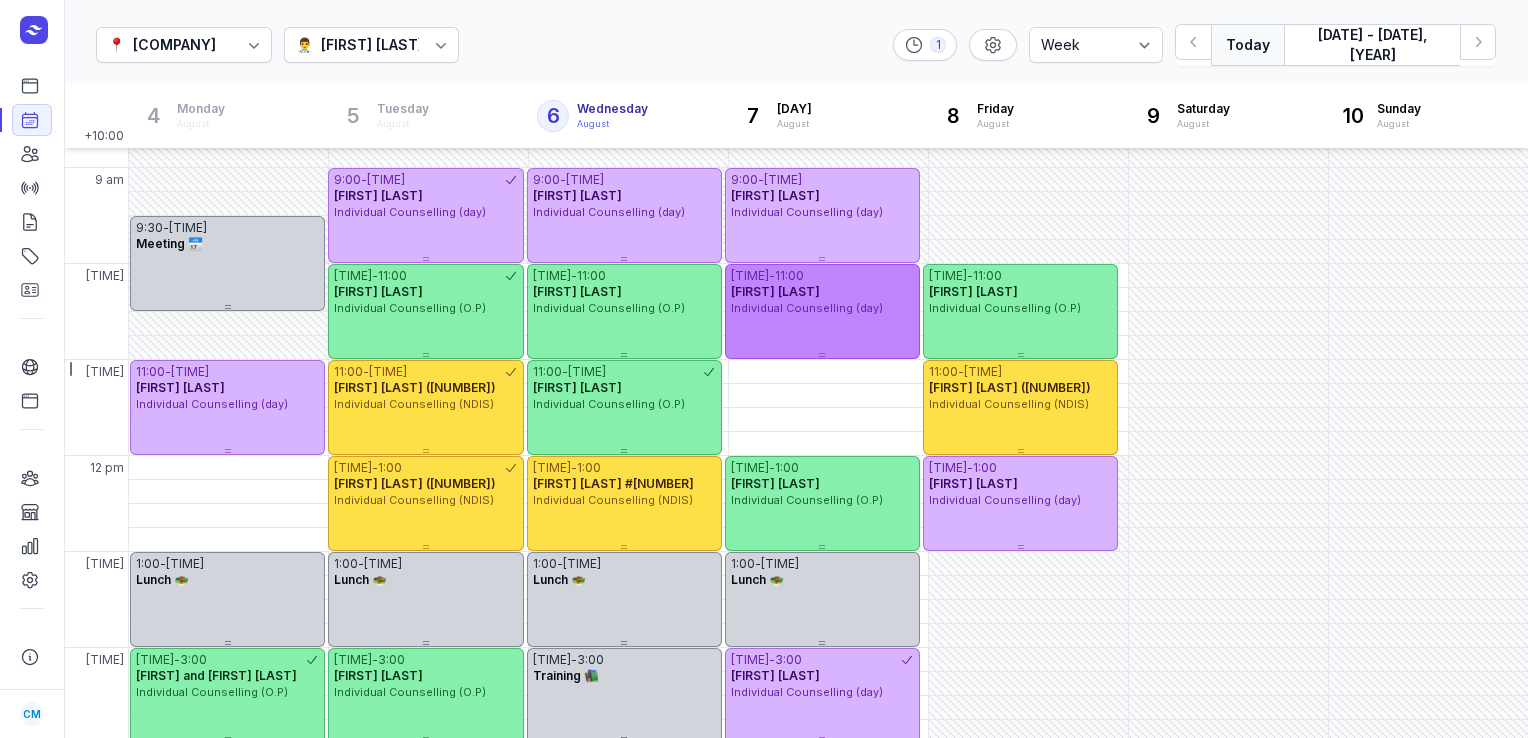 click on "[TIME] - [TIME] [FIRST] [LAST] Individual Counselling (day)" at bounding box center (822, 215) 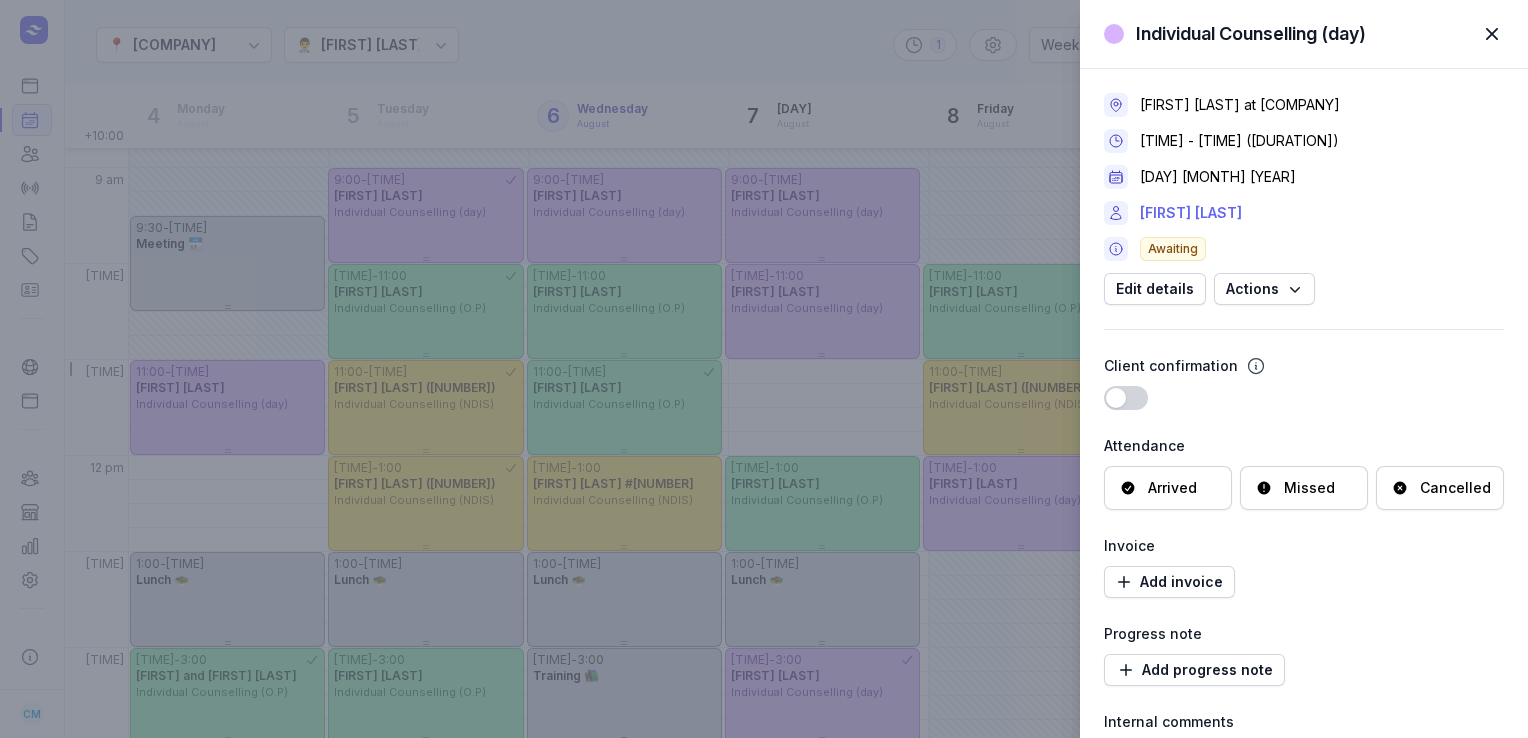 click on "[FIRST] [LAST]" at bounding box center [1191, 213] 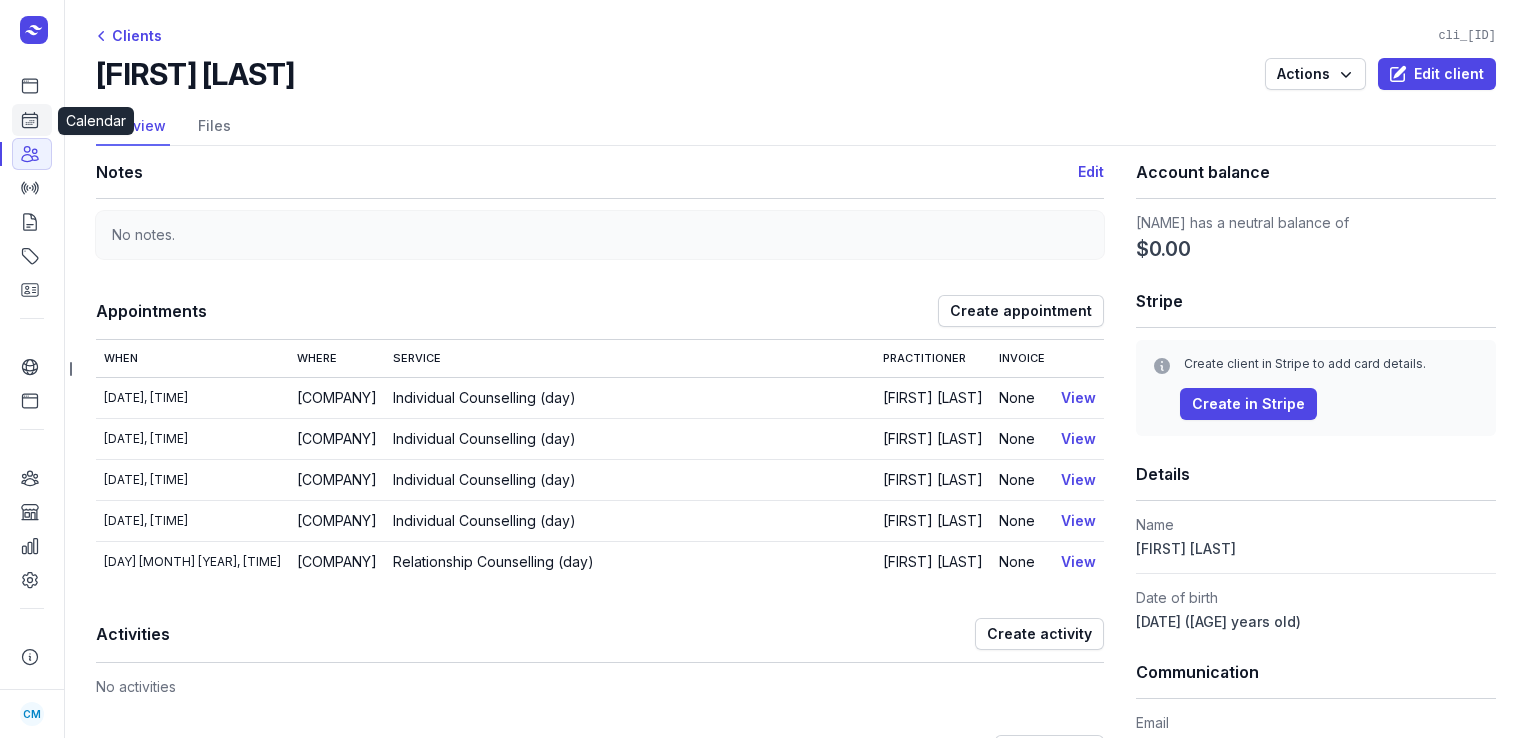 click 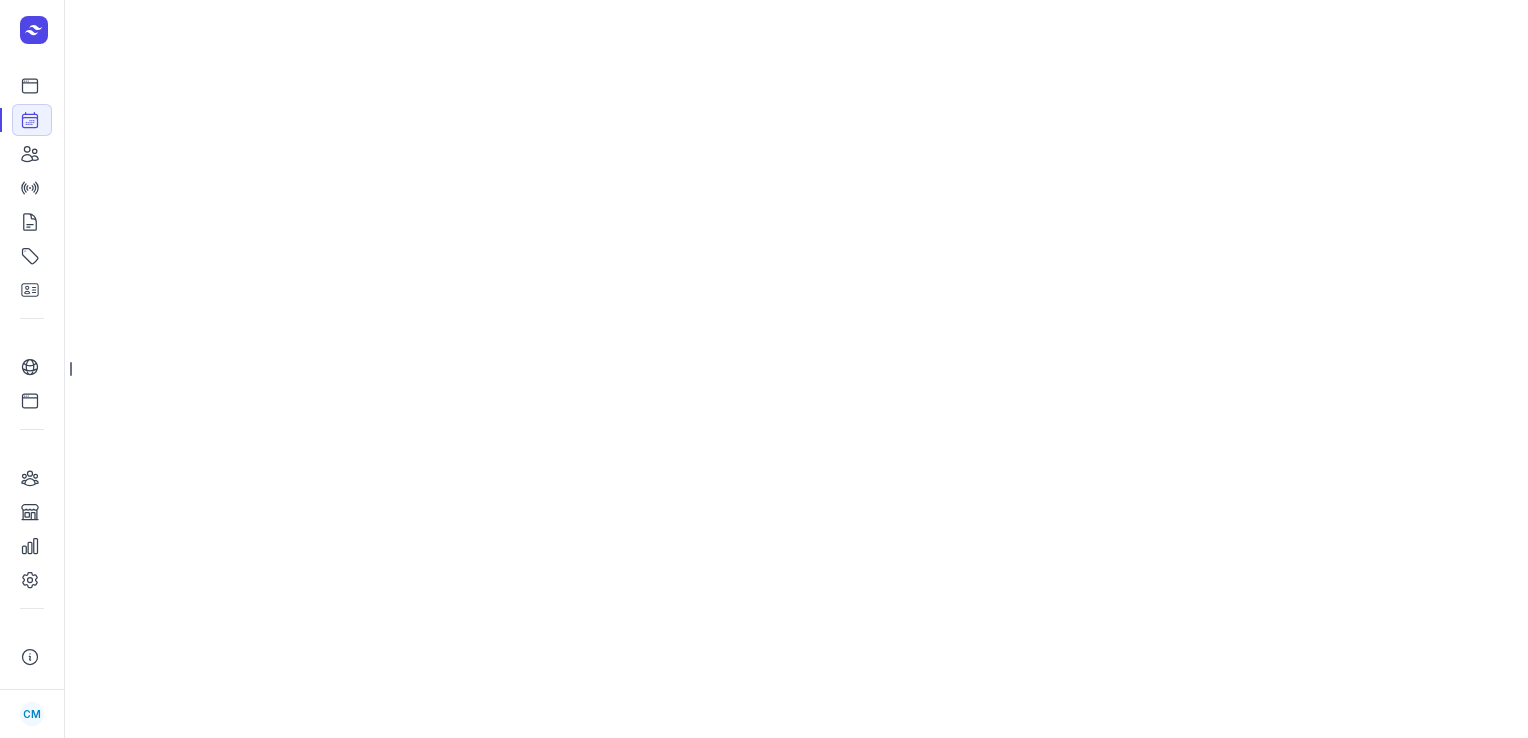 select on "week" 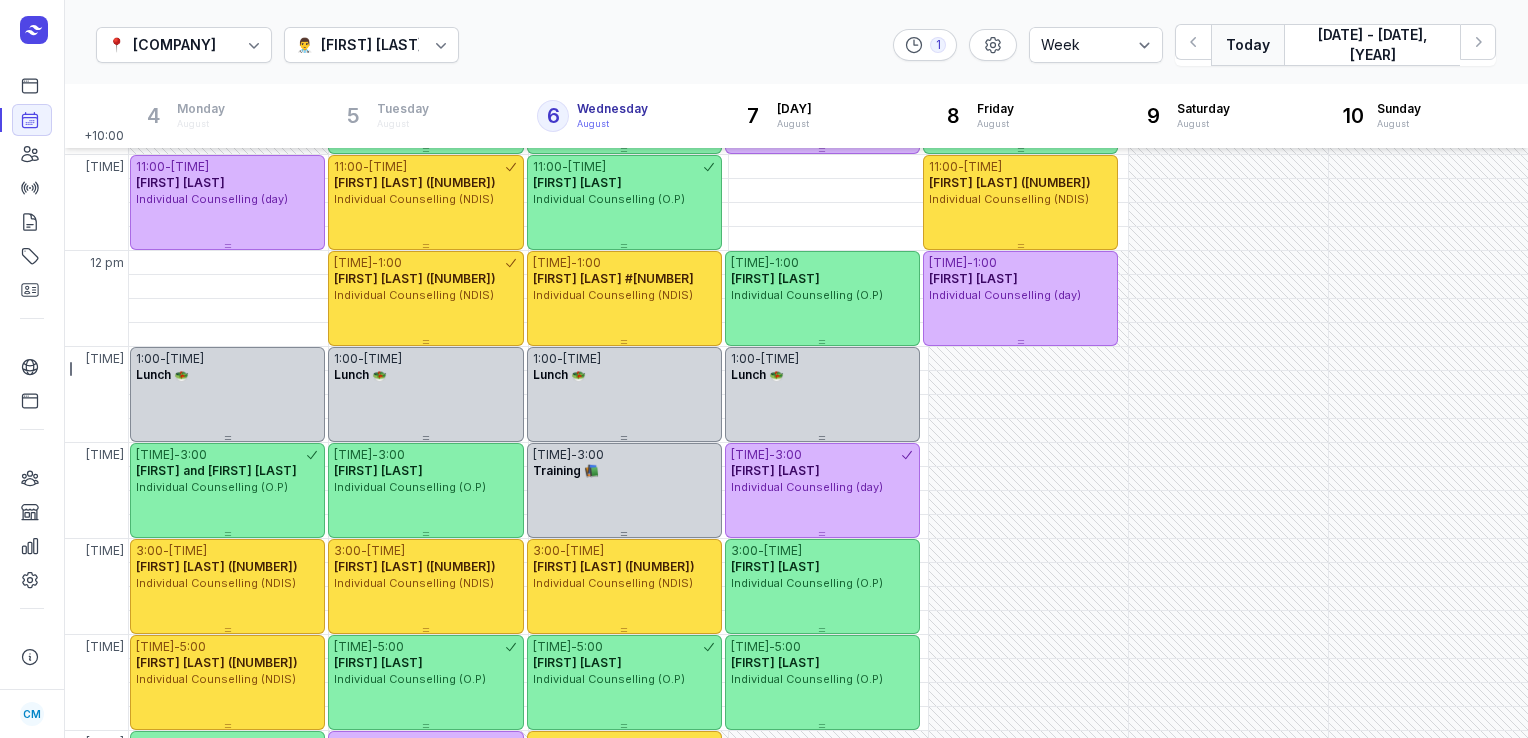 scroll, scrollTop: 201, scrollLeft: 0, axis: vertical 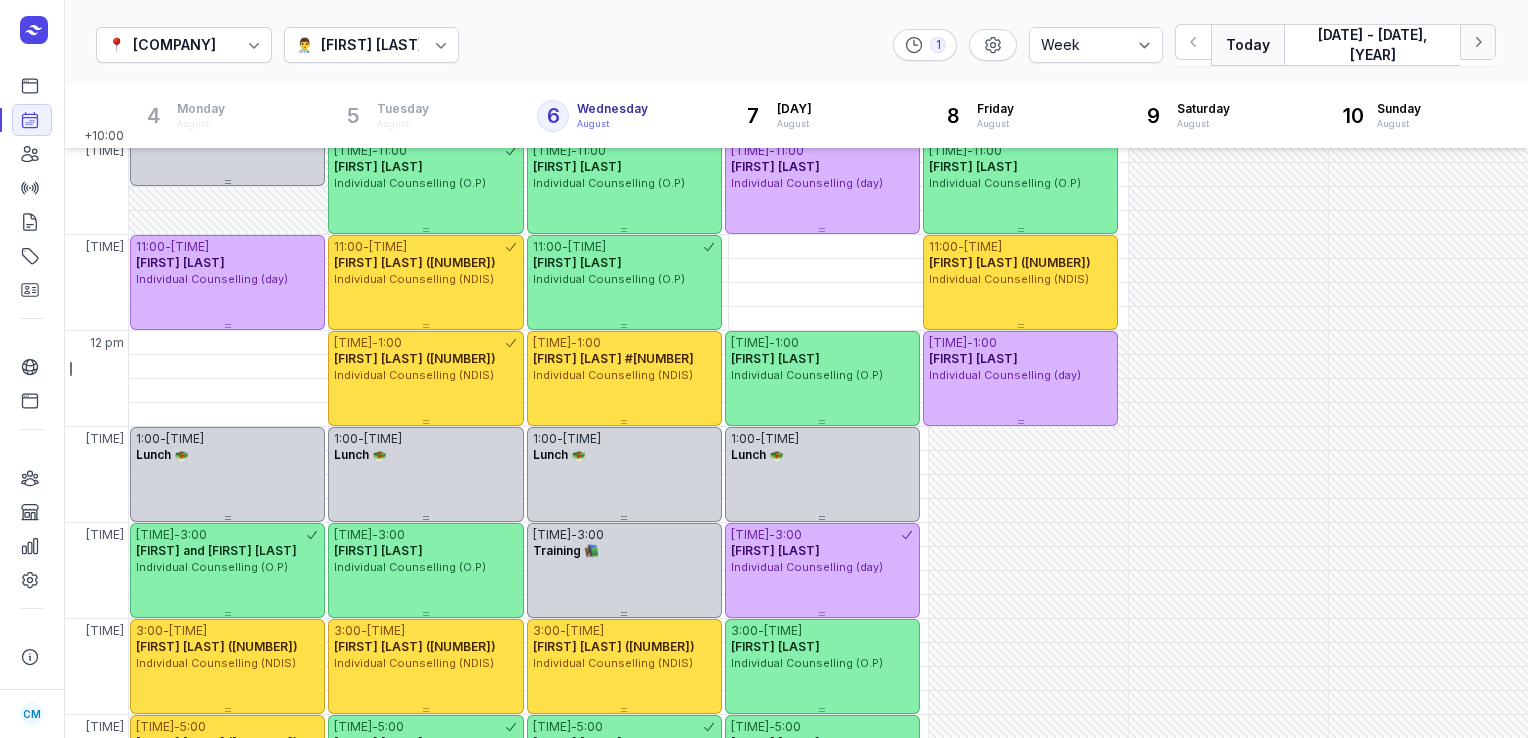 click on "Next week" 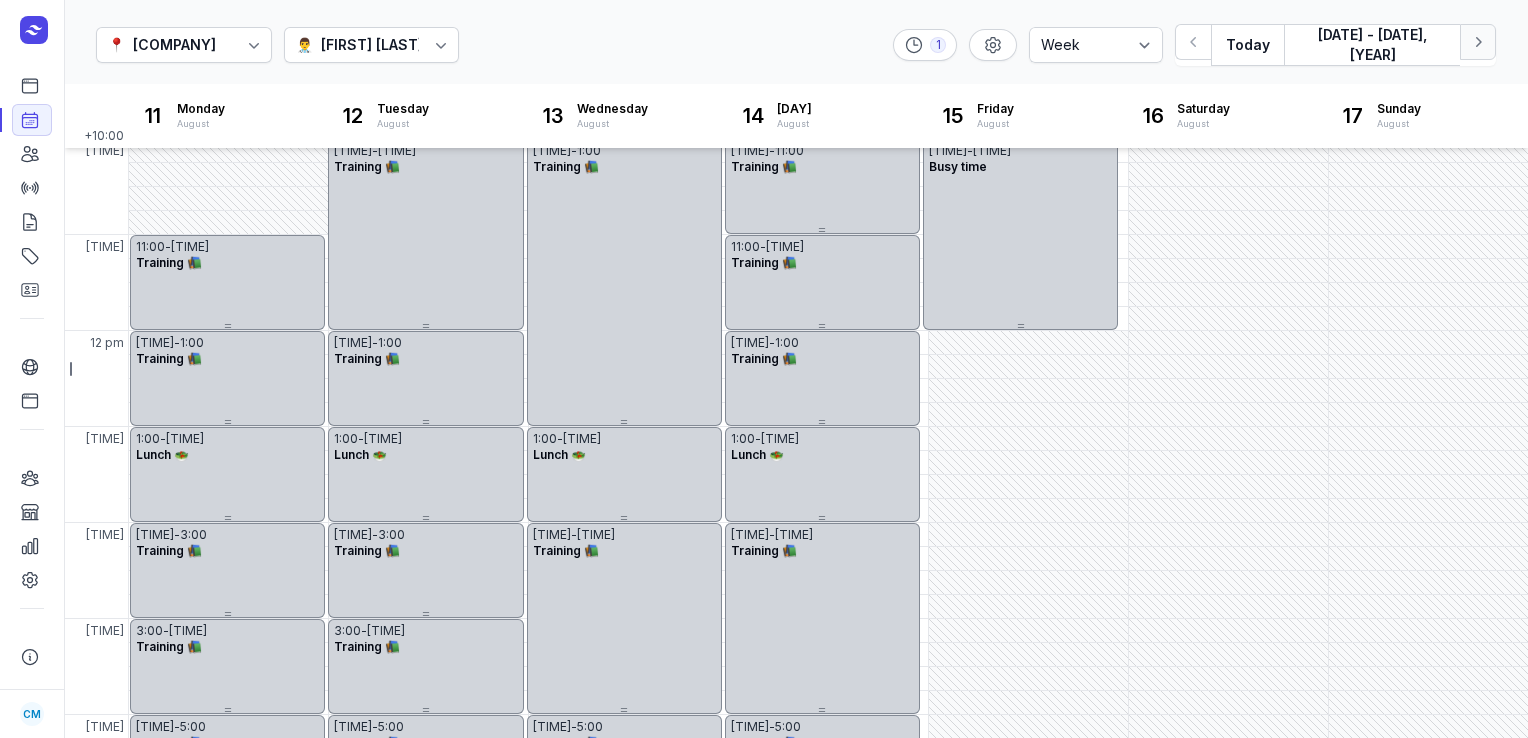 click on "Next week" 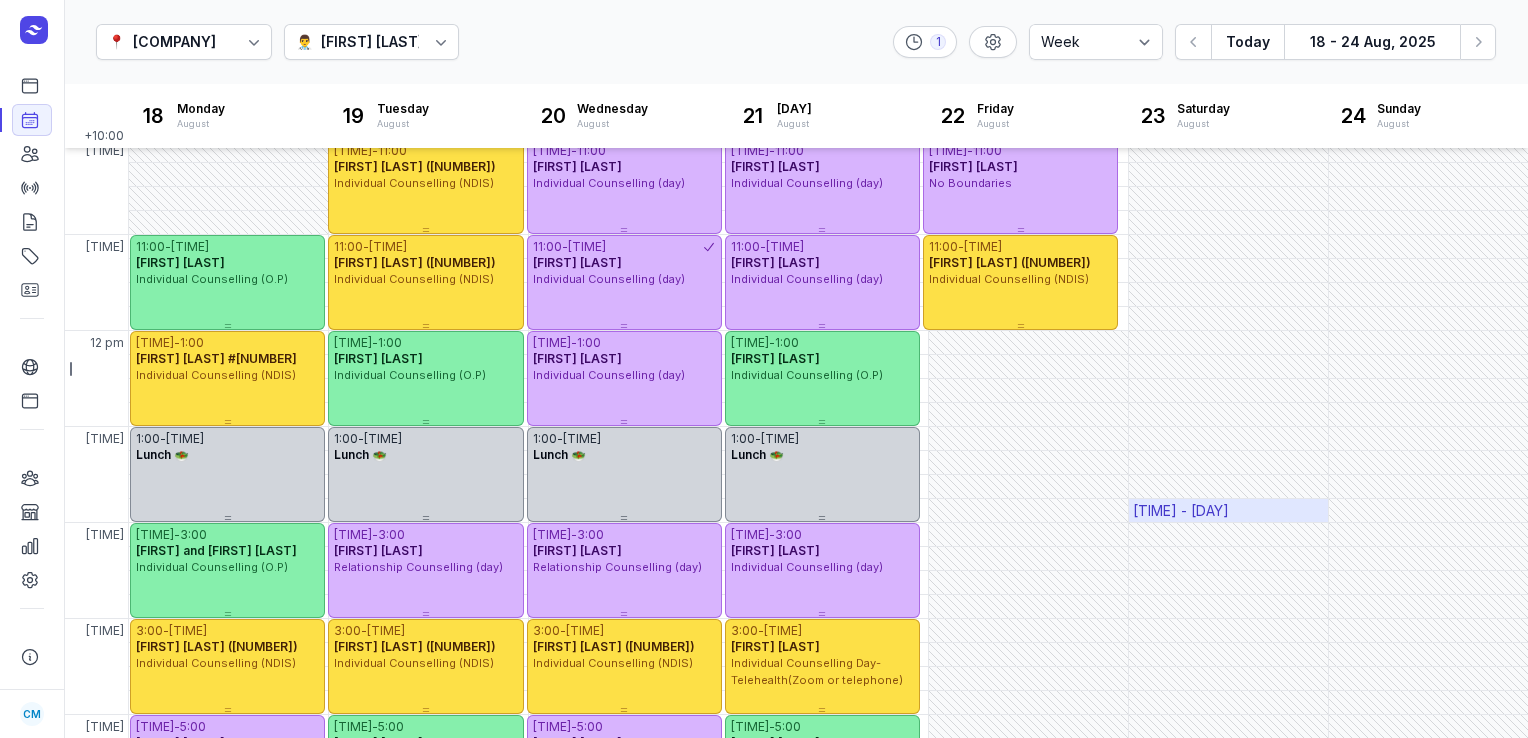 scroll, scrollTop: 529, scrollLeft: 0, axis: vertical 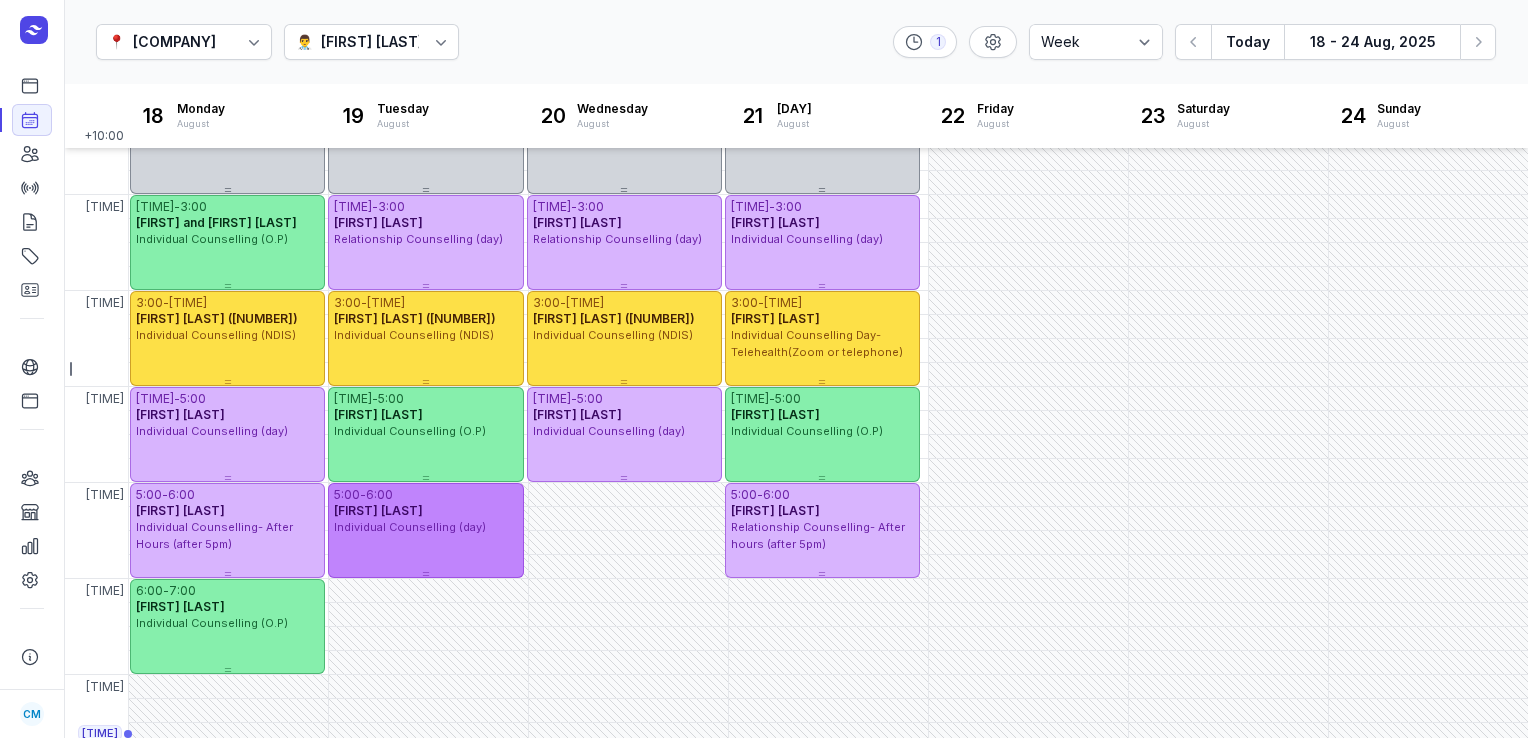 click on "Individual Counselling (day)" at bounding box center [410, 527] 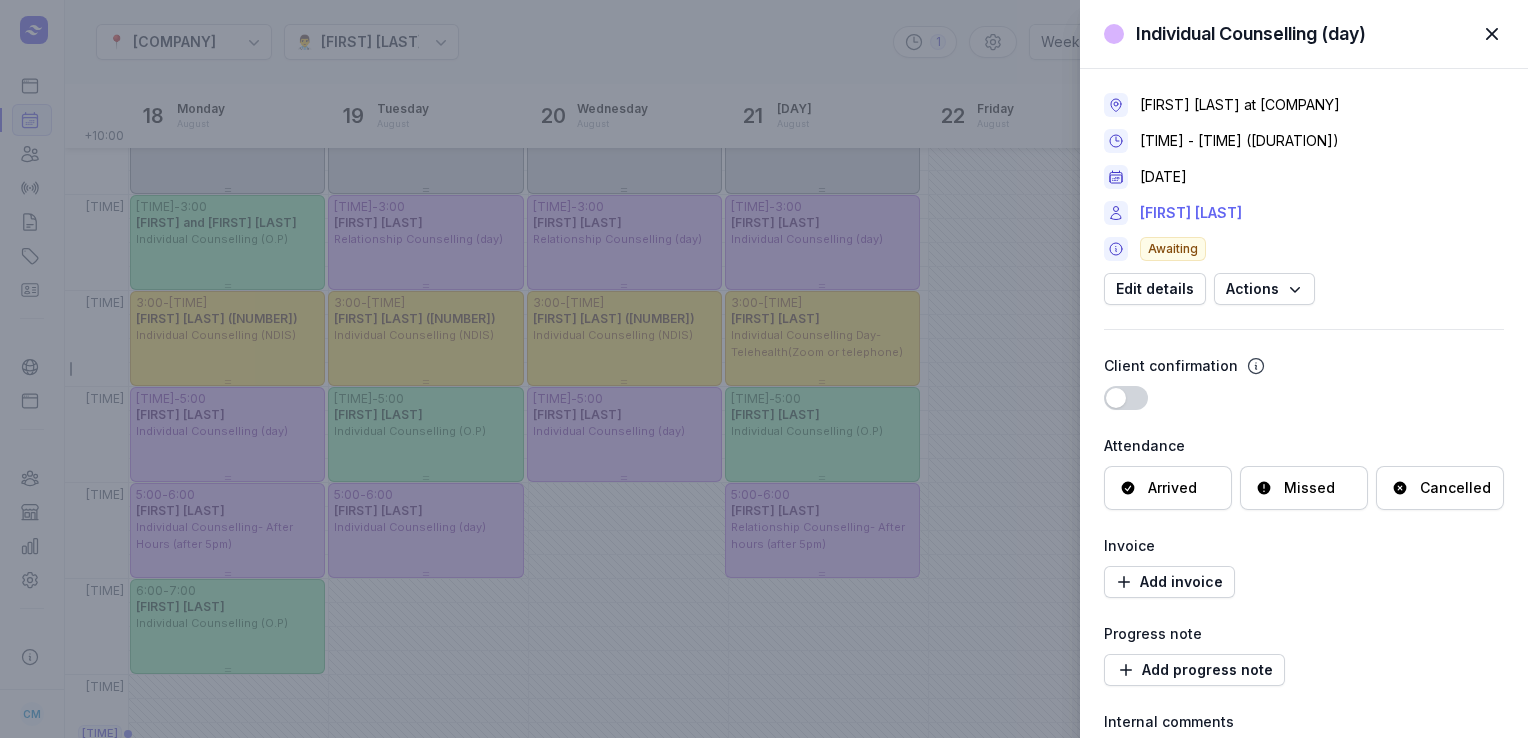click on "[FIRST] [LAST]" at bounding box center [1191, 213] 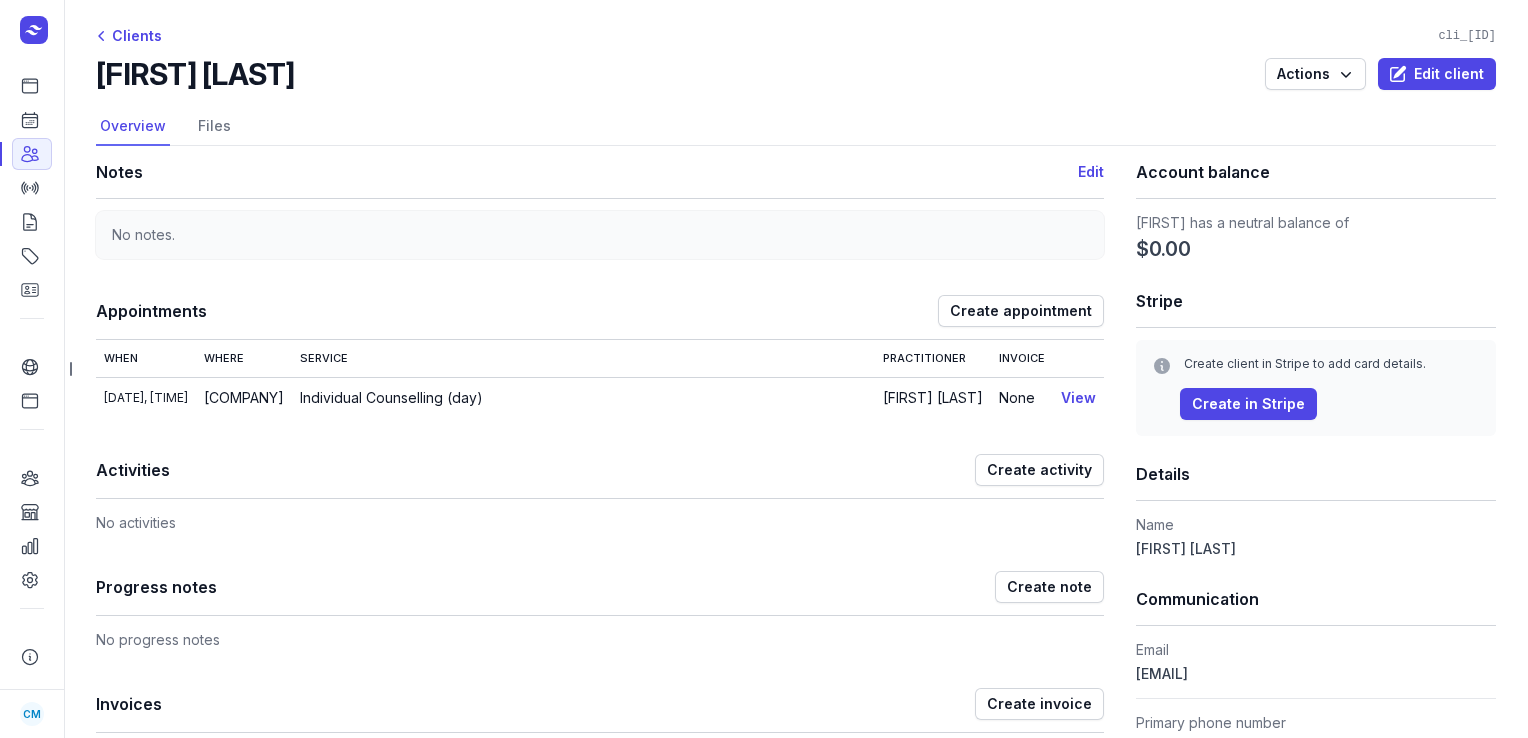 drag, startPoint x: 1344, startPoint y: 670, endPoint x: 1122, endPoint y: 682, distance: 222.32408 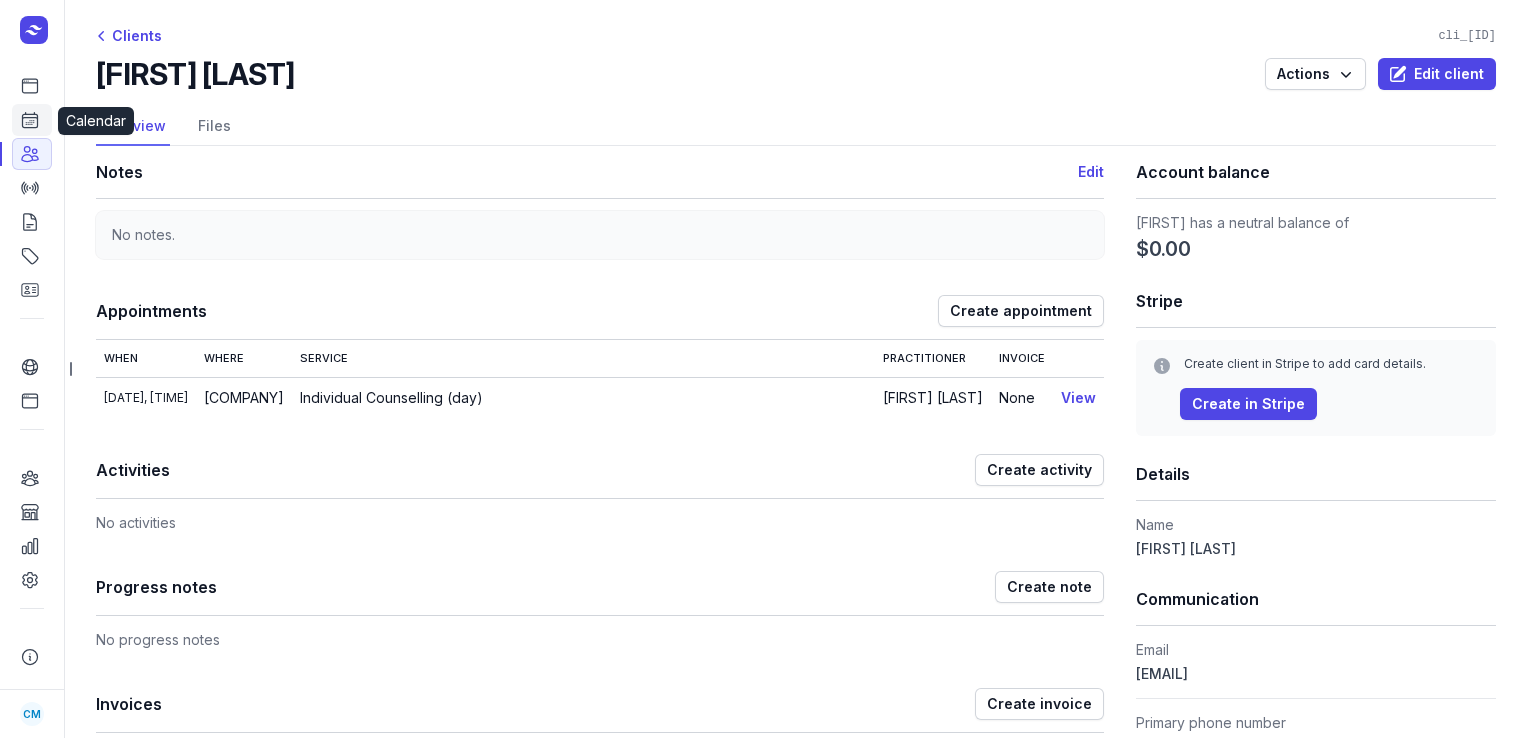click on "Calendar" 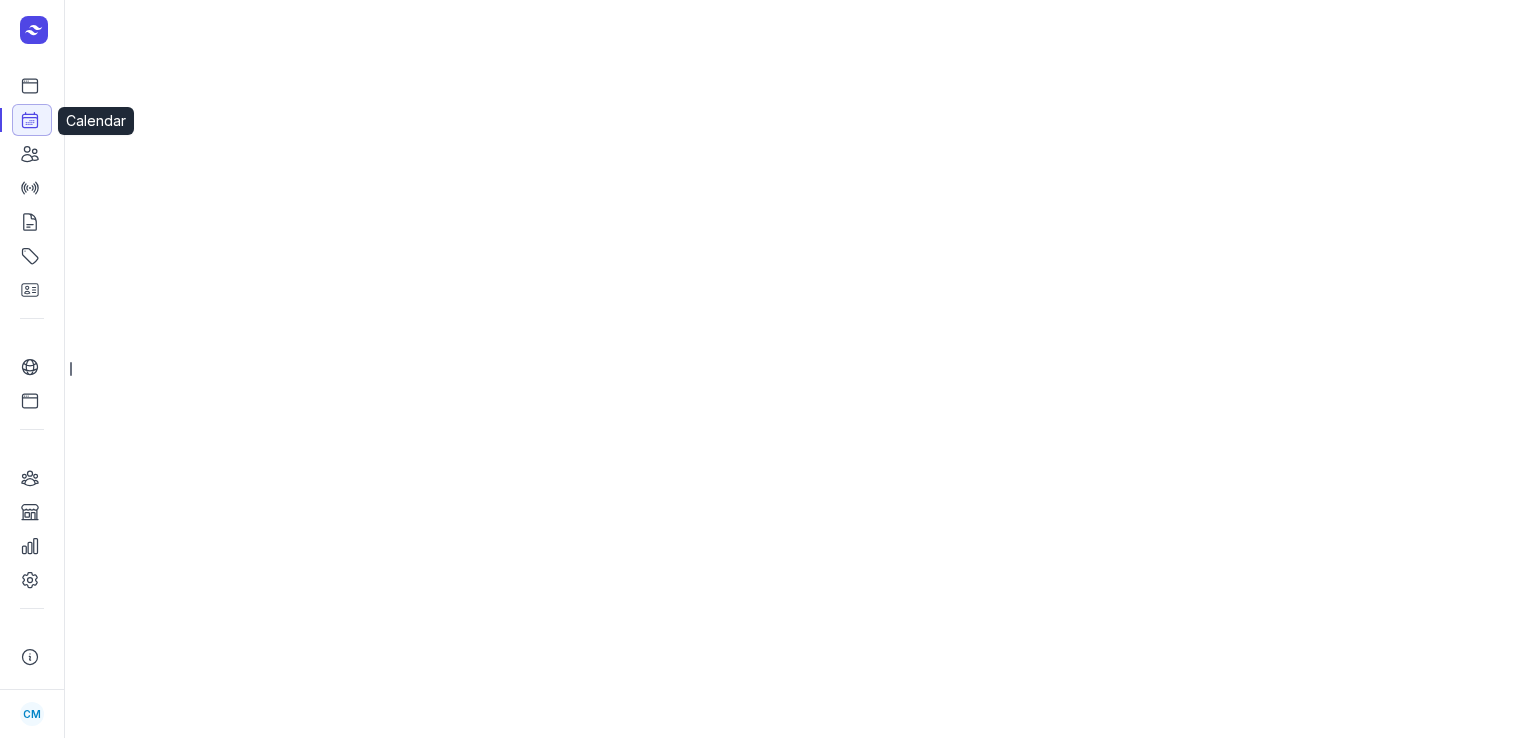 select on "week" 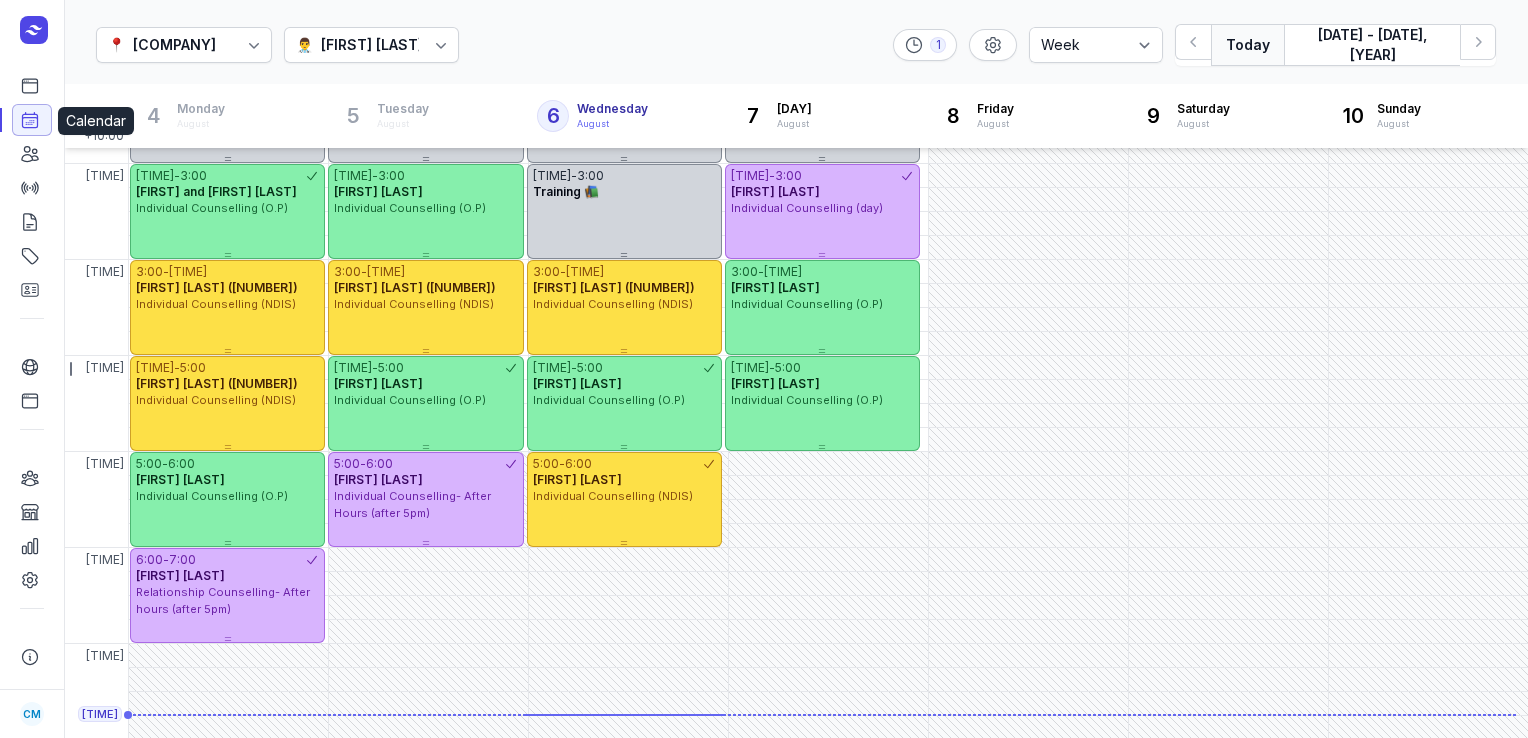 scroll, scrollTop: 561, scrollLeft: 0, axis: vertical 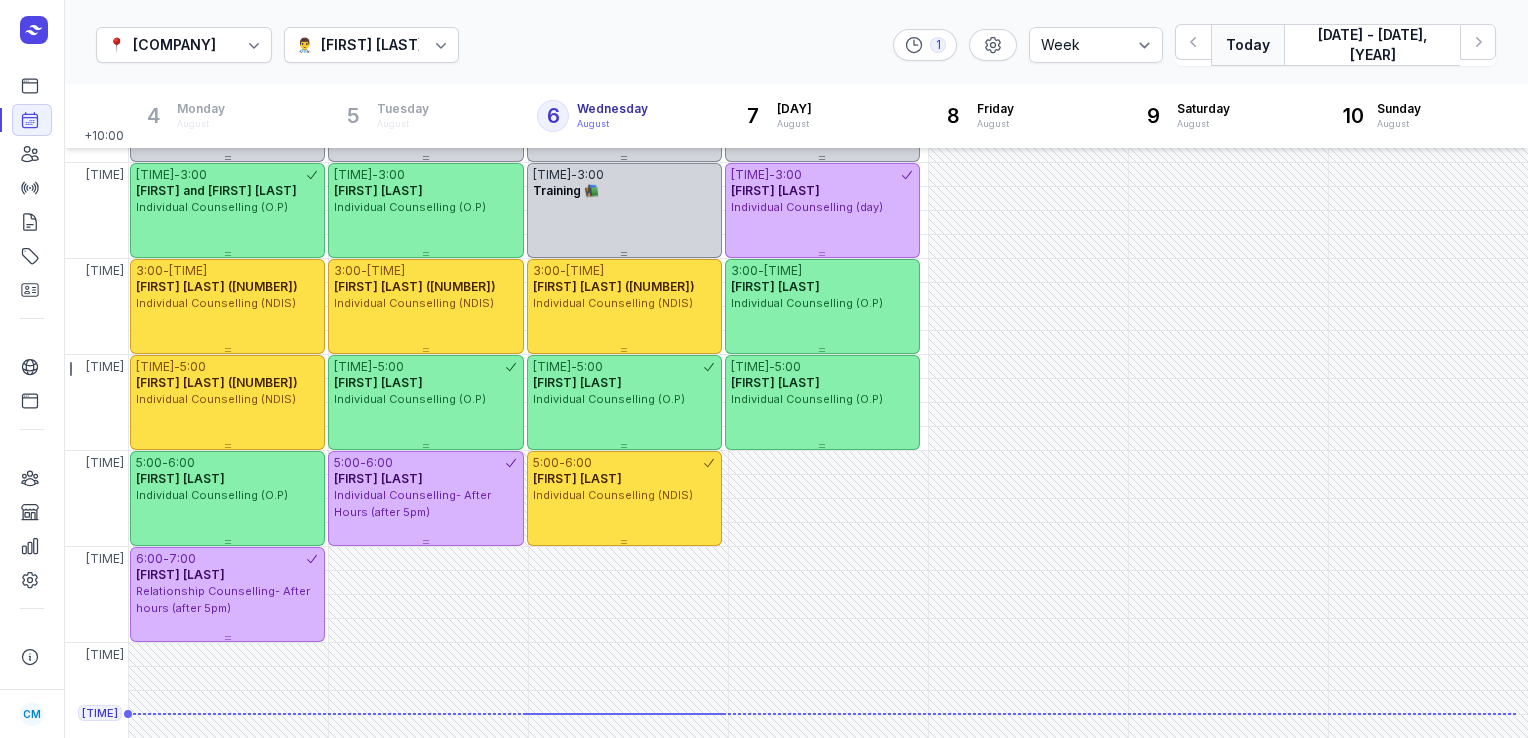 click on "👨‍⚕️ [FIRST] [LAST]" at bounding box center (372, 45) 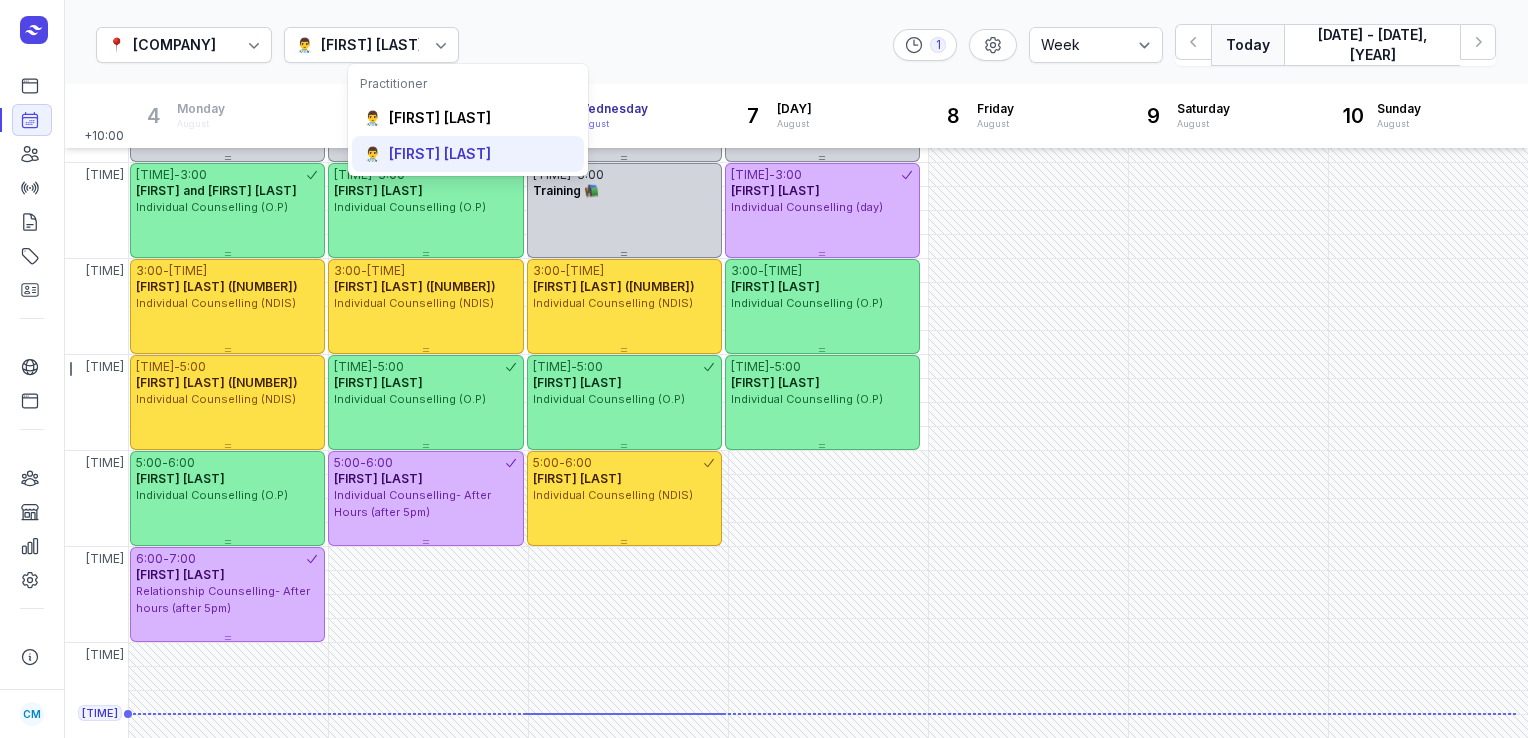 click on "[FIRST] [LAST]" at bounding box center [440, 154] 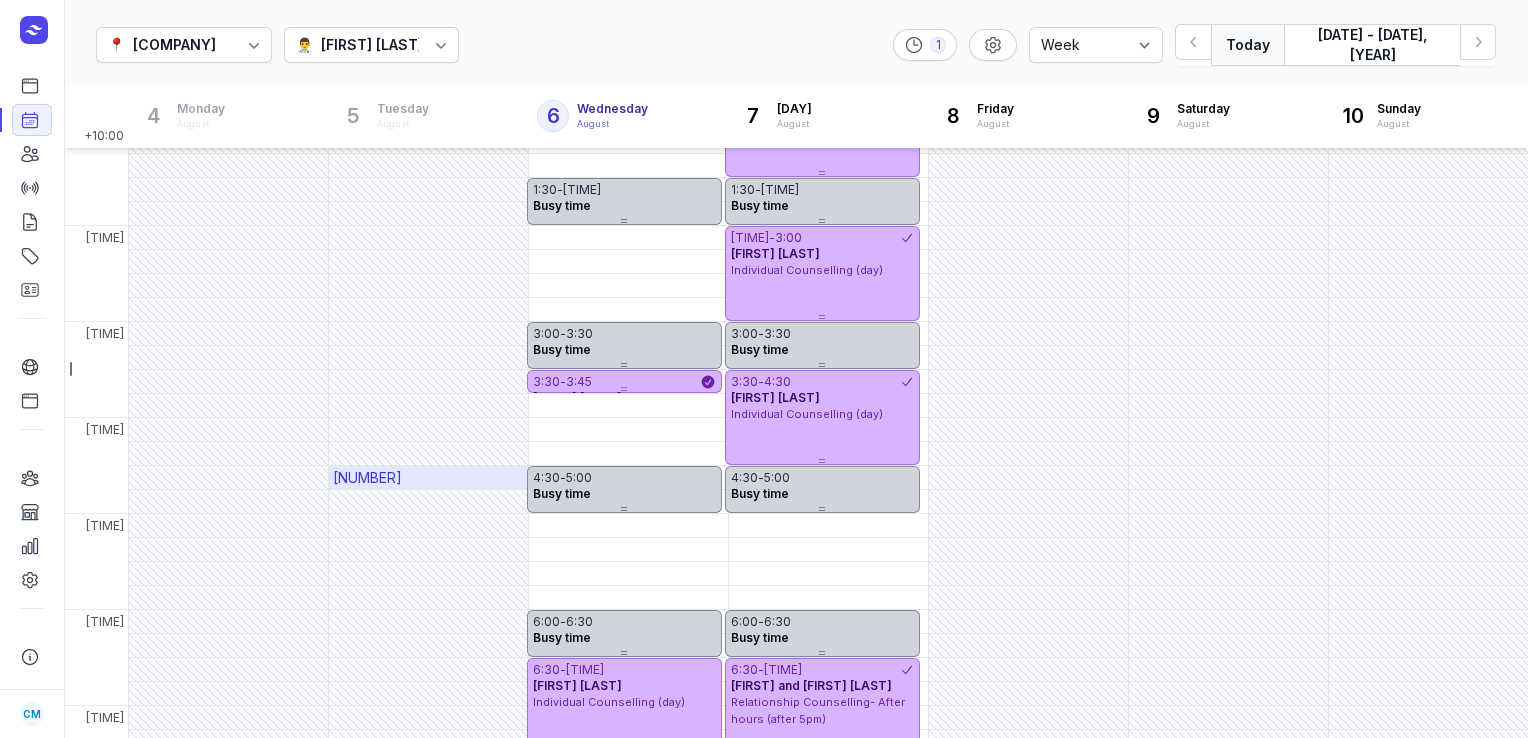 scroll, scrollTop: 561, scrollLeft: 0, axis: vertical 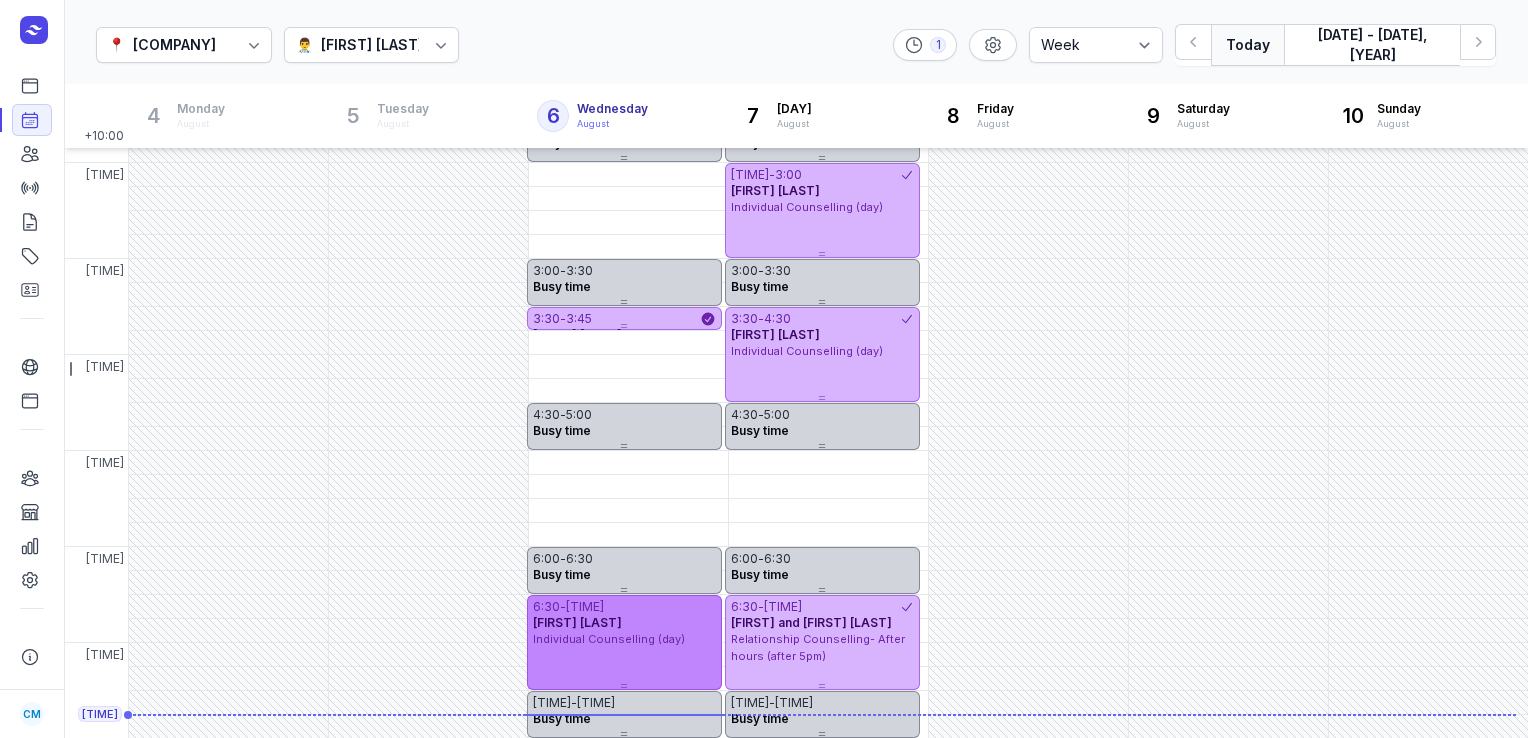 click on "[TIME] - [TIME] [FIRST] [FIRST] Counselling (day)" at bounding box center [624, 642] 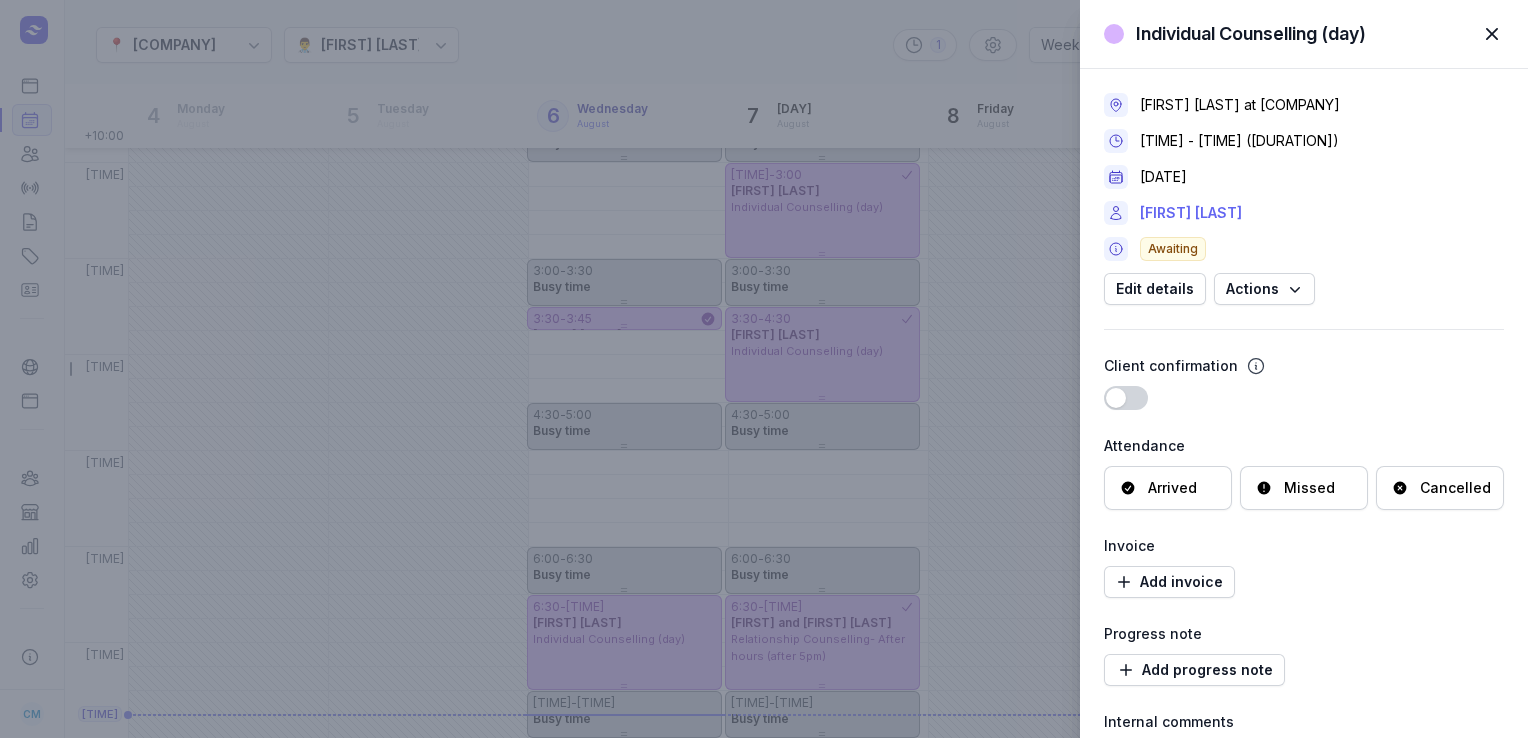 click on "[FIRST] [LAST]" at bounding box center [1191, 213] 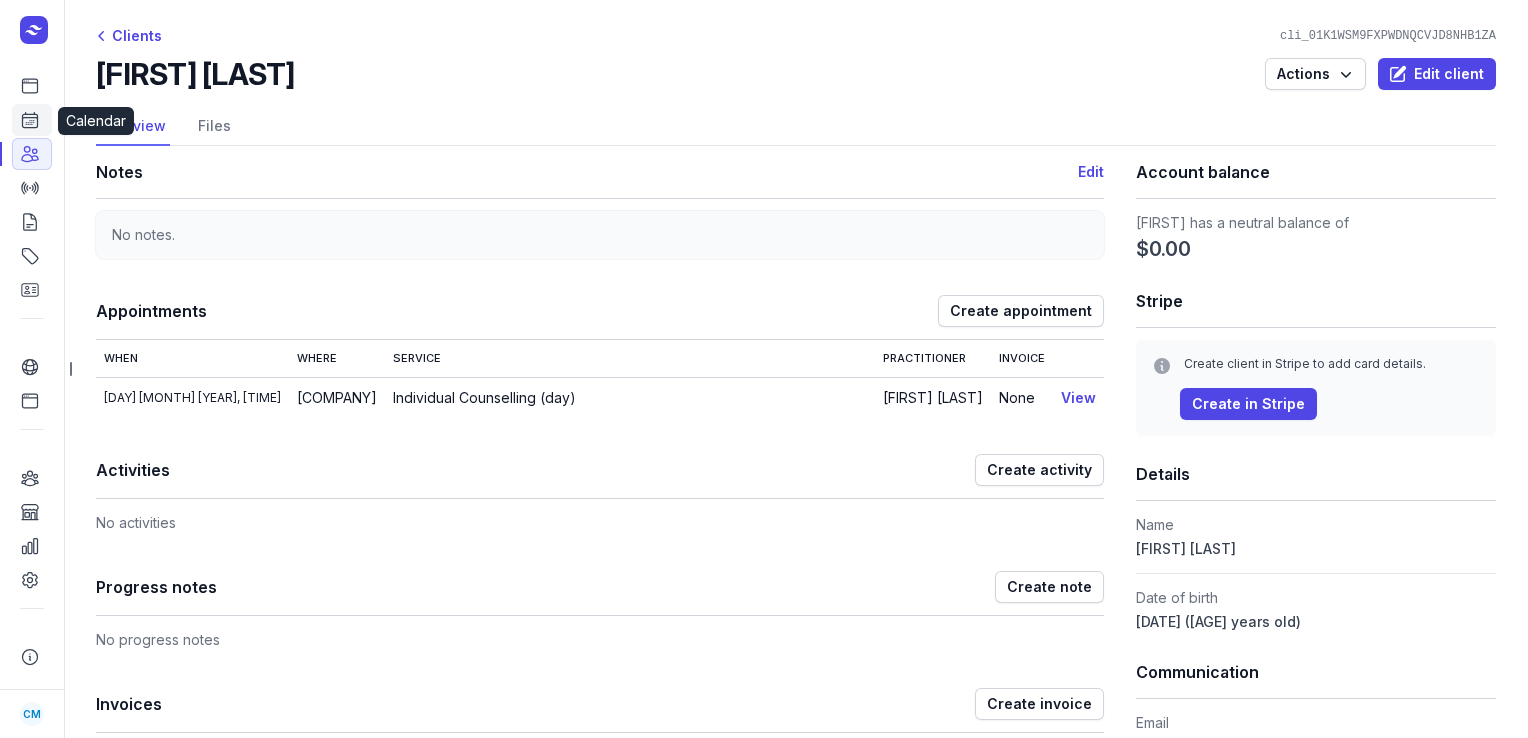 click 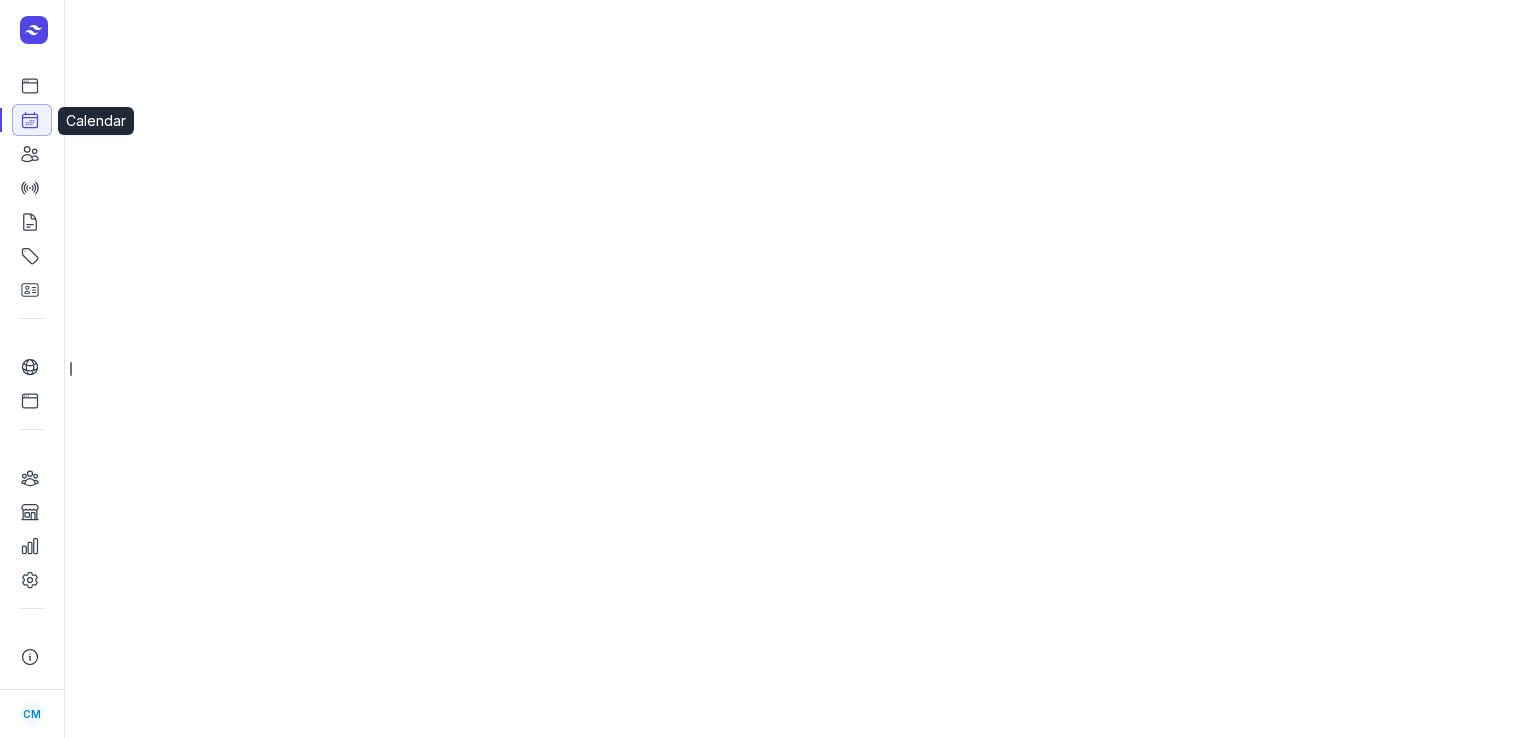 select on "week" 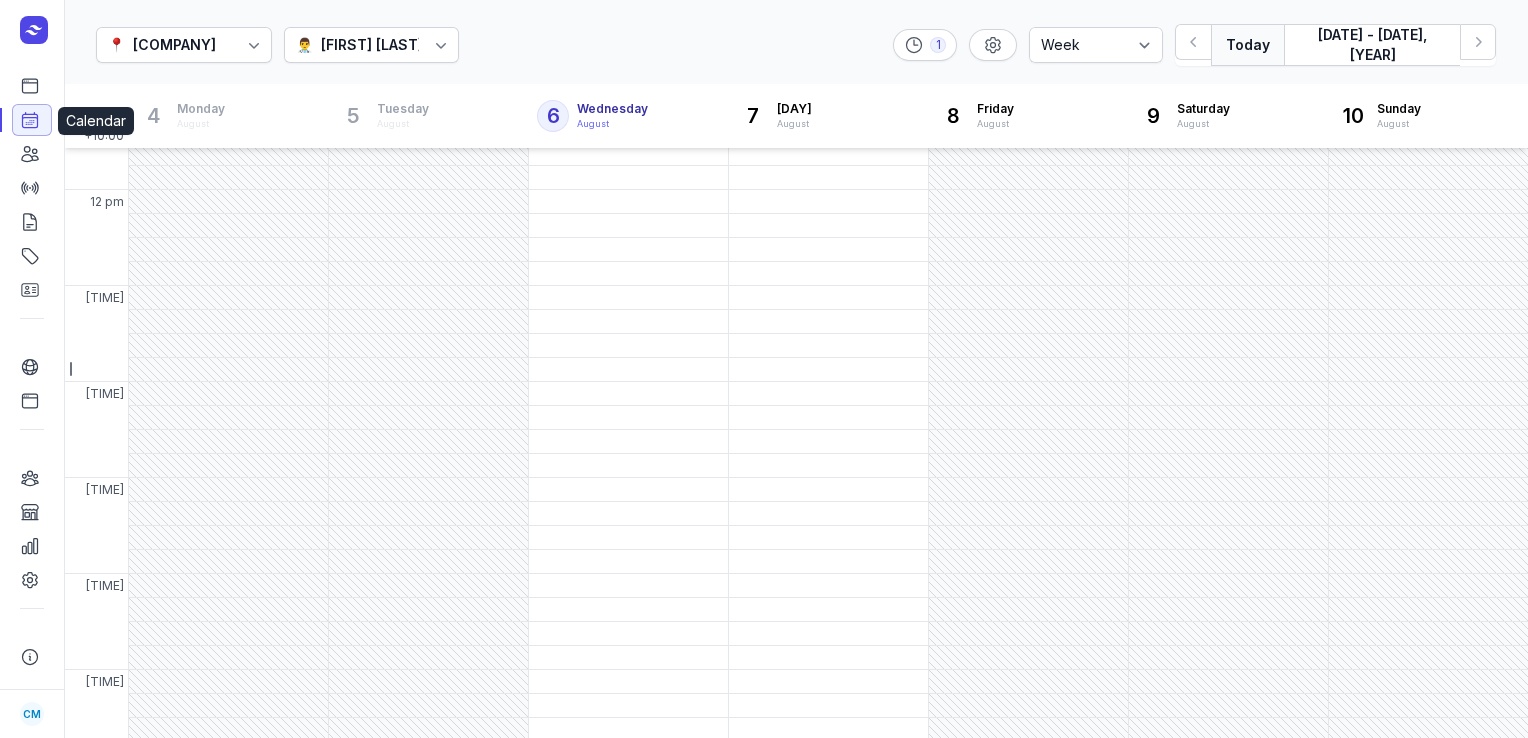scroll, scrollTop: 561, scrollLeft: 0, axis: vertical 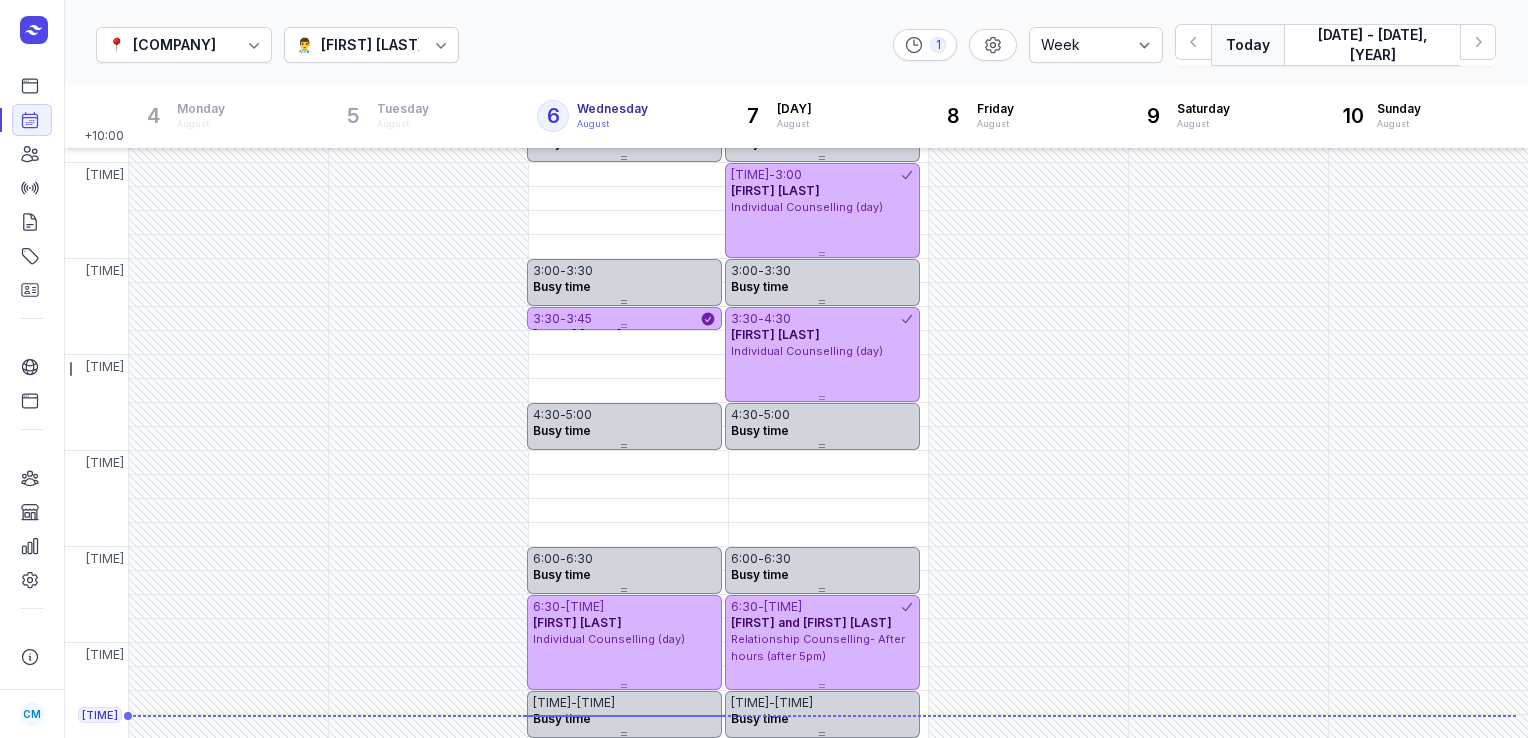 click on "👨‍⚕️ [FIRST] [LAST]" at bounding box center [372, 45] 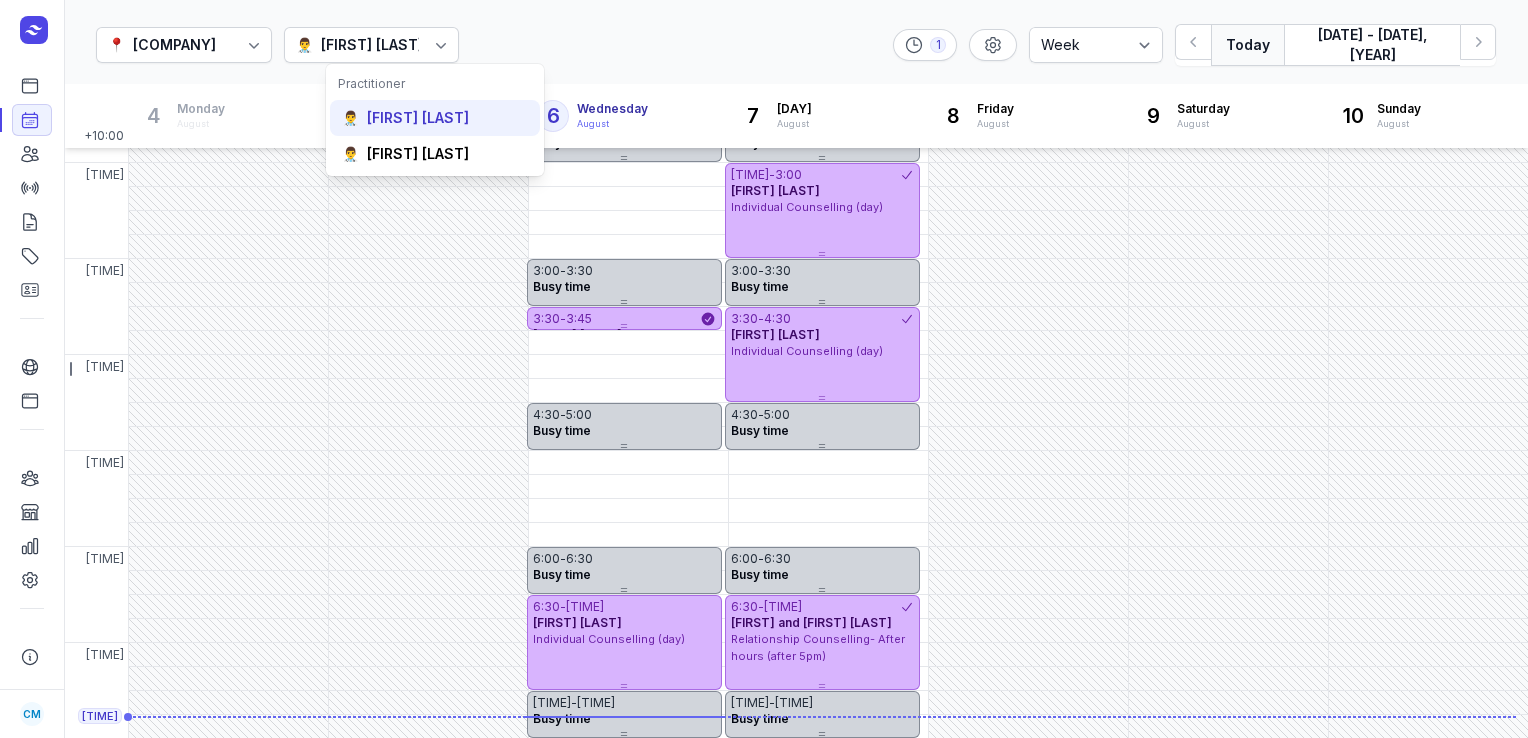 click on "[FIRST] [LAST]" at bounding box center (418, 118) 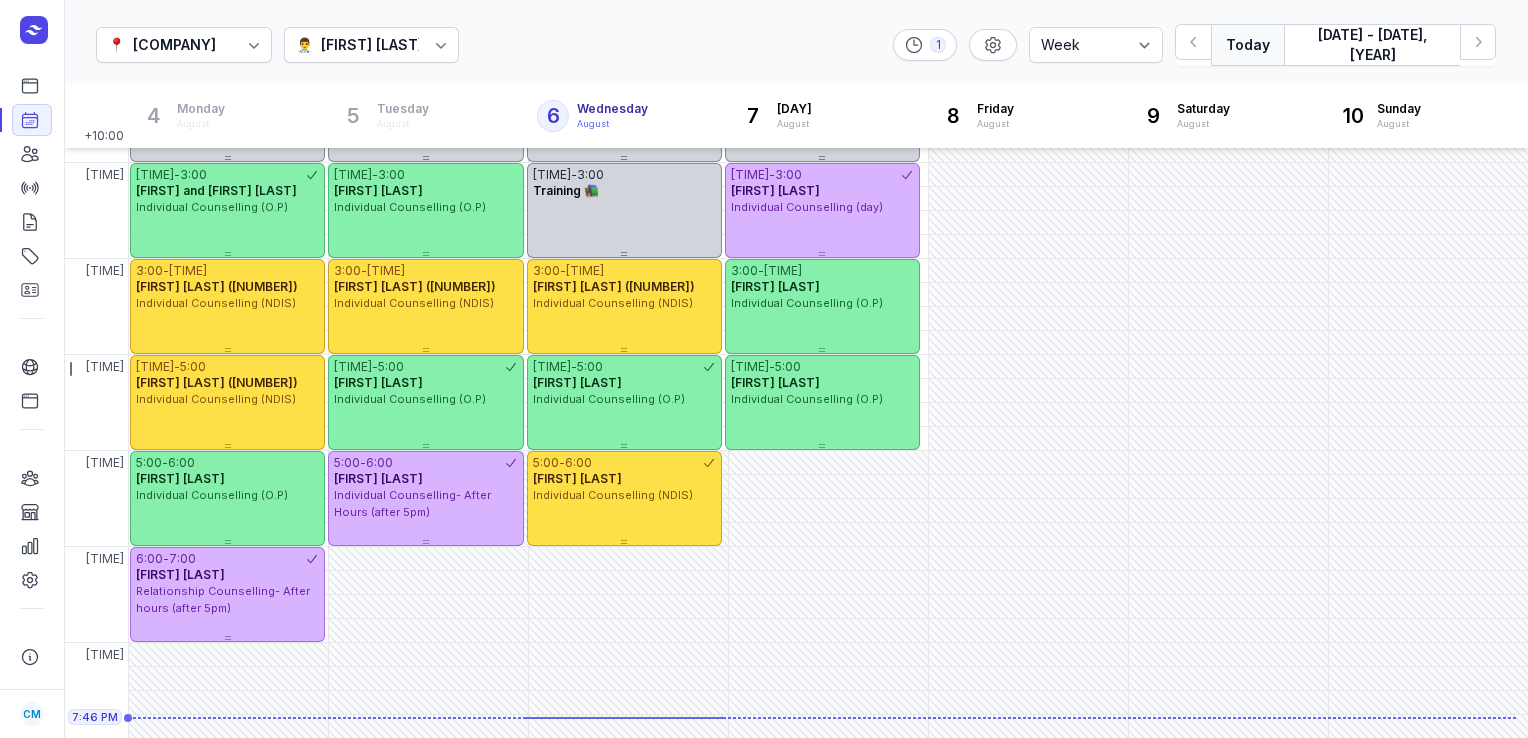 click on "Today" at bounding box center [1247, 45] 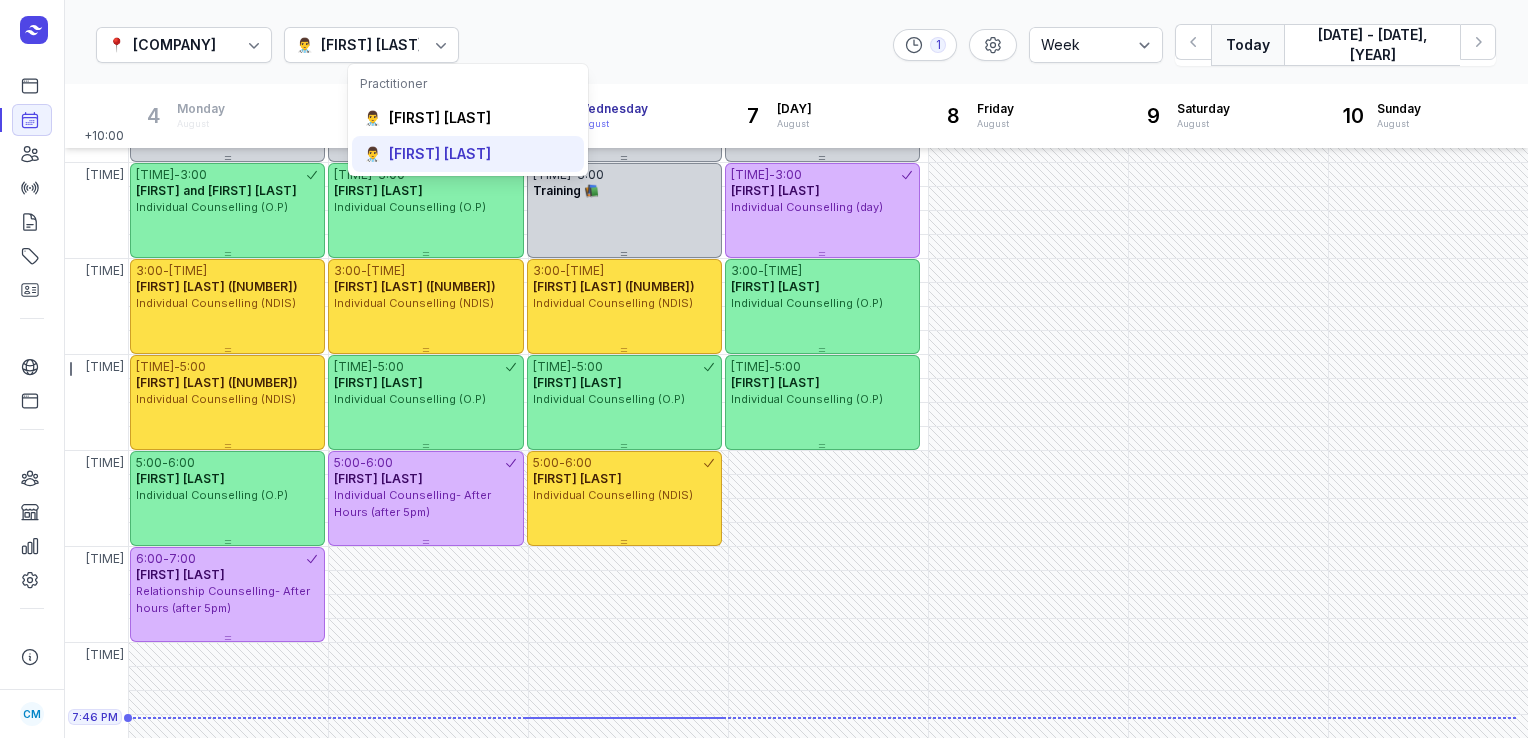 click on "👨‍⚕️ [FIRST] [LAST]" 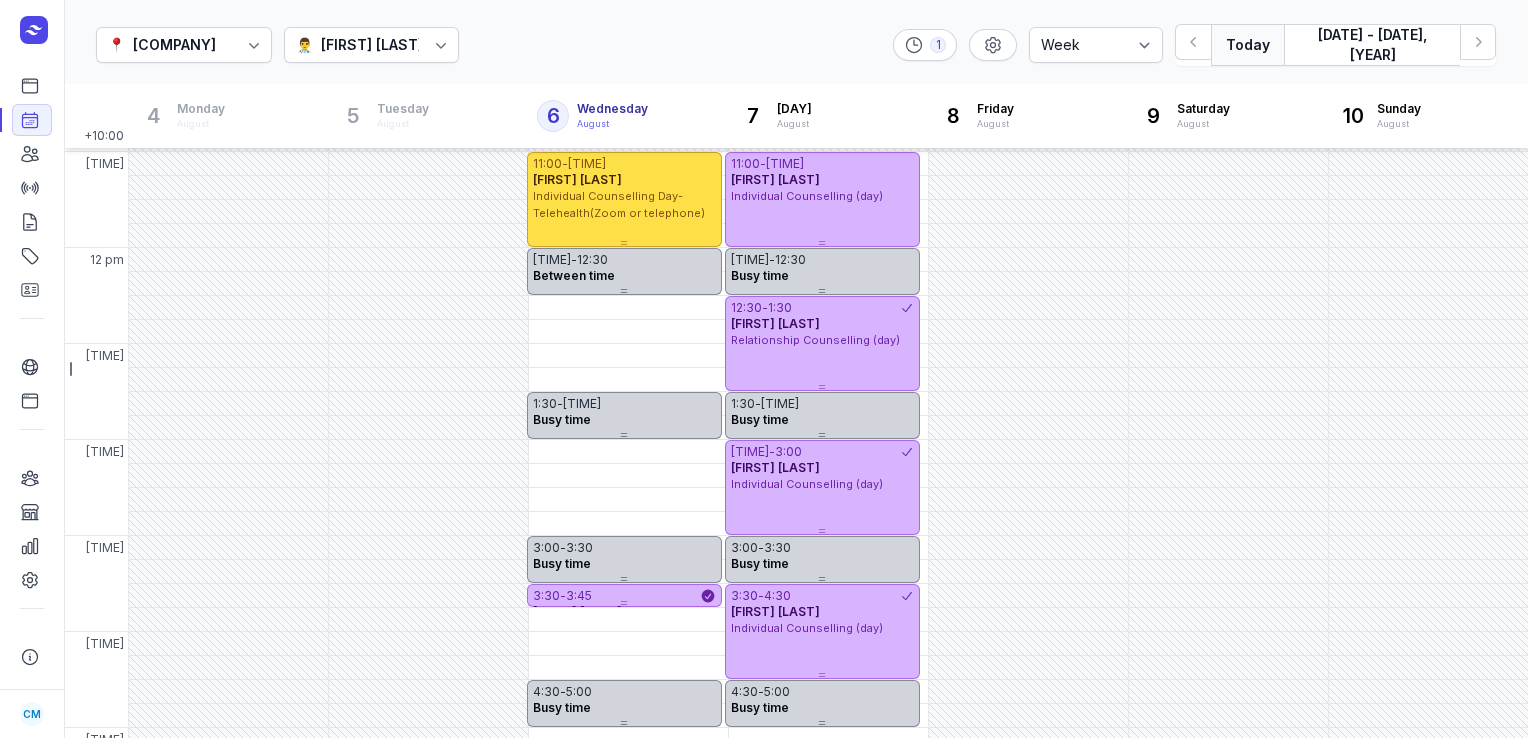 scroll, scrollTop: 232, scrollLeft: 0, axis: vertical 